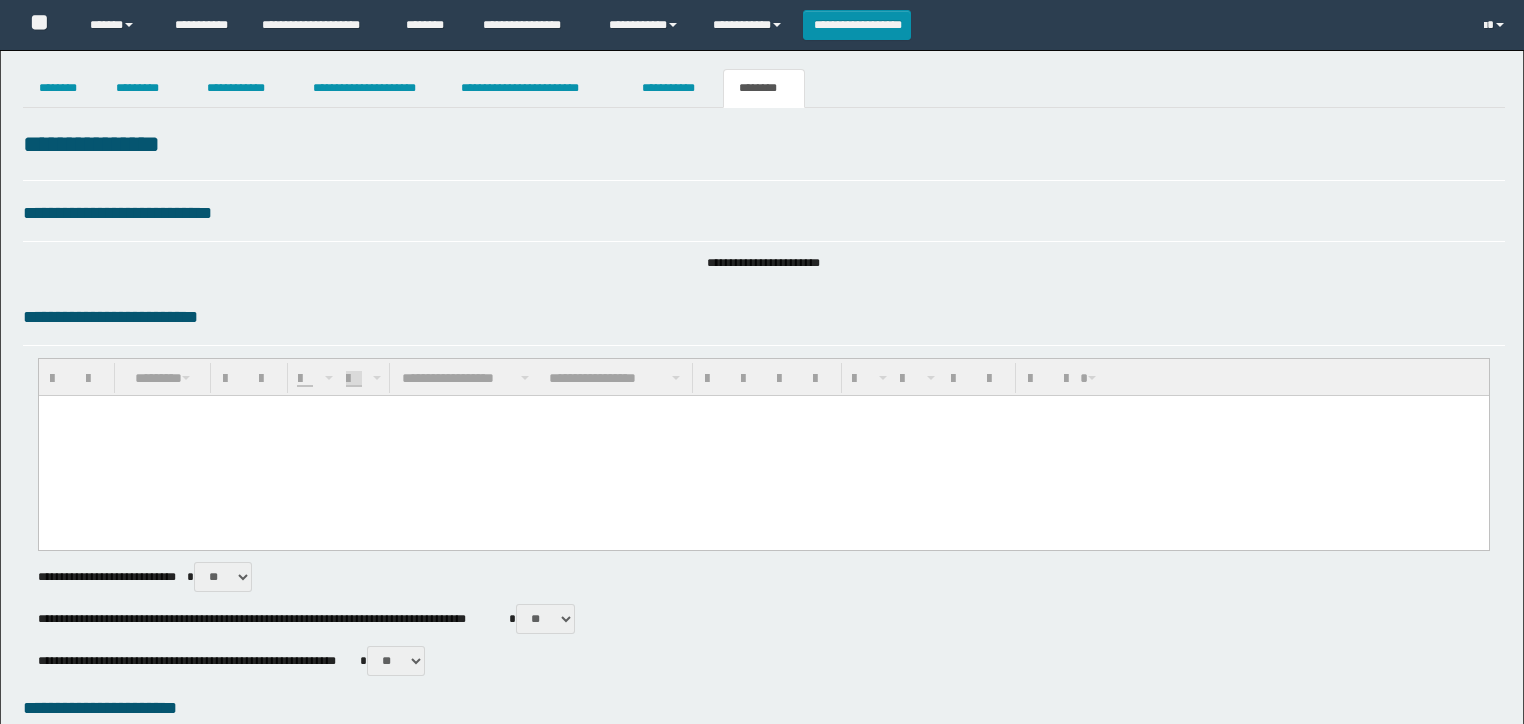 scroll, scrollTop: 884, scrollLeft: 0, axis: vertical 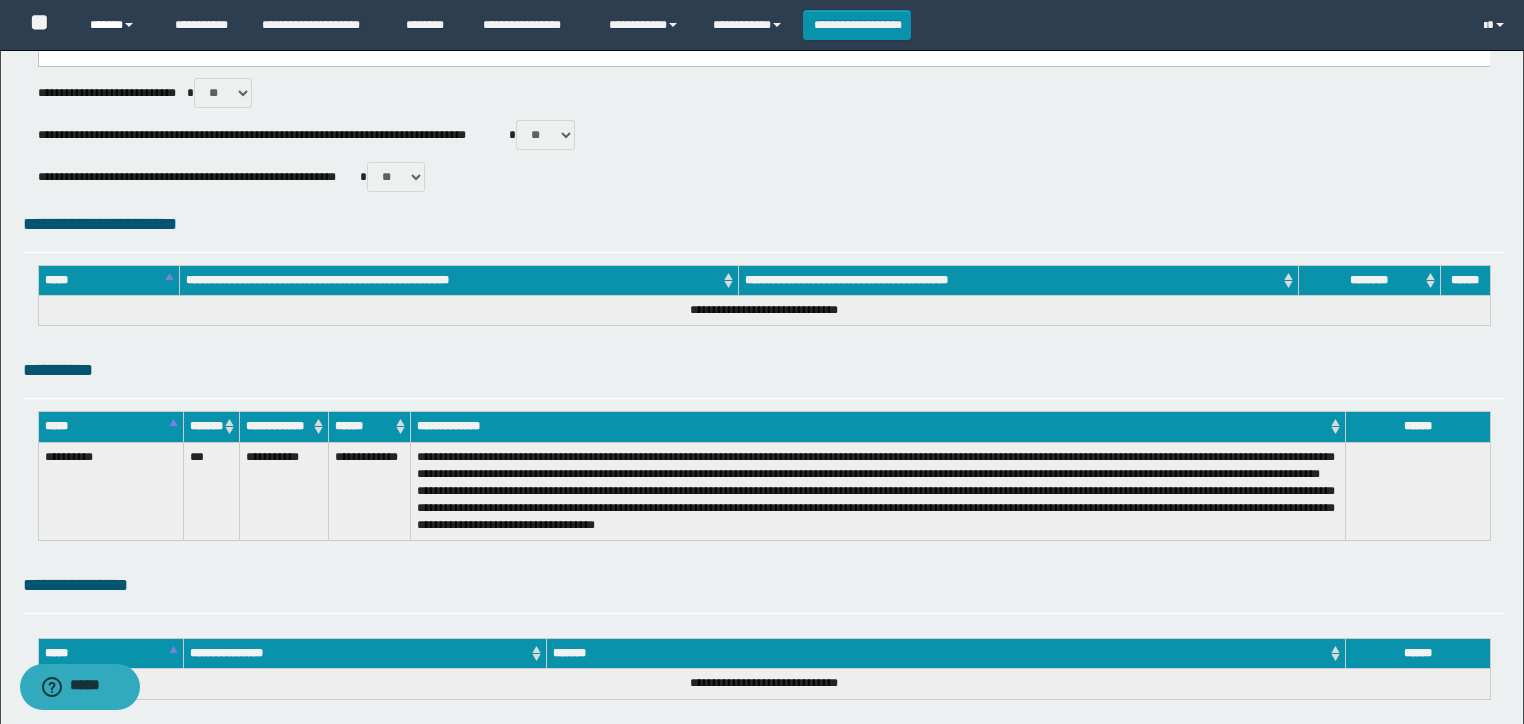 click on "******" at bounding box center [117, 25] 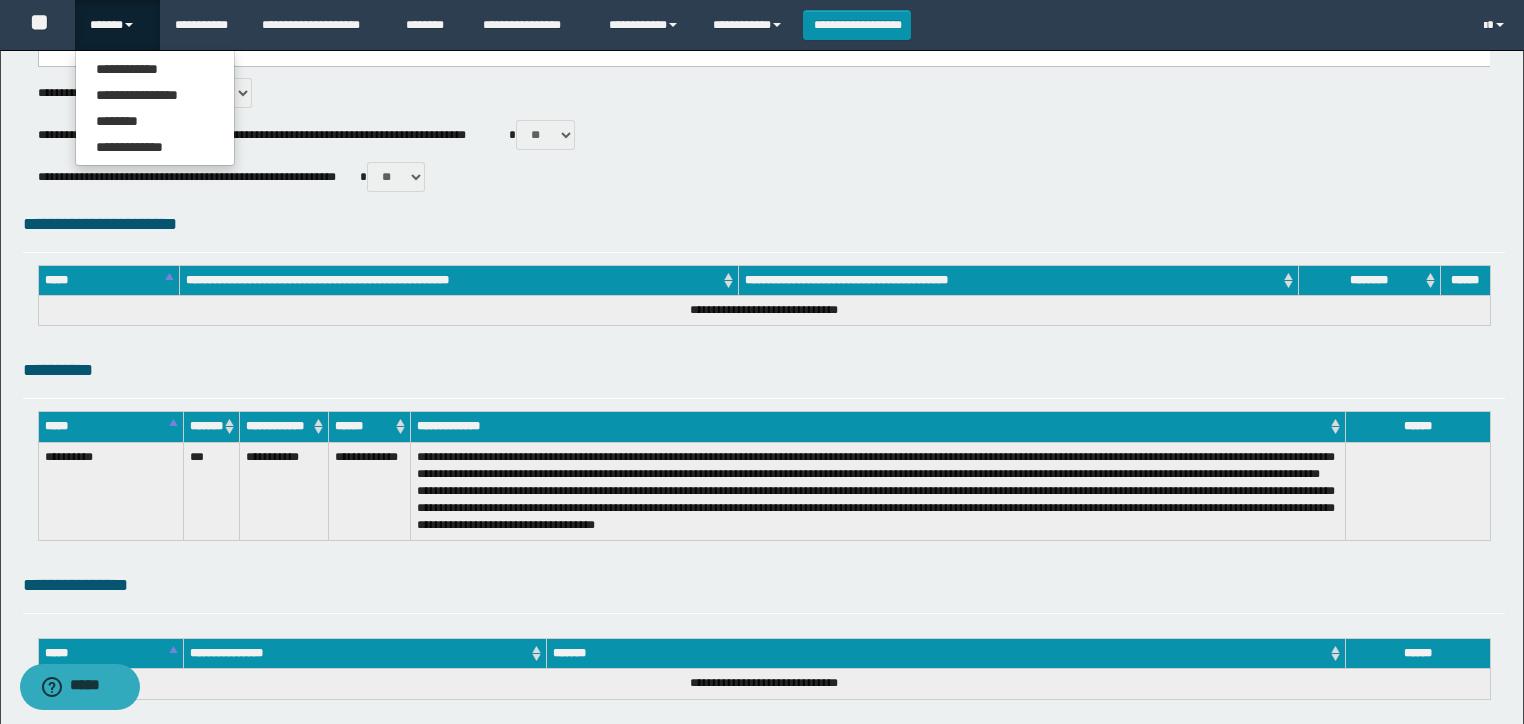 click on "**********" at bounding box center [155, 108] 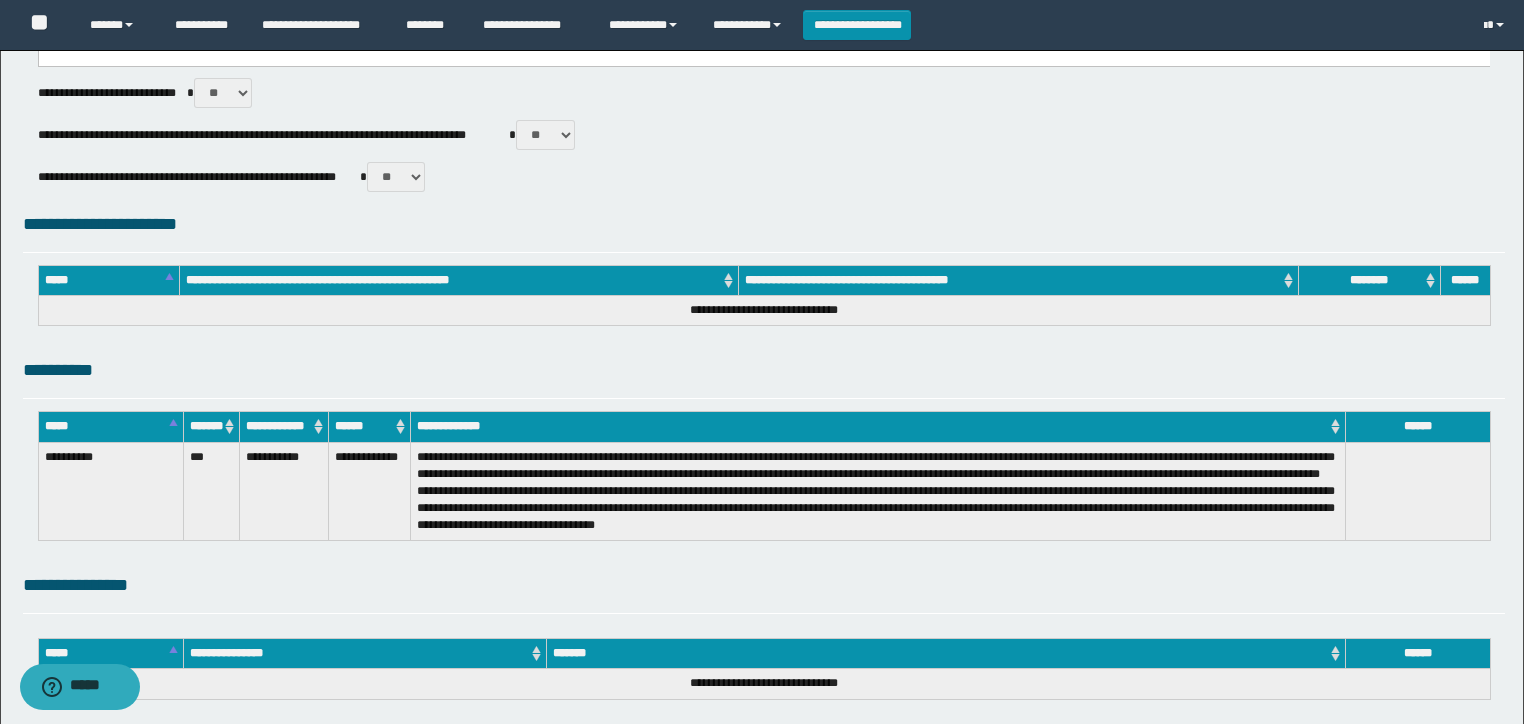 drag, startPoint x: 148, startPoint y: 156, endPoint x: 173, endPoint y: 125, distance: 39.824615 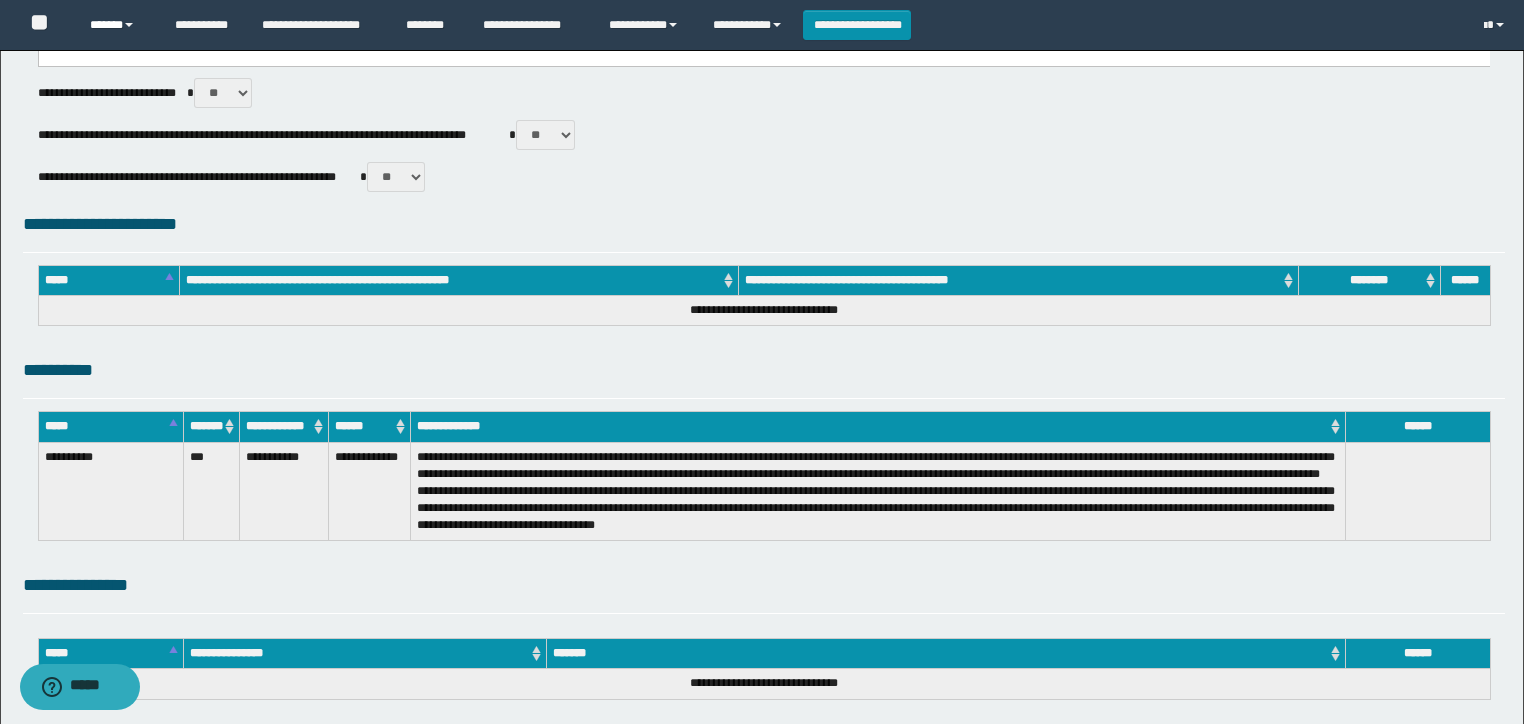 click on "******" at bounding box center (117, 25) 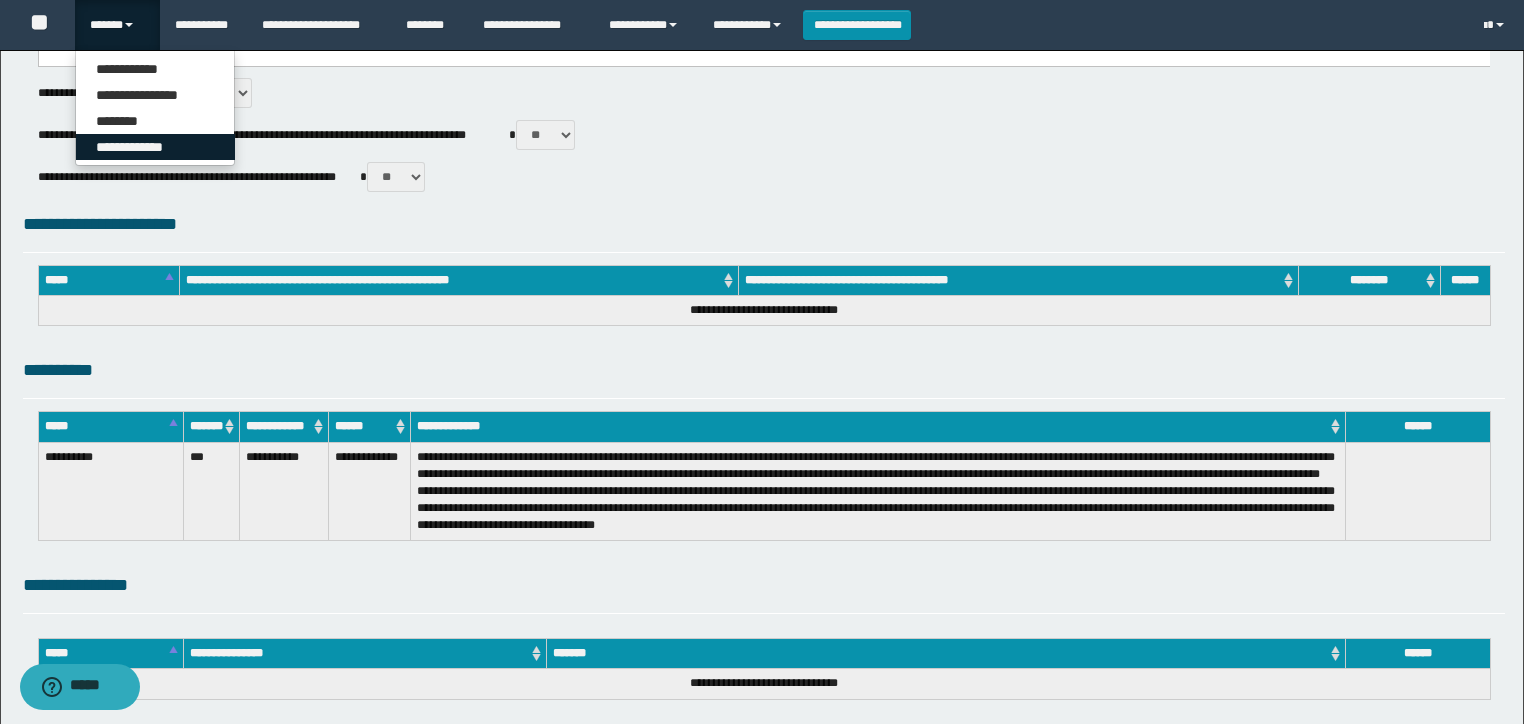 click on "**********" at bounding box center [155, 147] 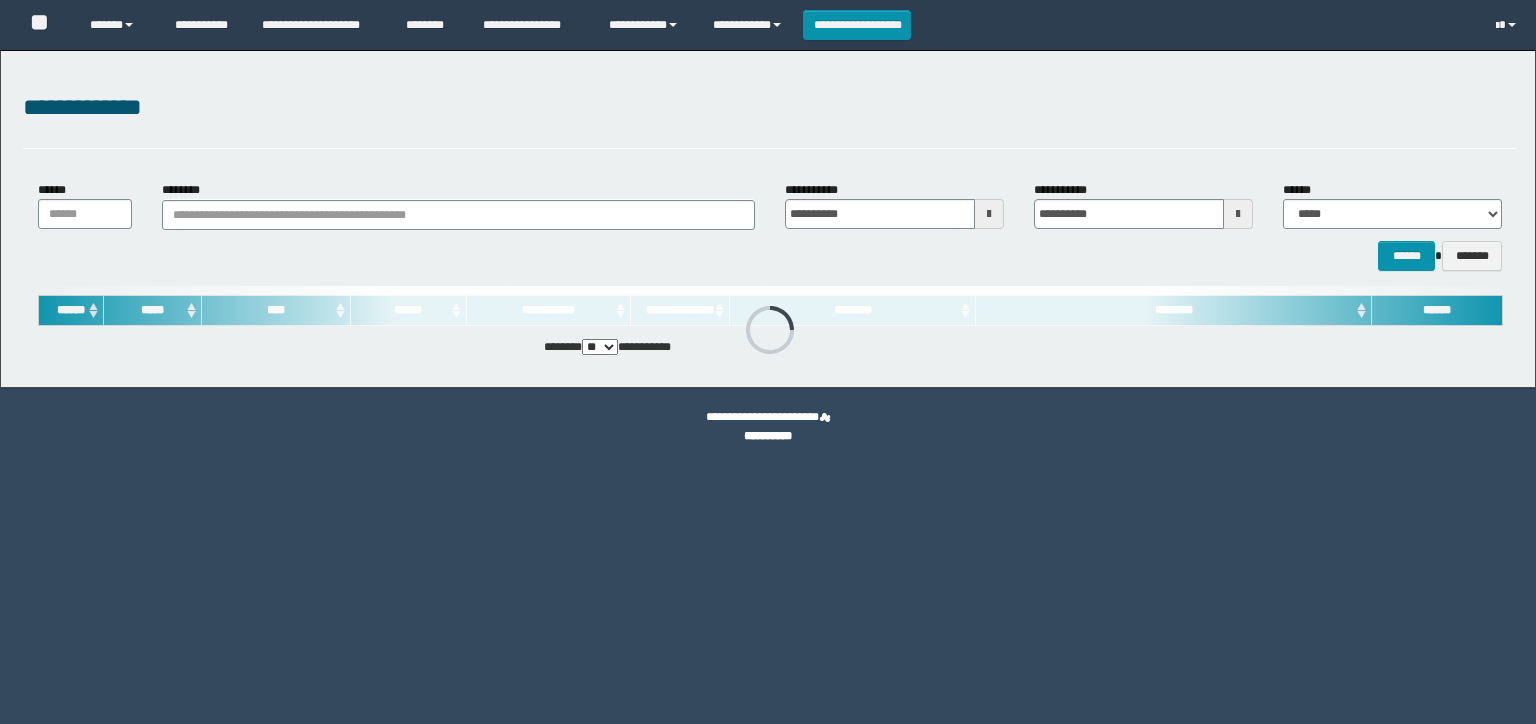 scroll, scrollTop: 0, scrollLeft: 0, axis: both 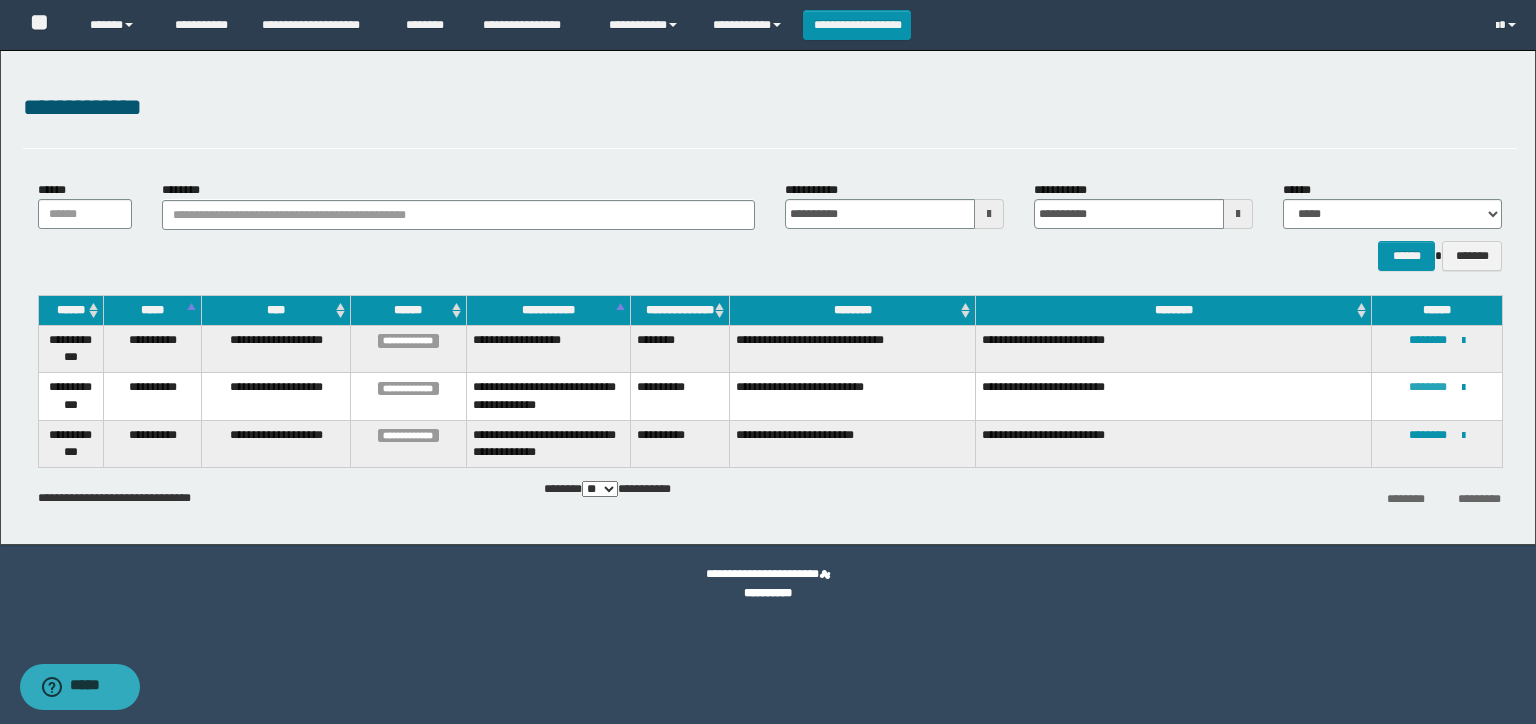 click on "********" at bounding box center [1428, 387] 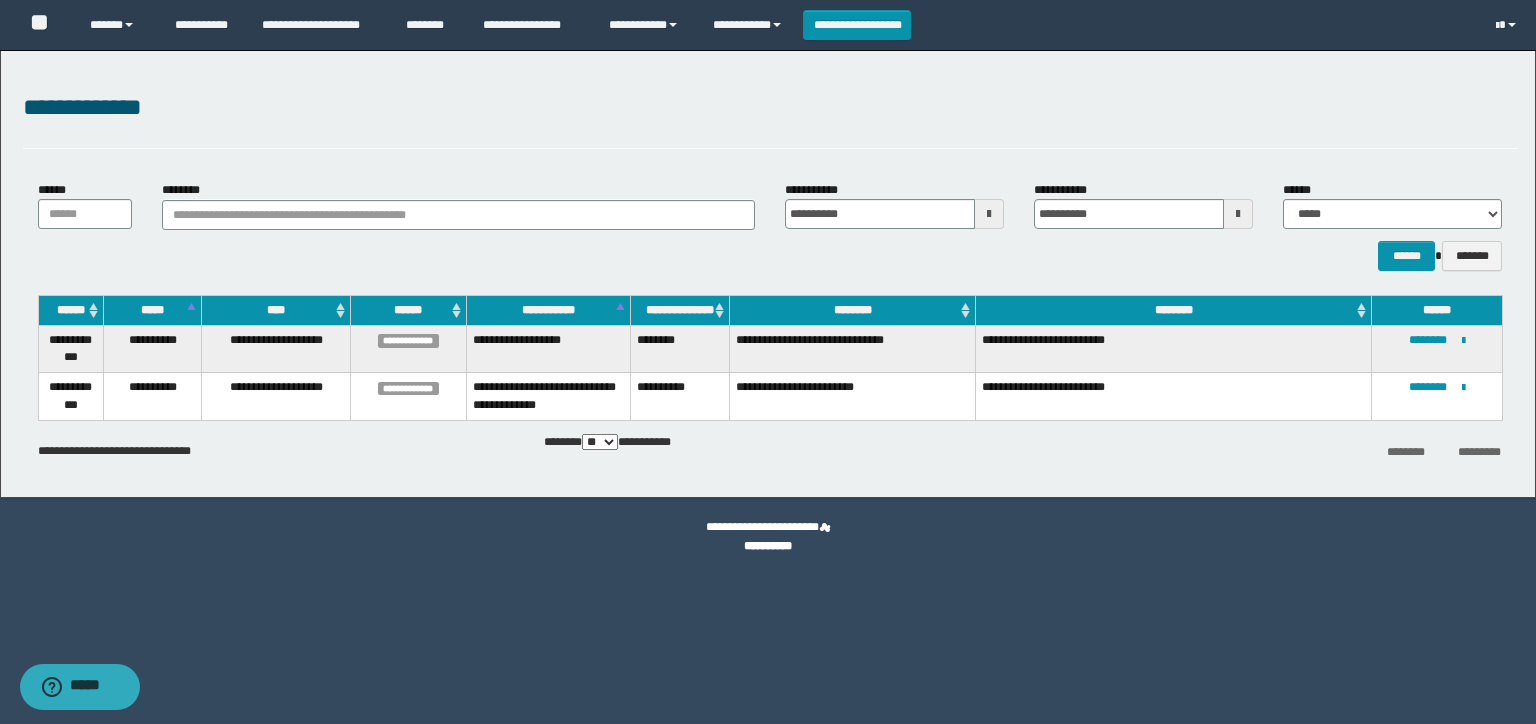 click on "**********" at bounding box center [768, 537] 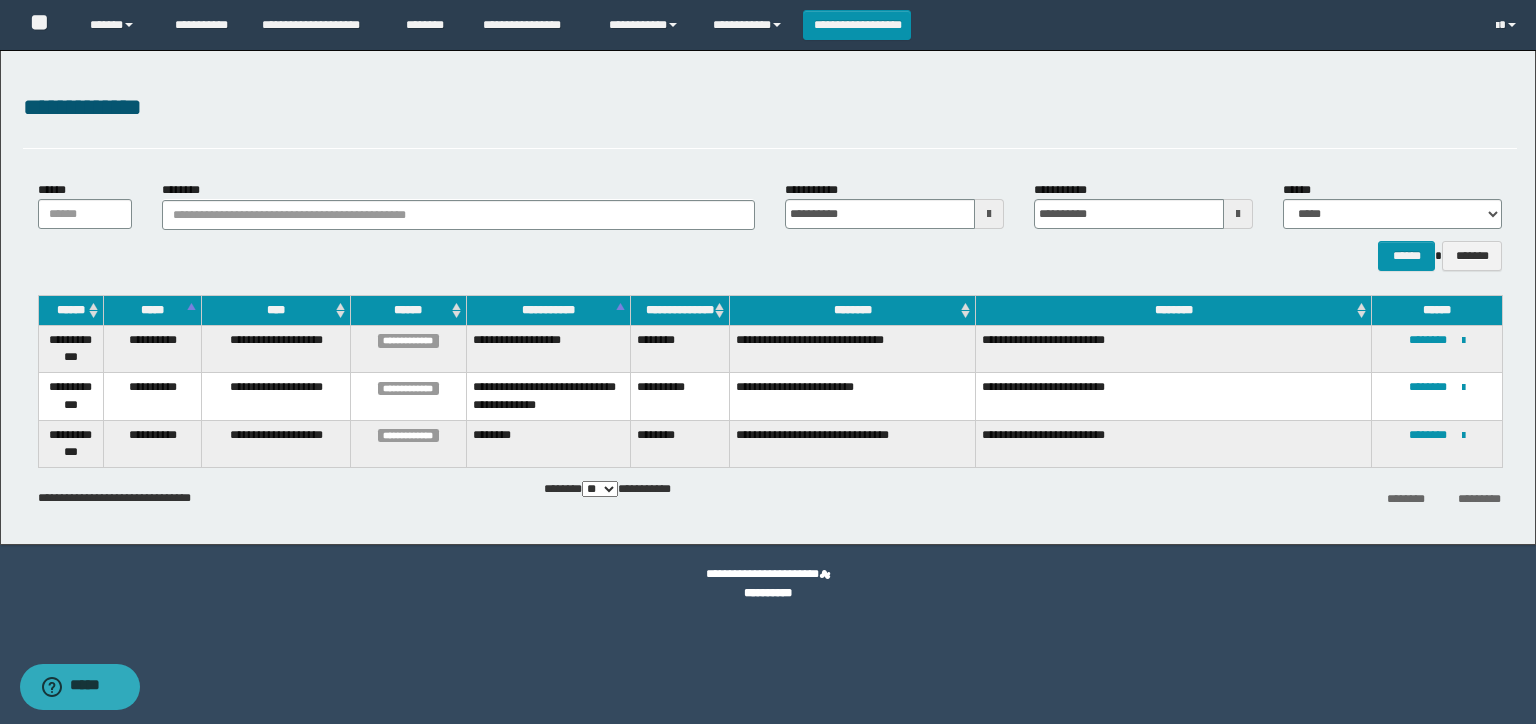 click on "**********" at bounding box center (770, 119) 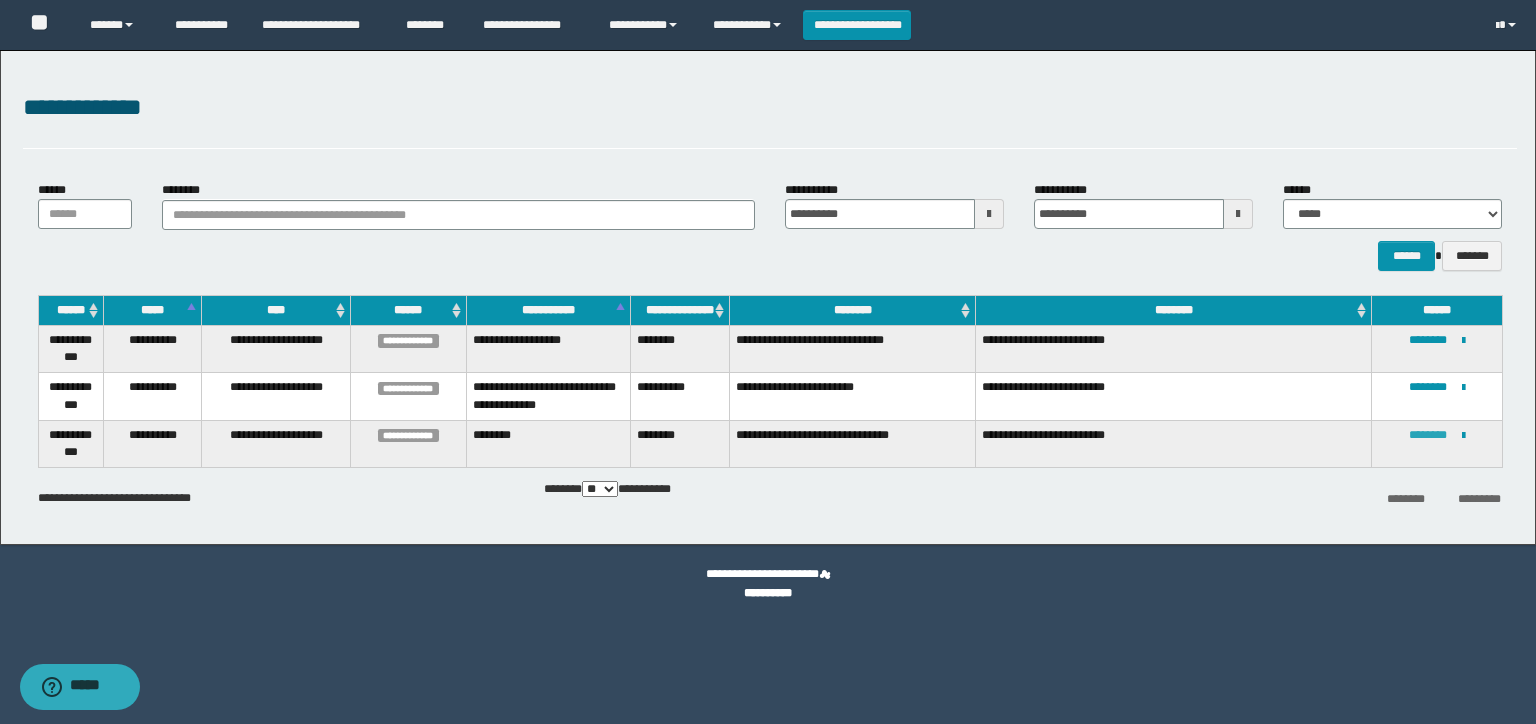 click on "********" at bounding box center [1428, 435] 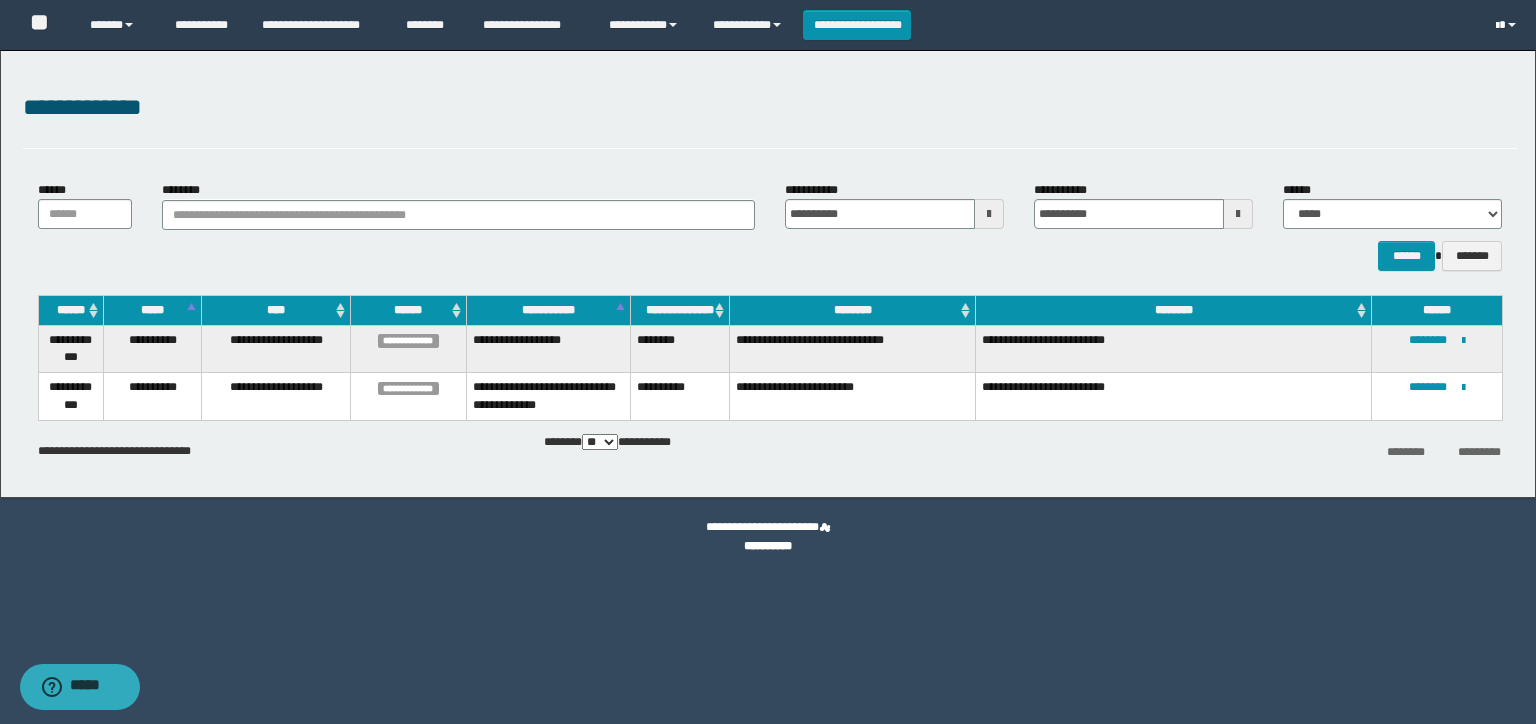 click at bounding box center (1497, 26) 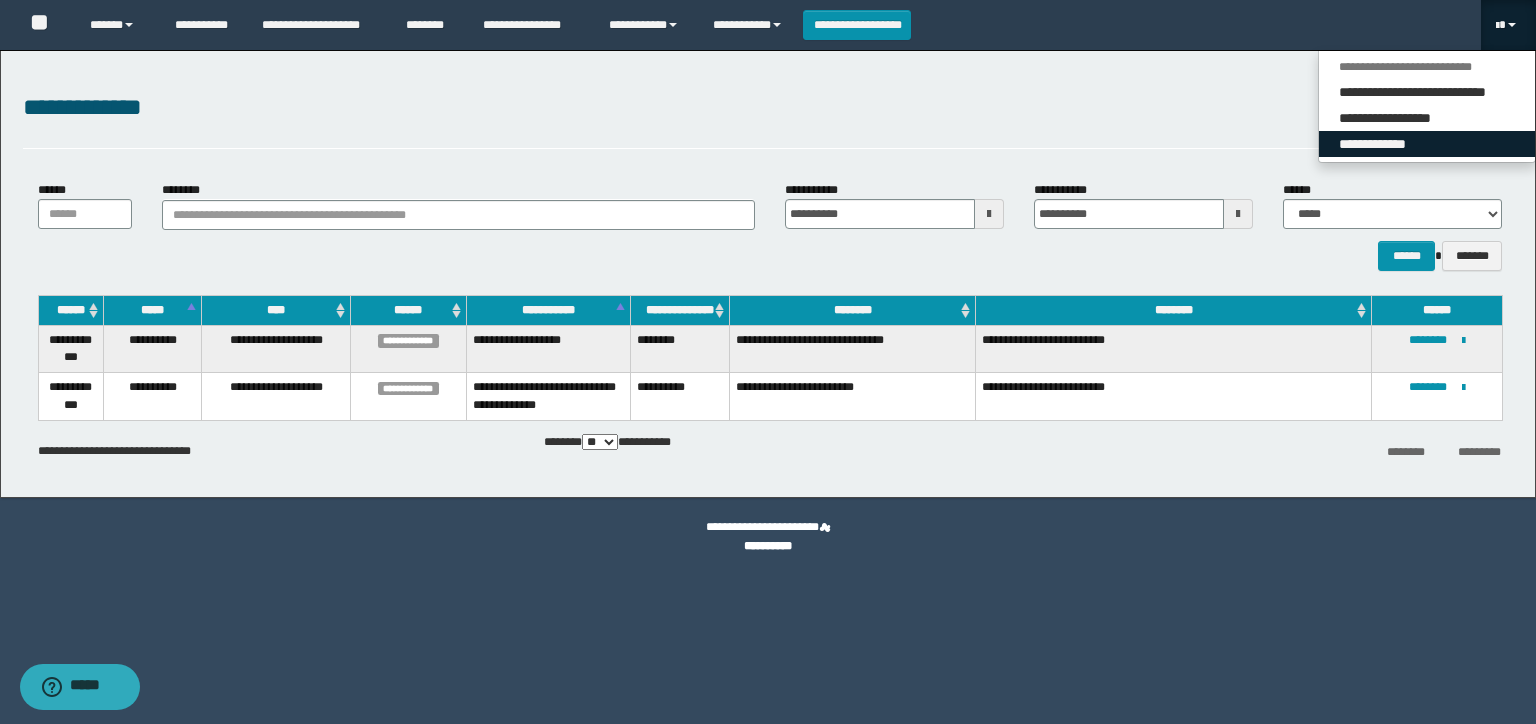 click on "**********" at bounding box center (1427, 144) 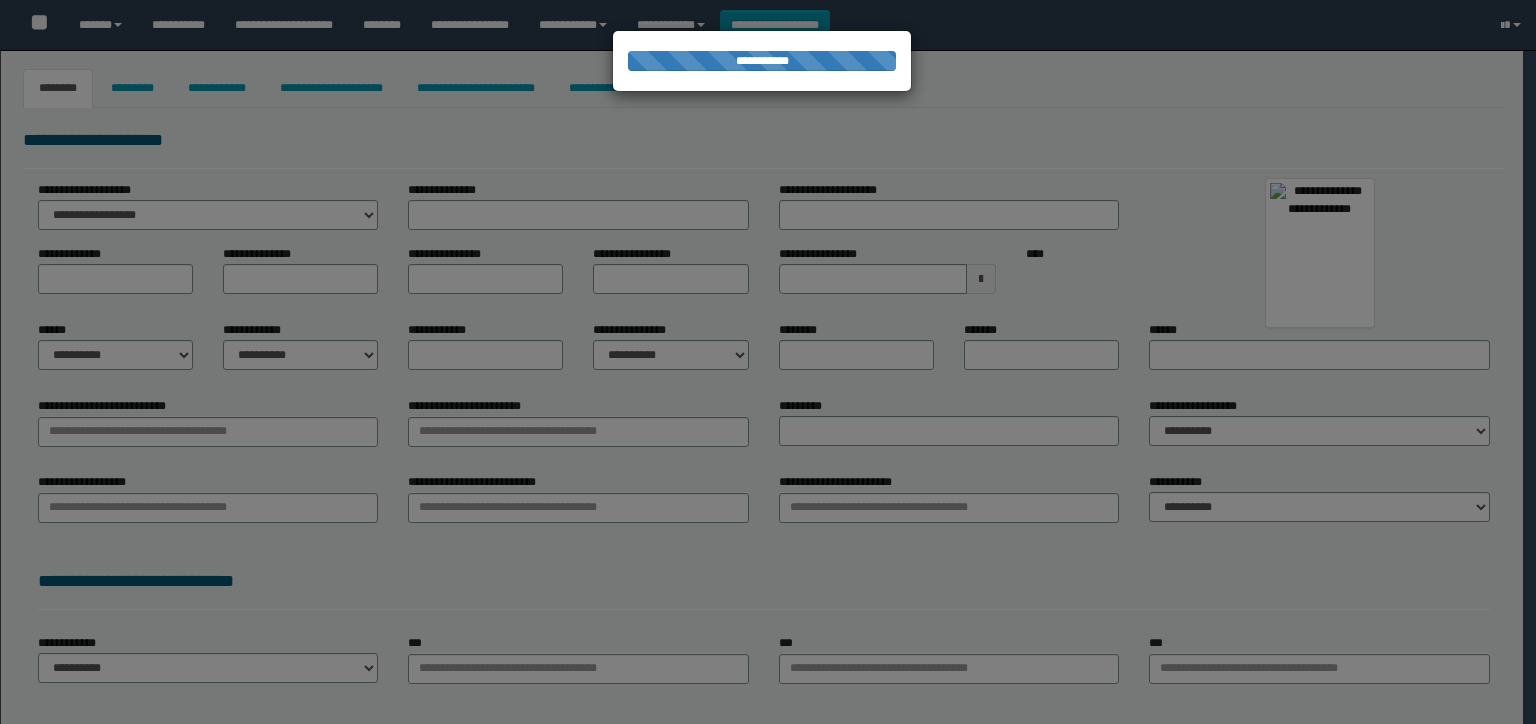 type on "**********" 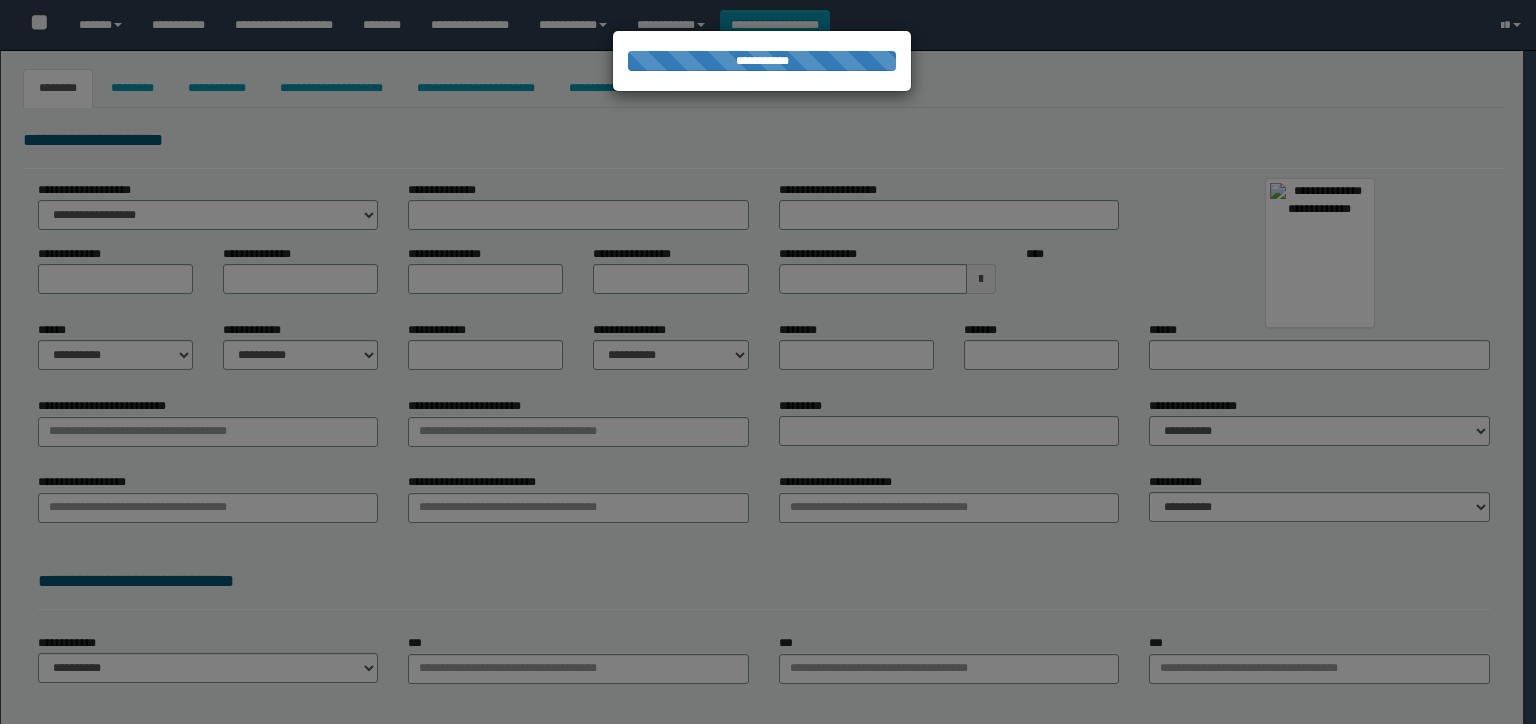 type on "********" 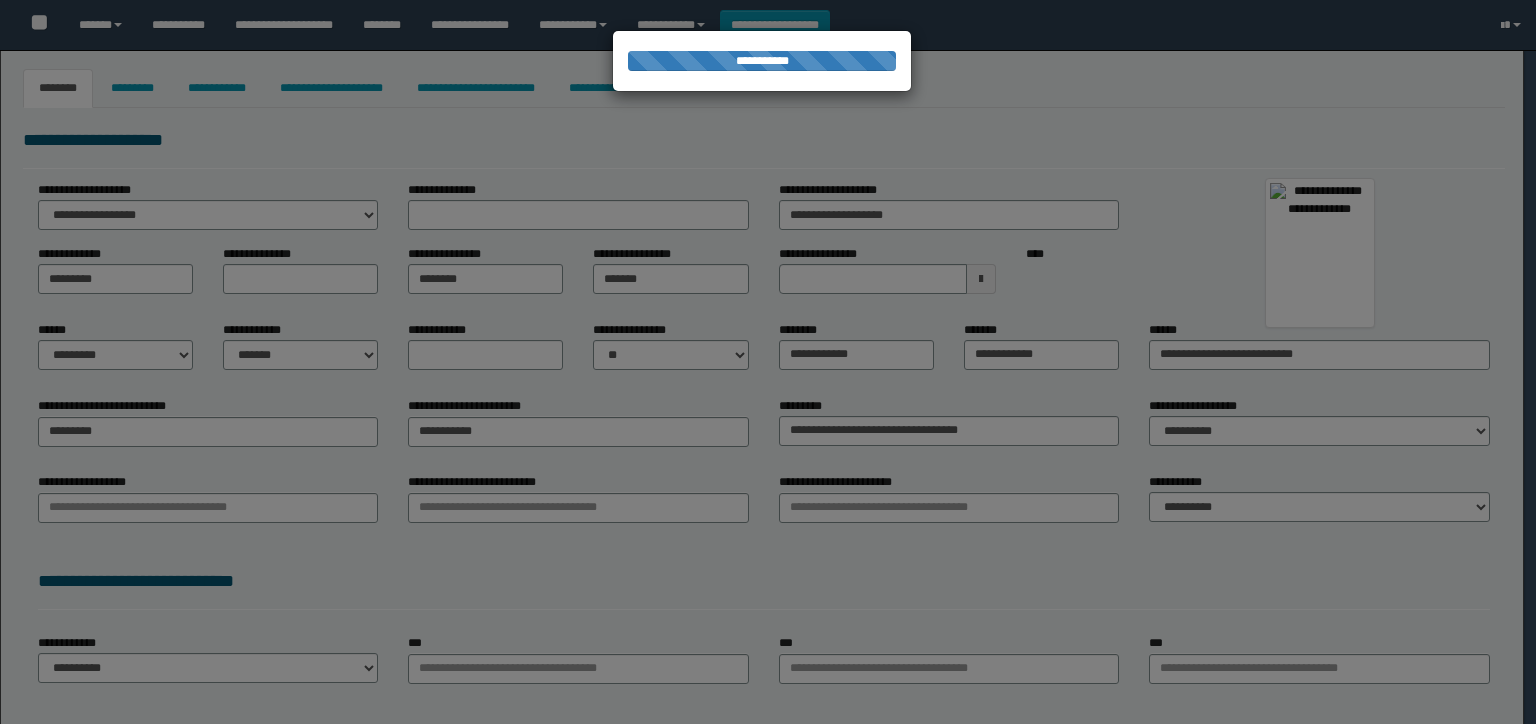 select on "*" 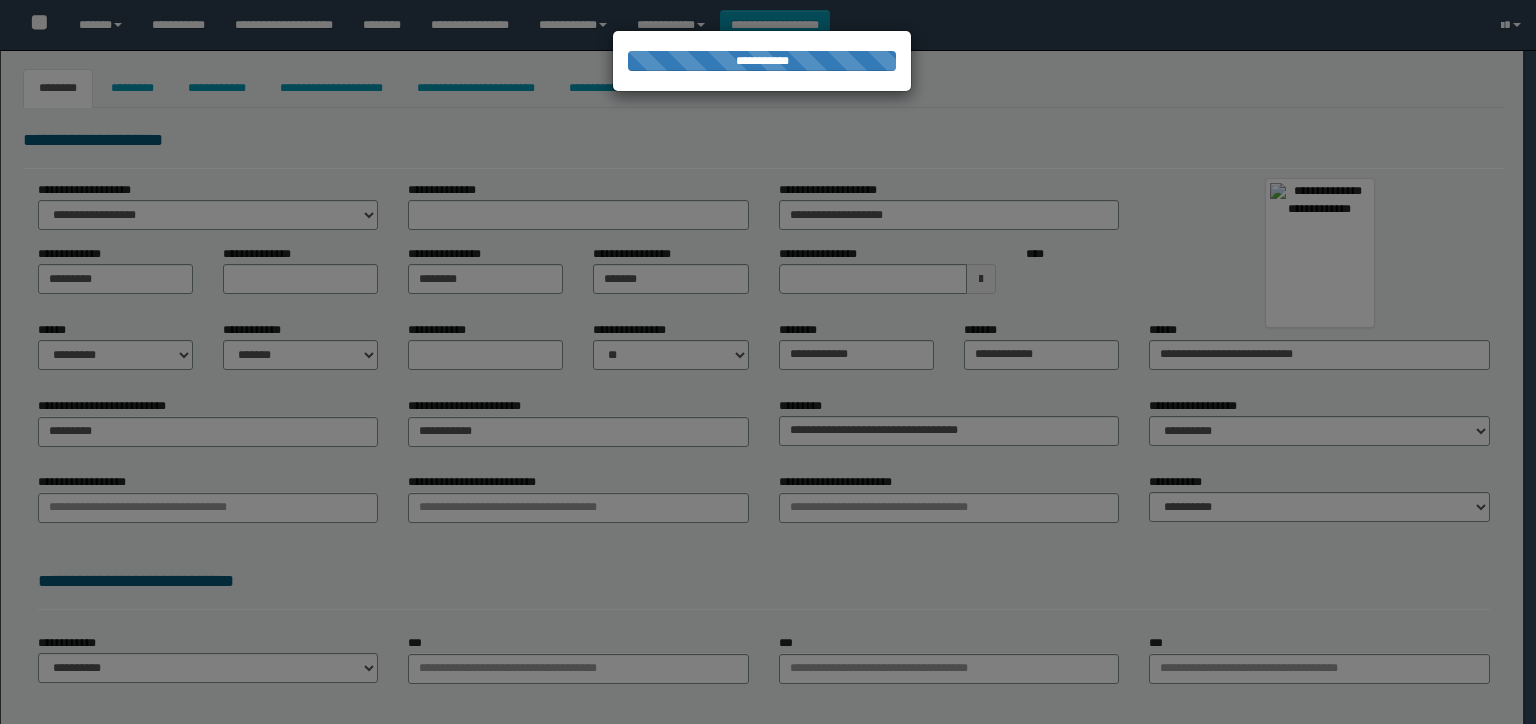 type on "********" 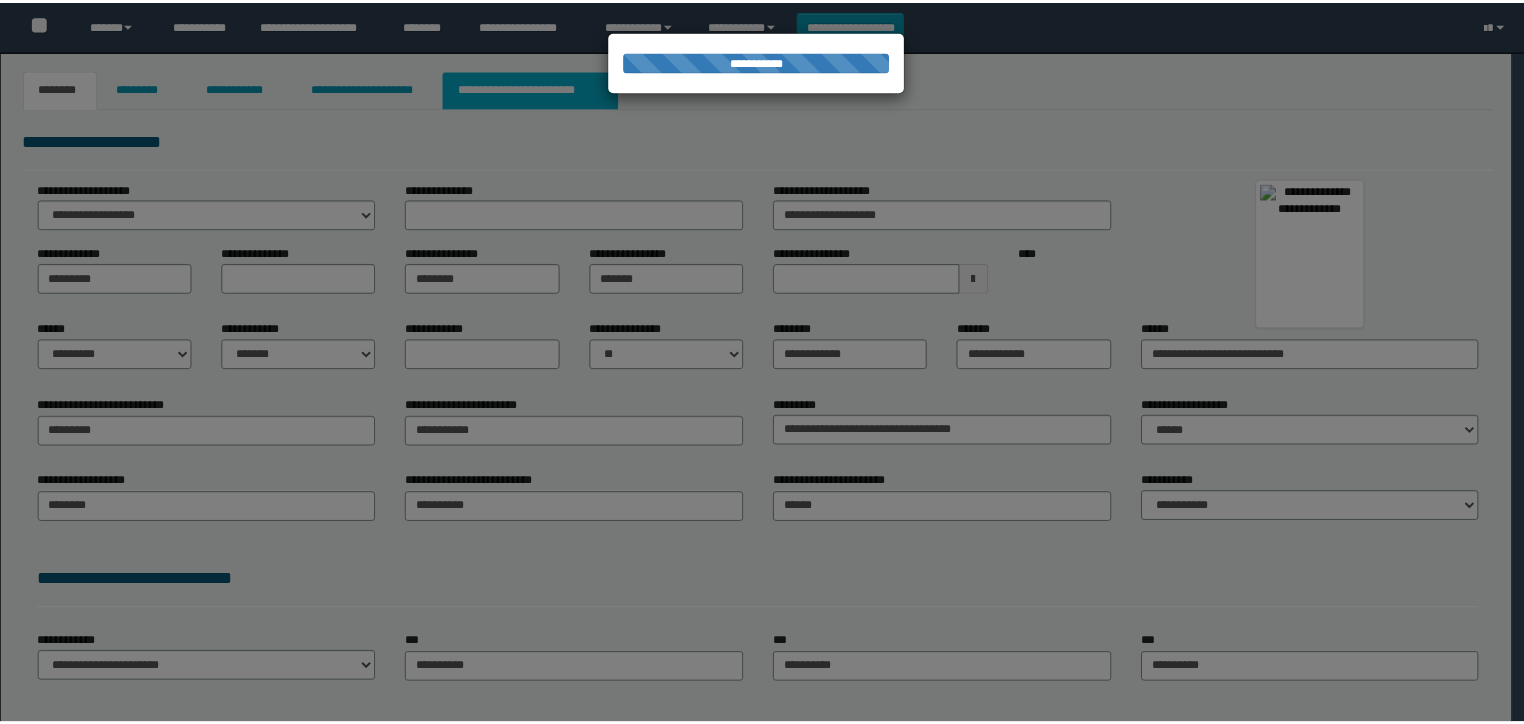 scroll, scrollTop: 0, scrollLeft: 0, axis: both 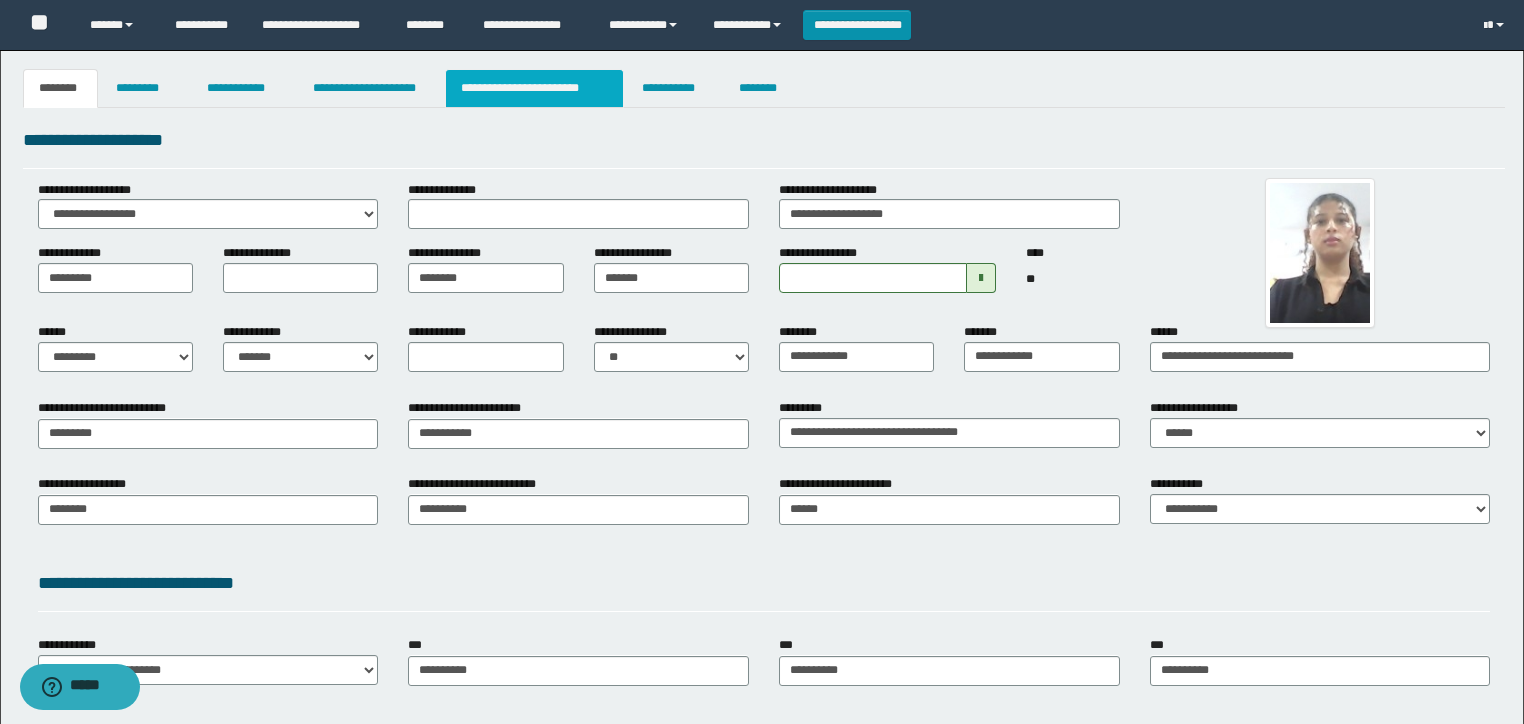 click on "**********" at bounding box center (534, 88) 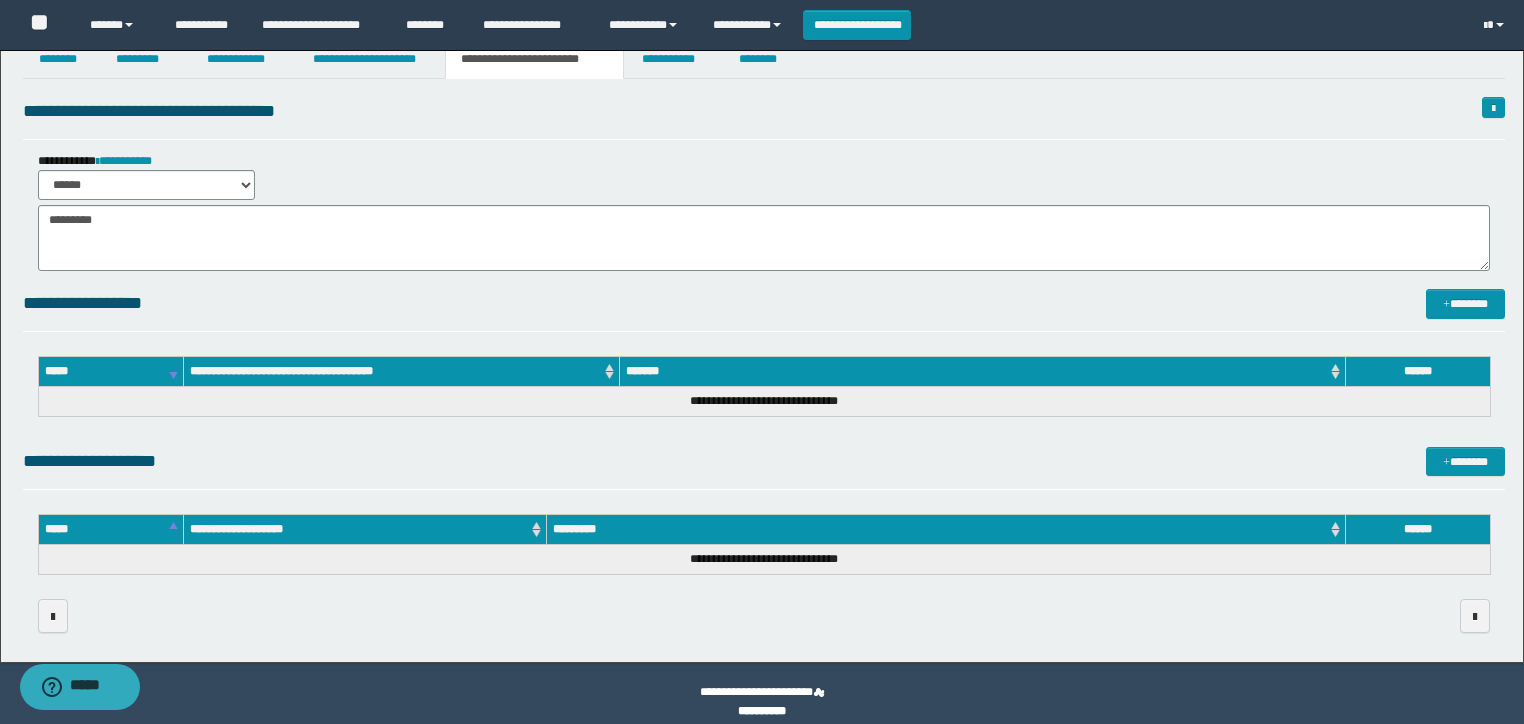 scroll, scrollTop: 45, scrollLeft: 0, axis: vertical 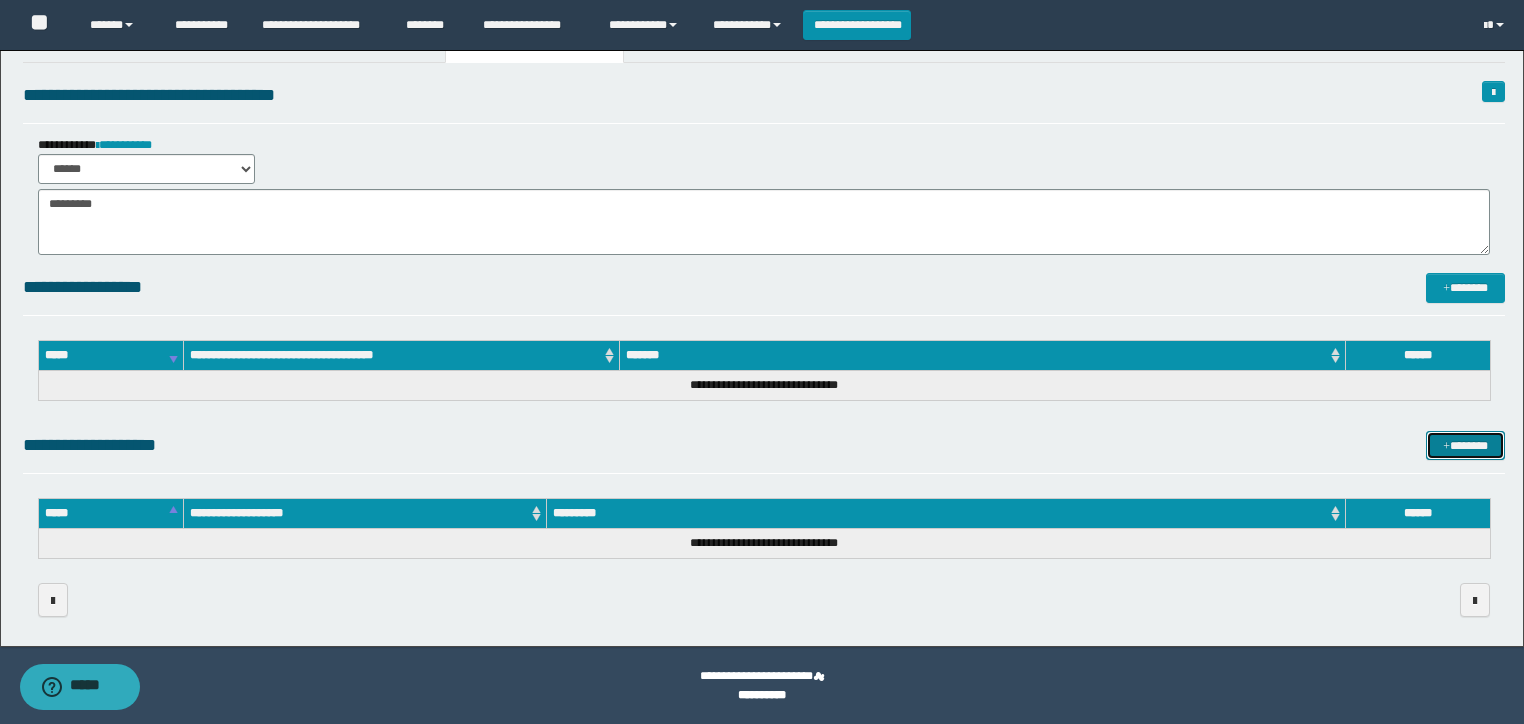 click on "*******" at bounding box center [1465, 446] 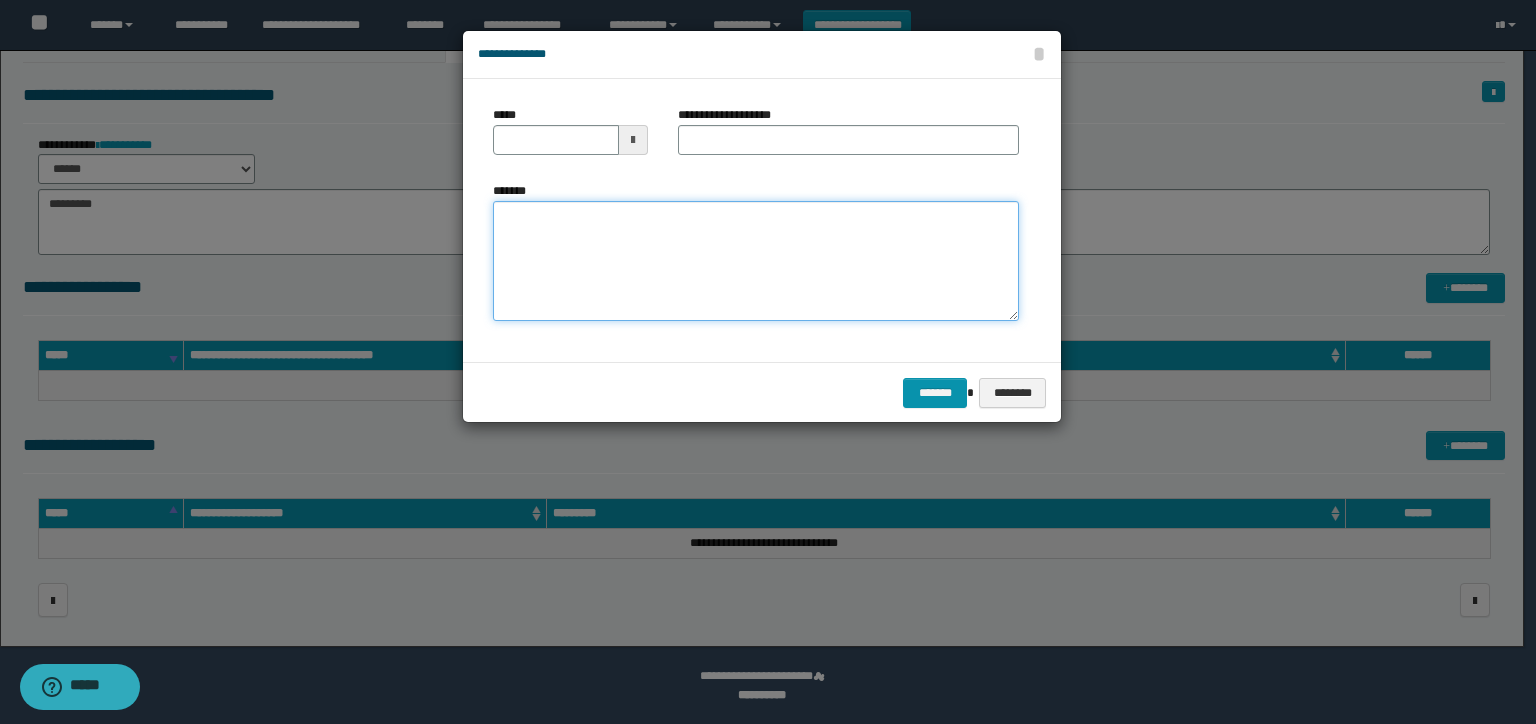 paste on "**********" 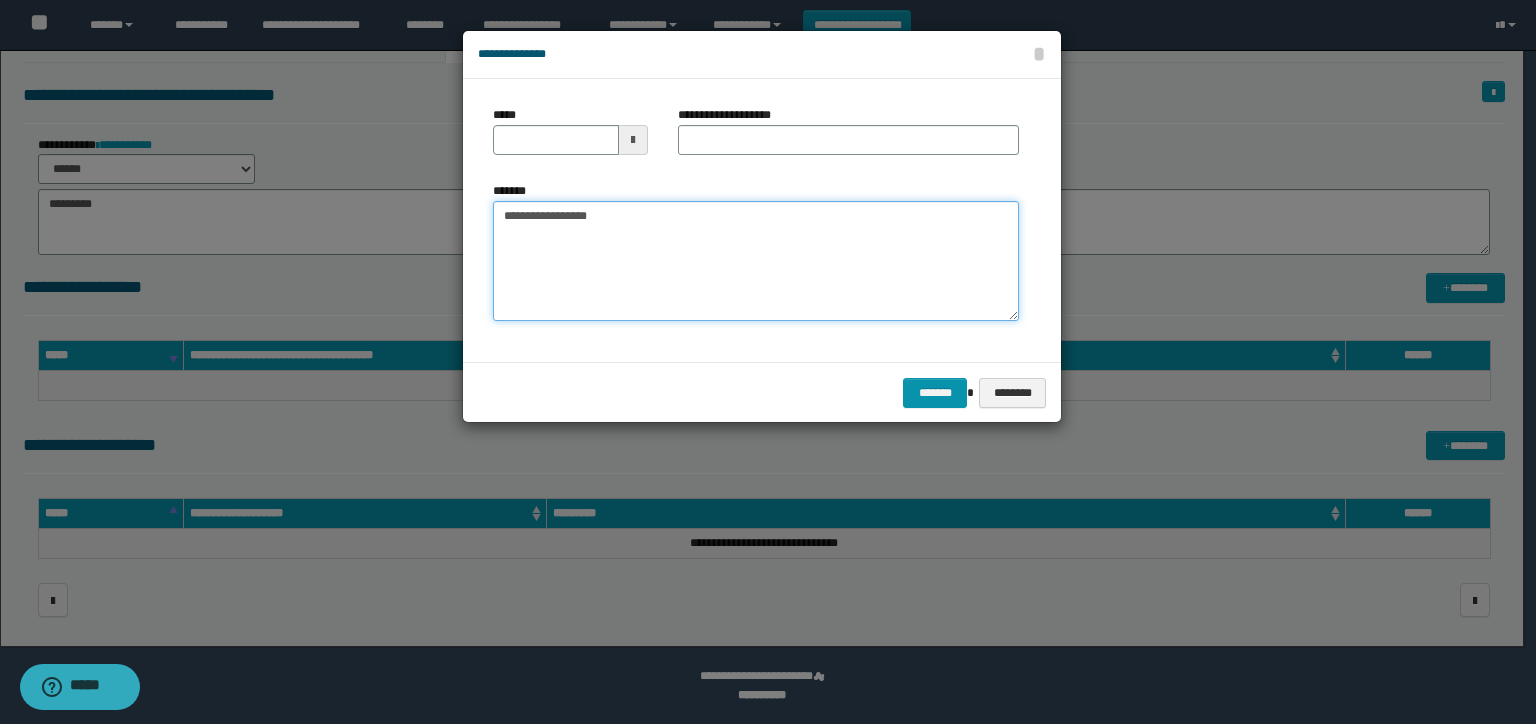 click on "**********" at bounding box center (756, 261) 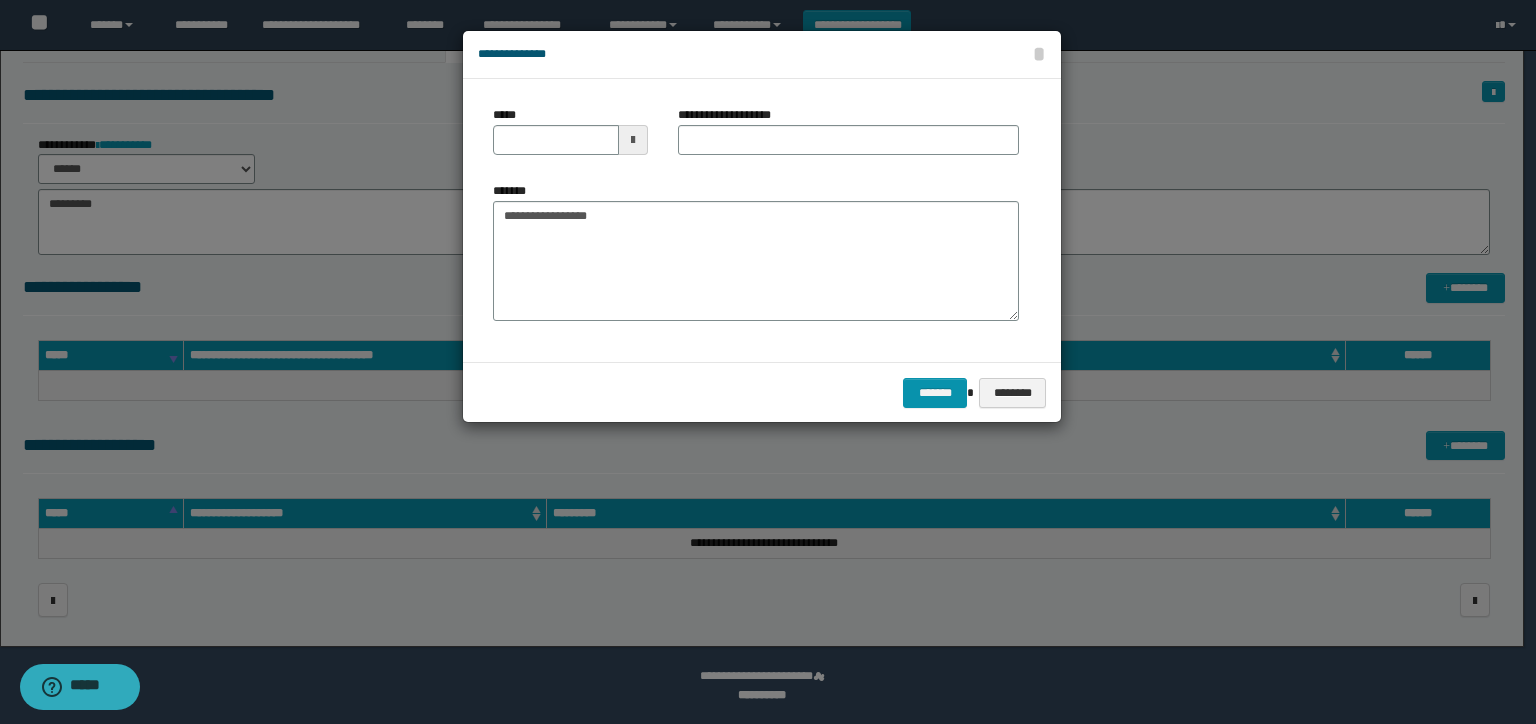 click at bounding box center (633, 140) 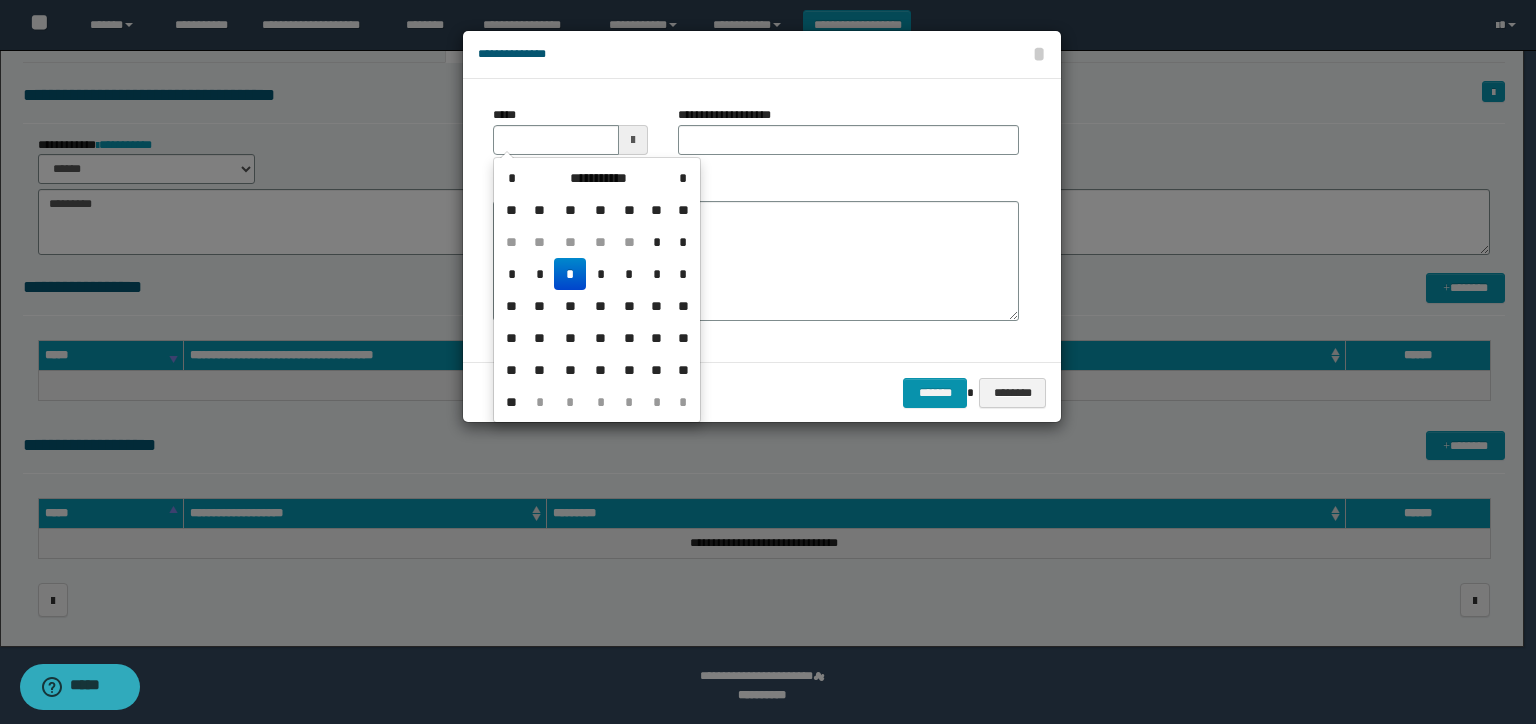 drag, startPoint x: 567, startPoint y: 275, endPoint x: 720, endPoint y: 159, distance: 192.00261 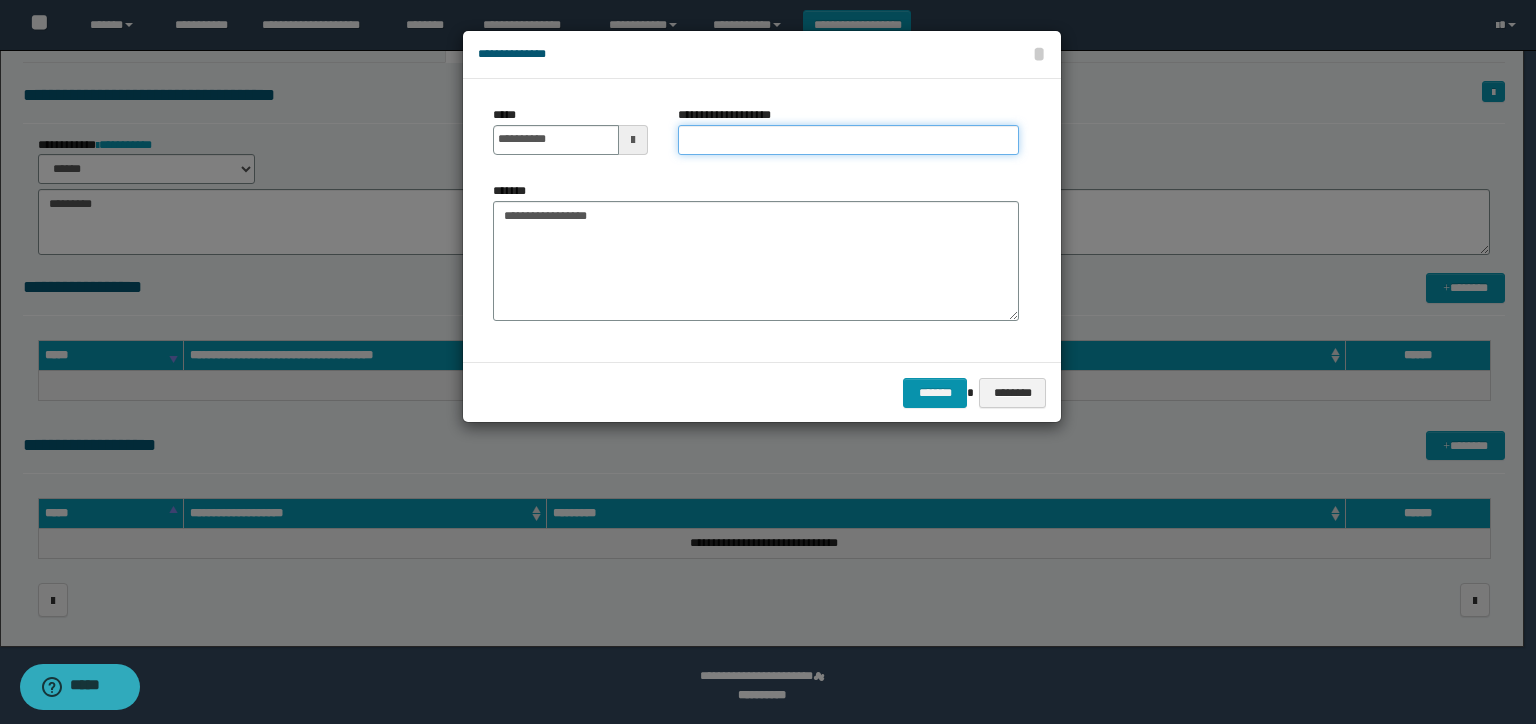 drag, startPoint x: 726, startPoint y: 140, endPoint x: 764, endPoint y: 155, distance: 40.853397 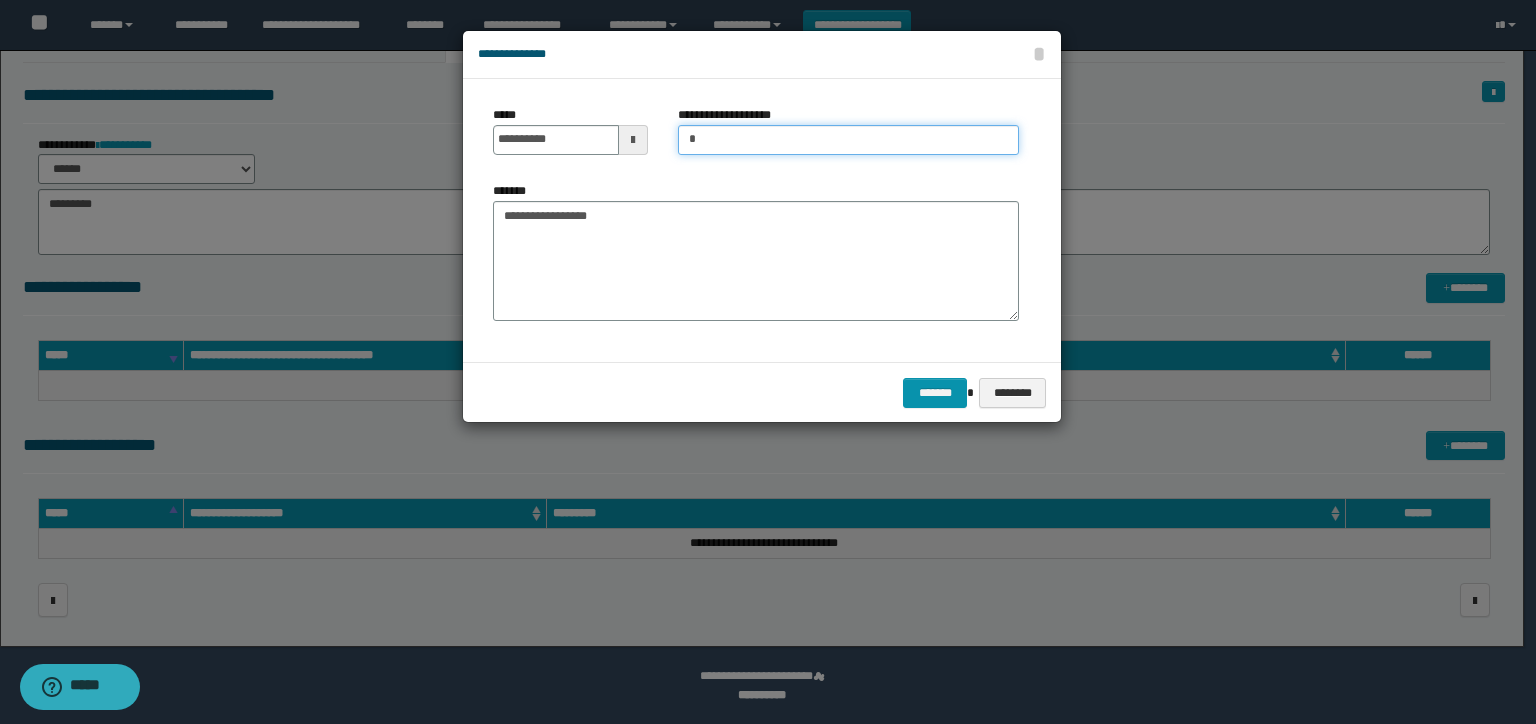 type on "**********" 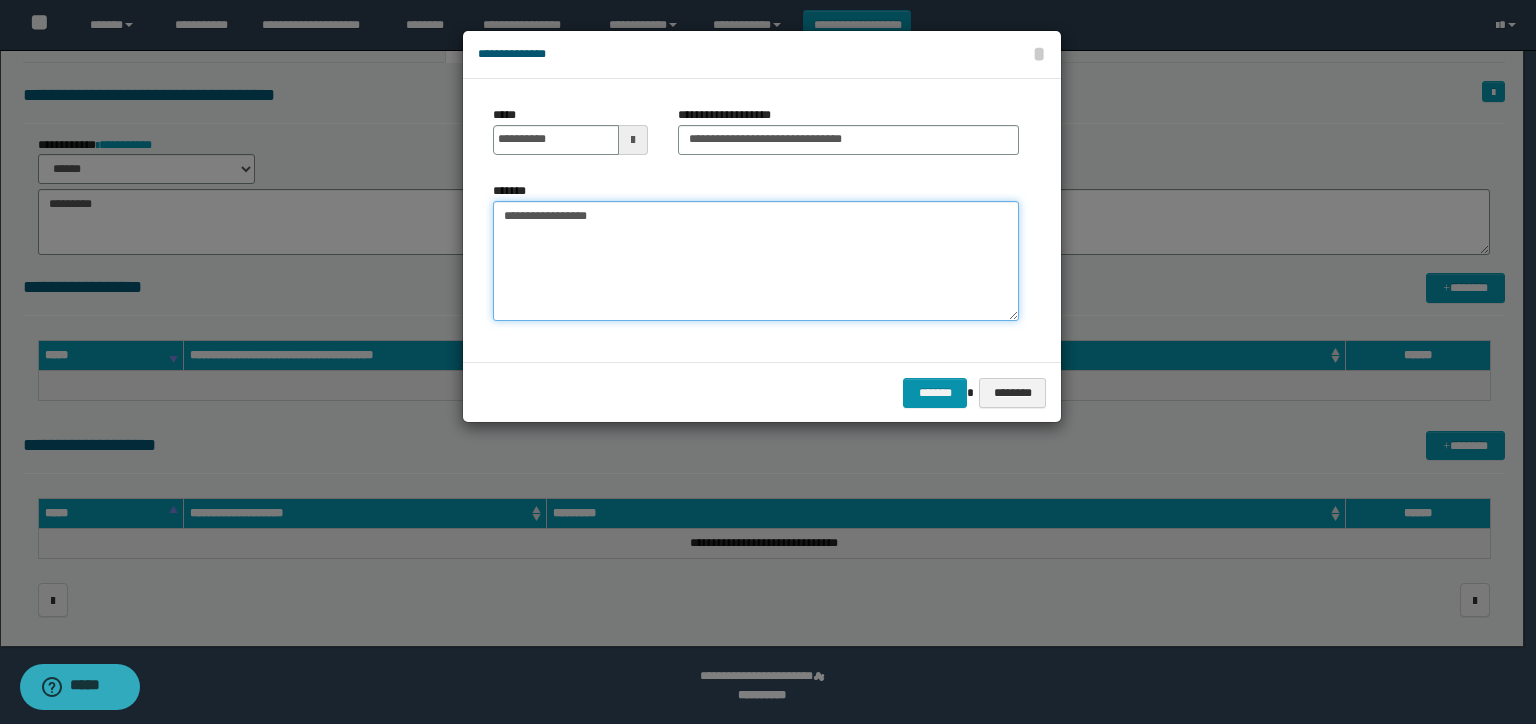 click on "**********" at bounding box center [756, 261] 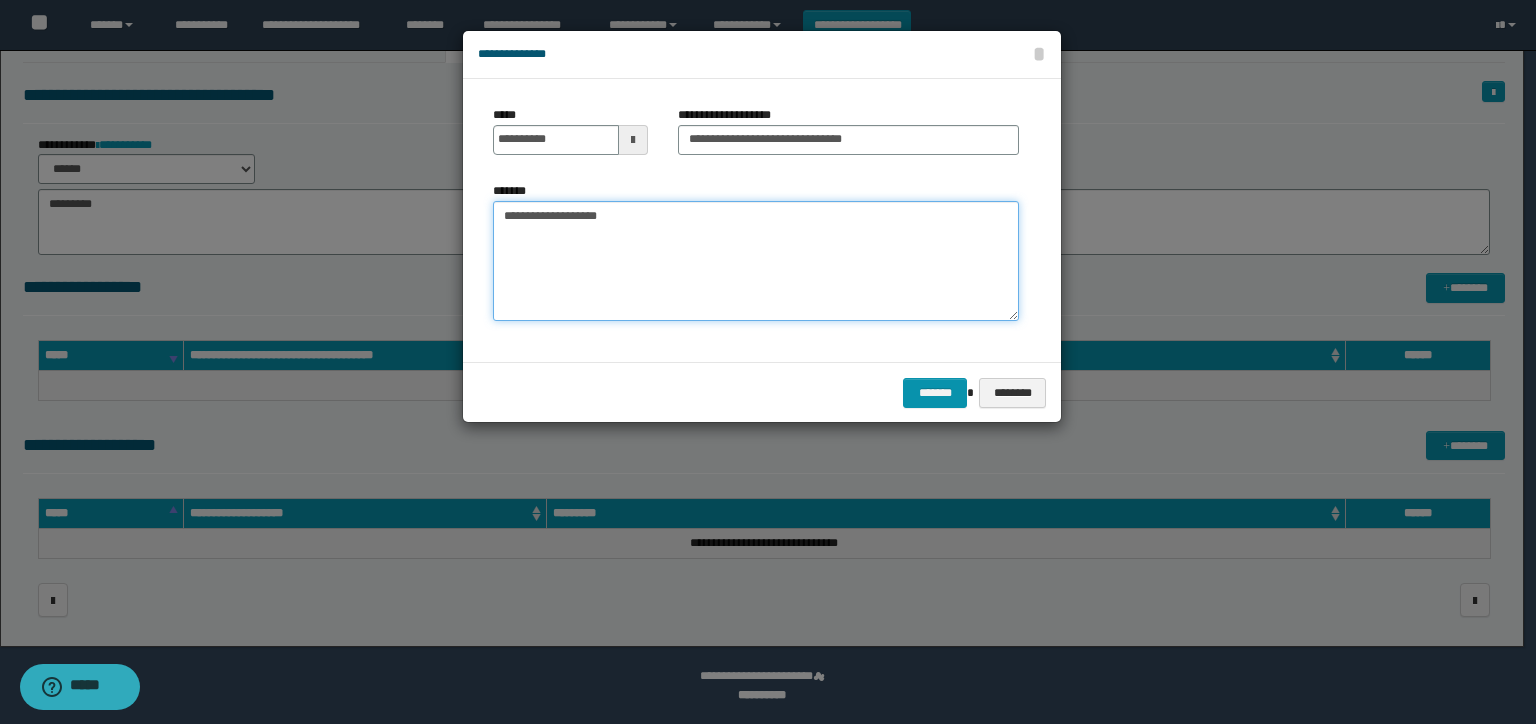 paste on "**********" 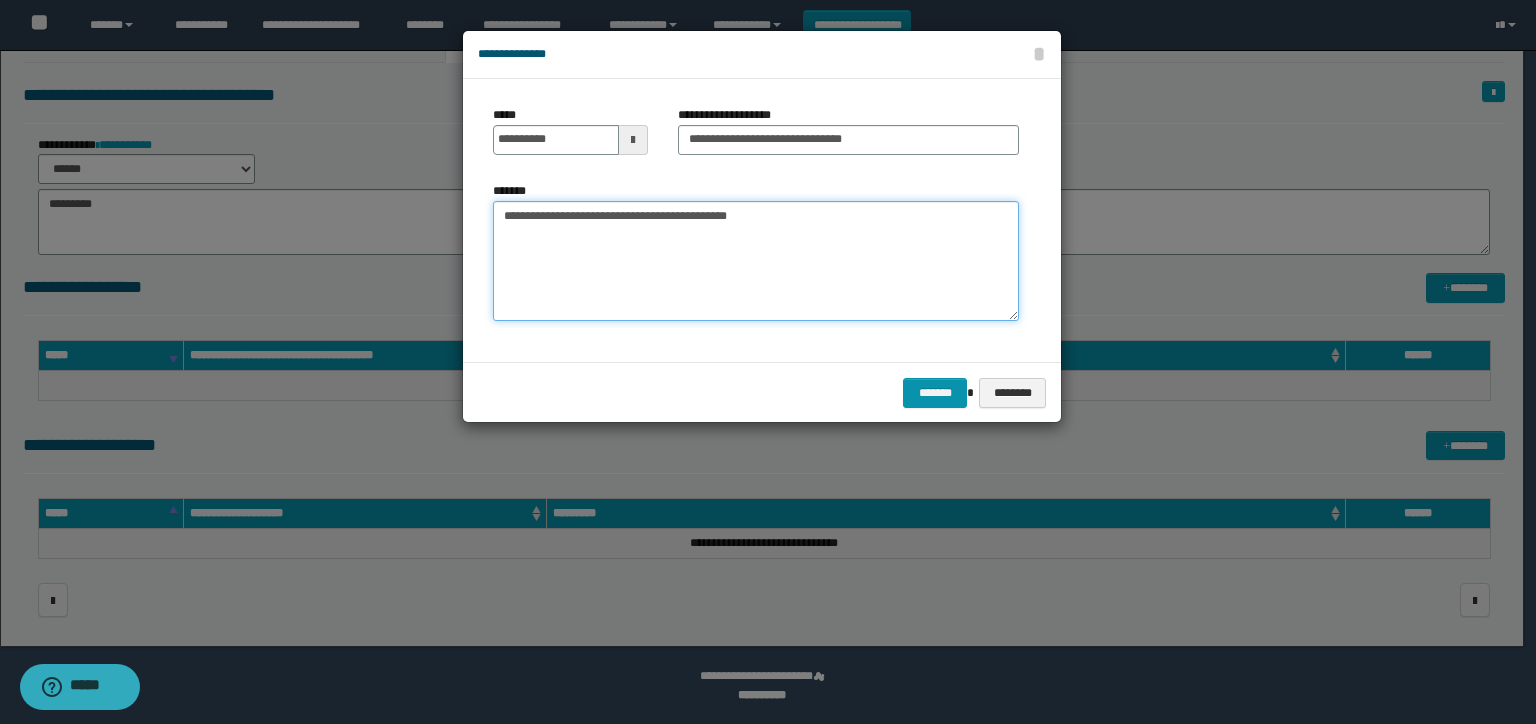 paste on "**********" 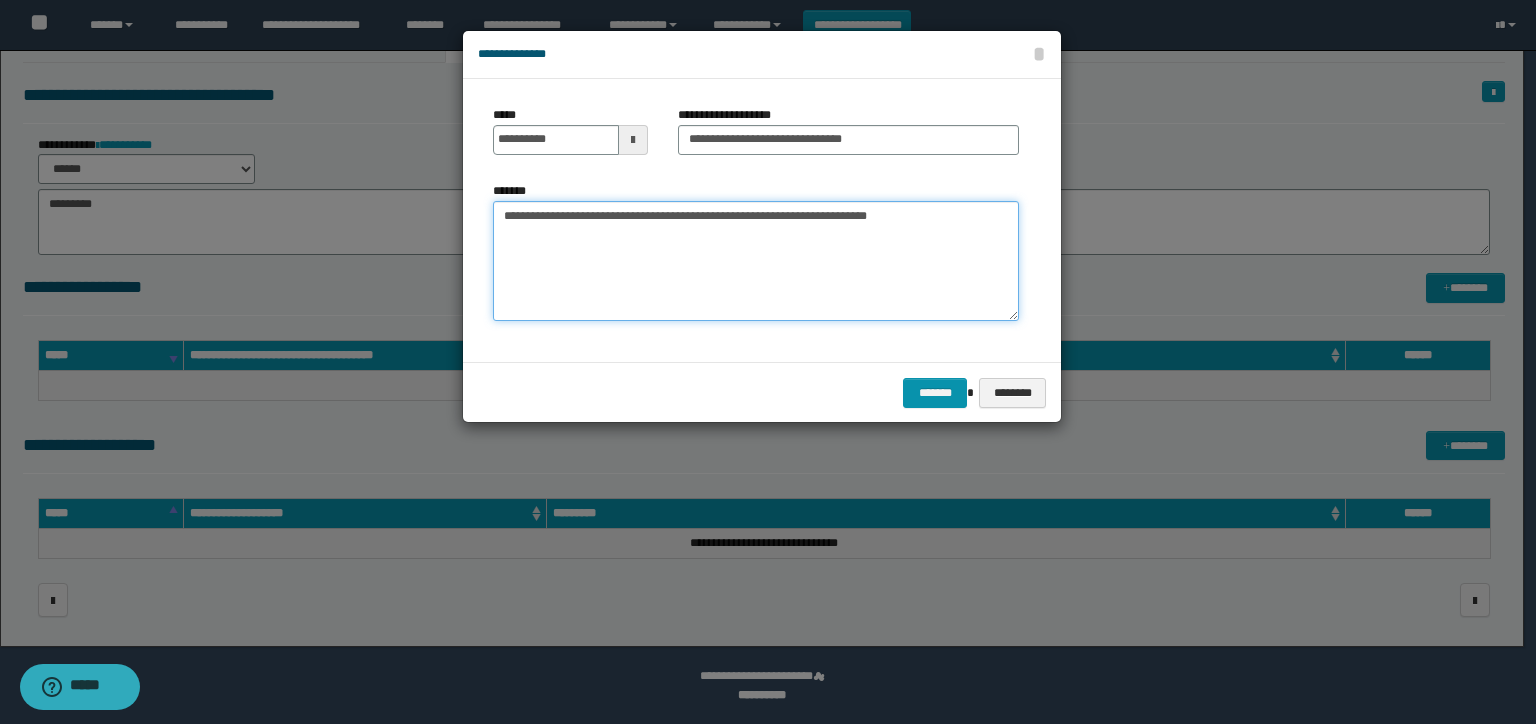 paste on "**********" 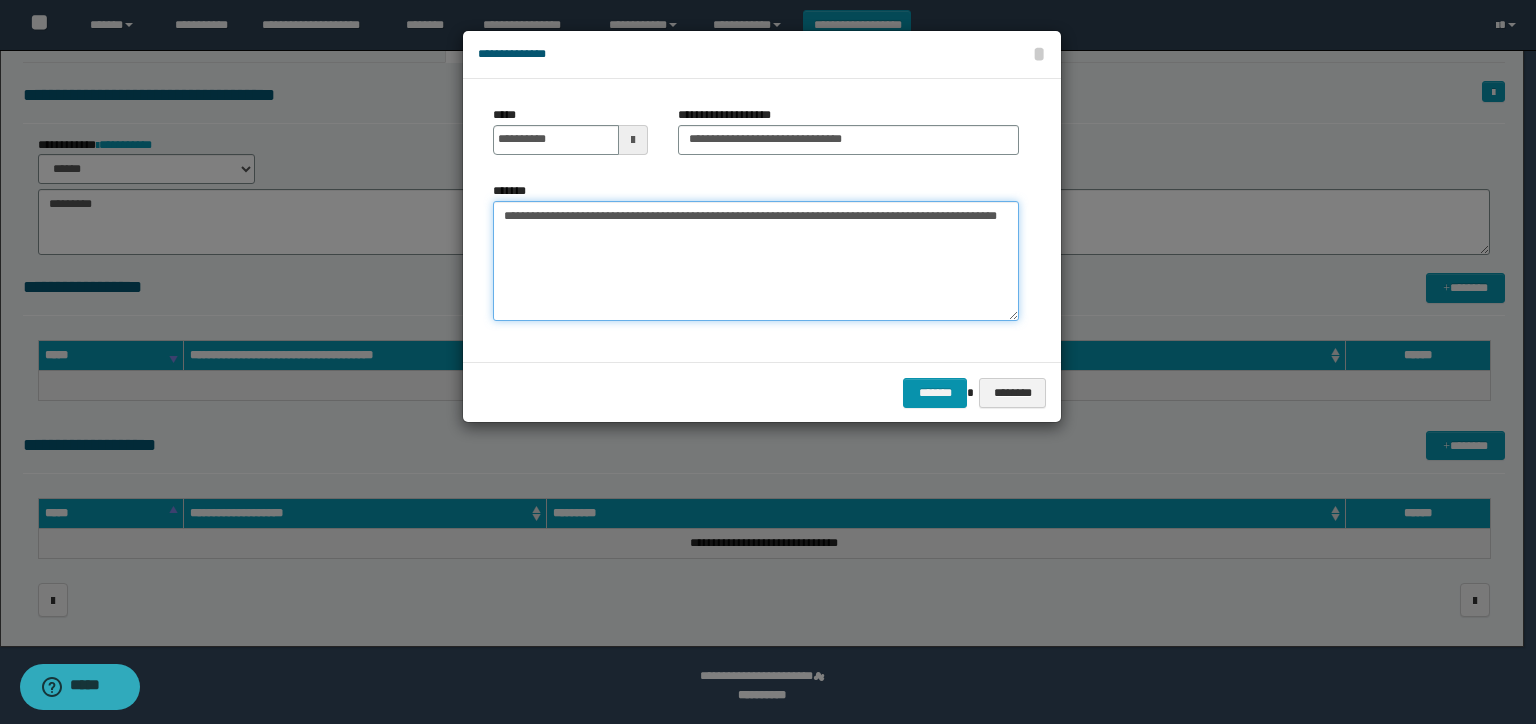 paste on "**********" 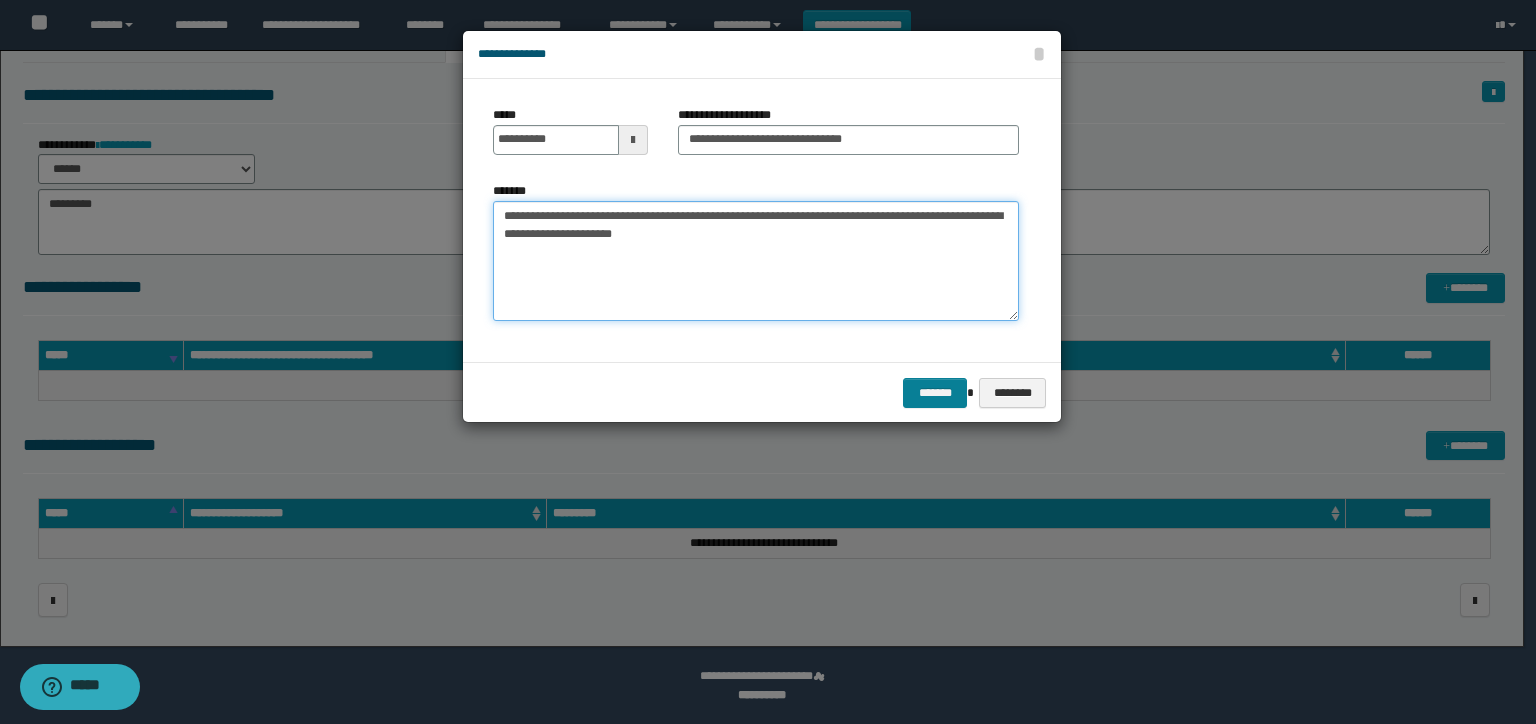 type on "**********" 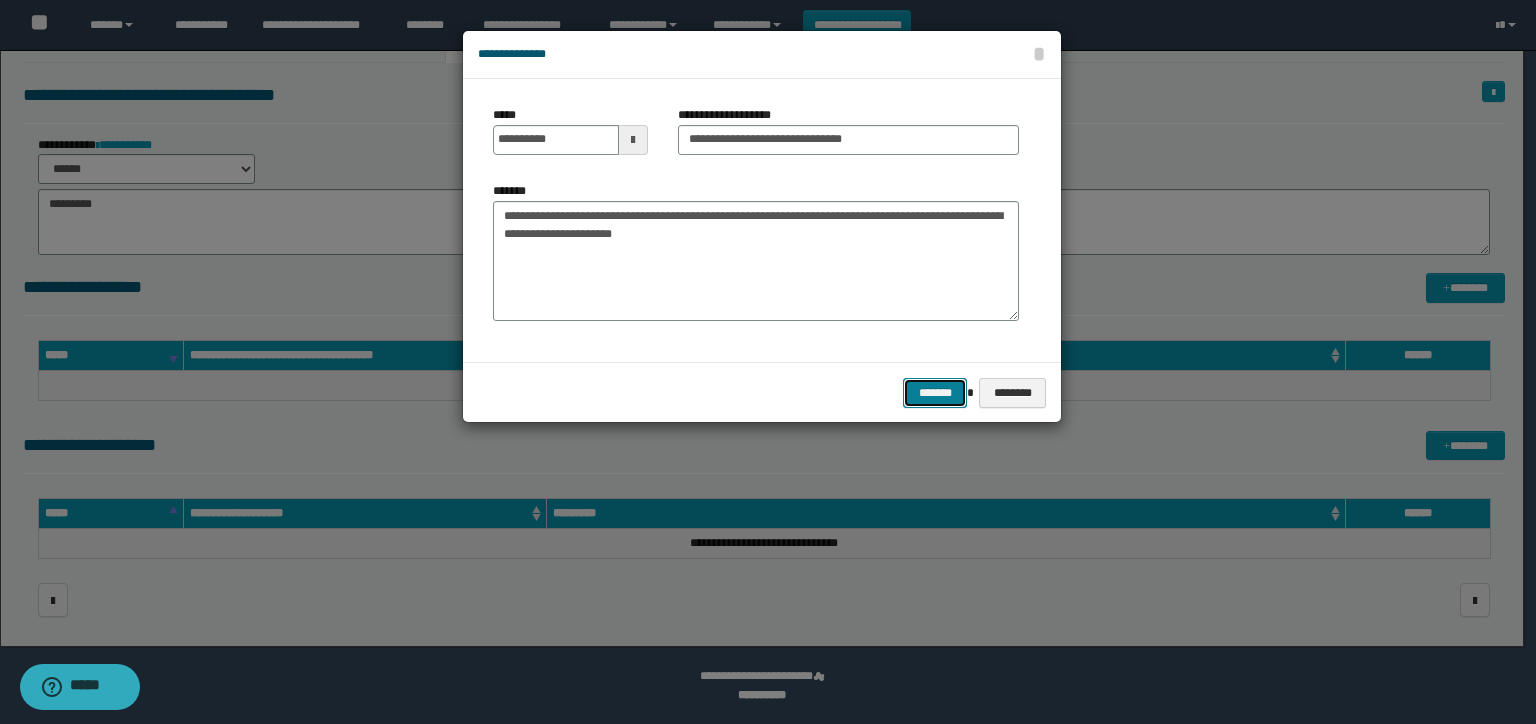 click on "*******" at bounding box center [935, 393] 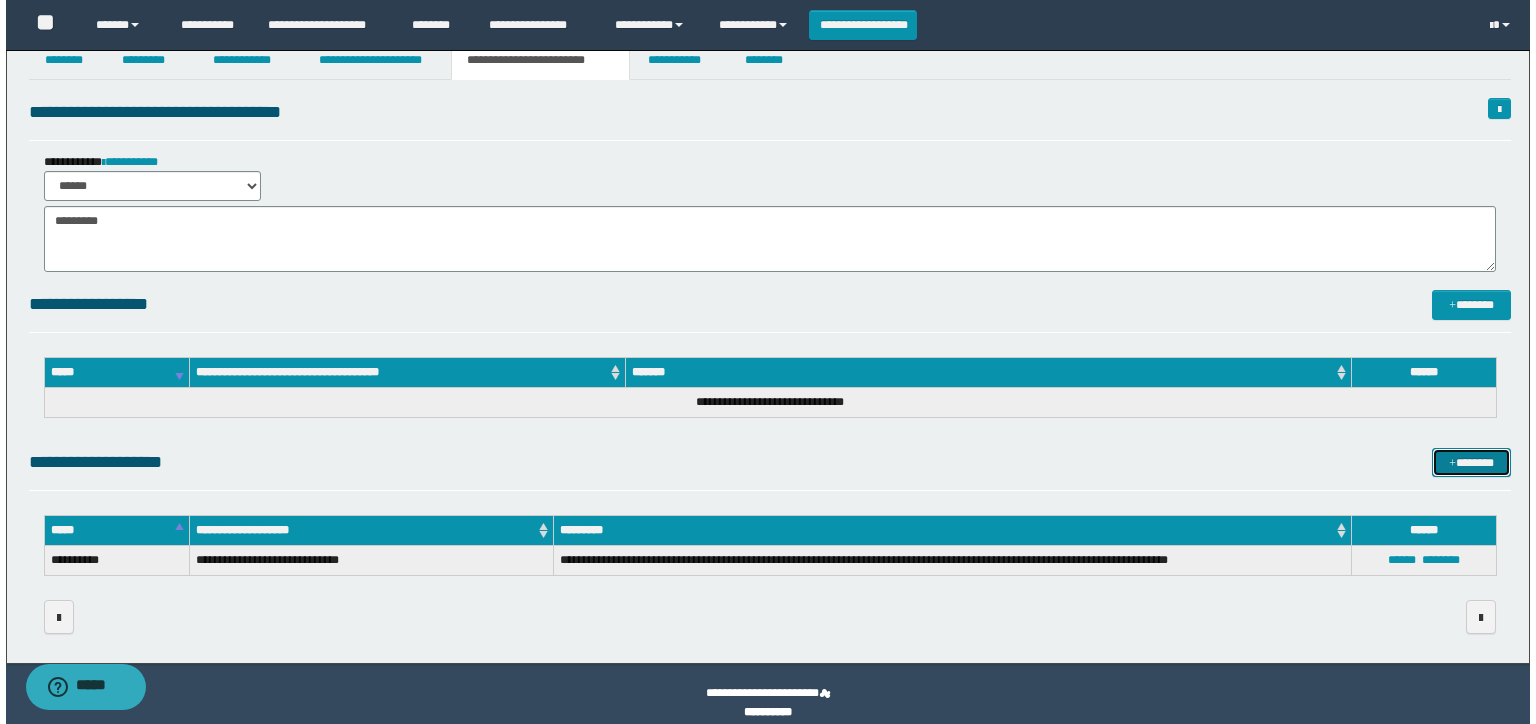 scroll, scrollTop: 0, scrollLeft: 0, axis: both 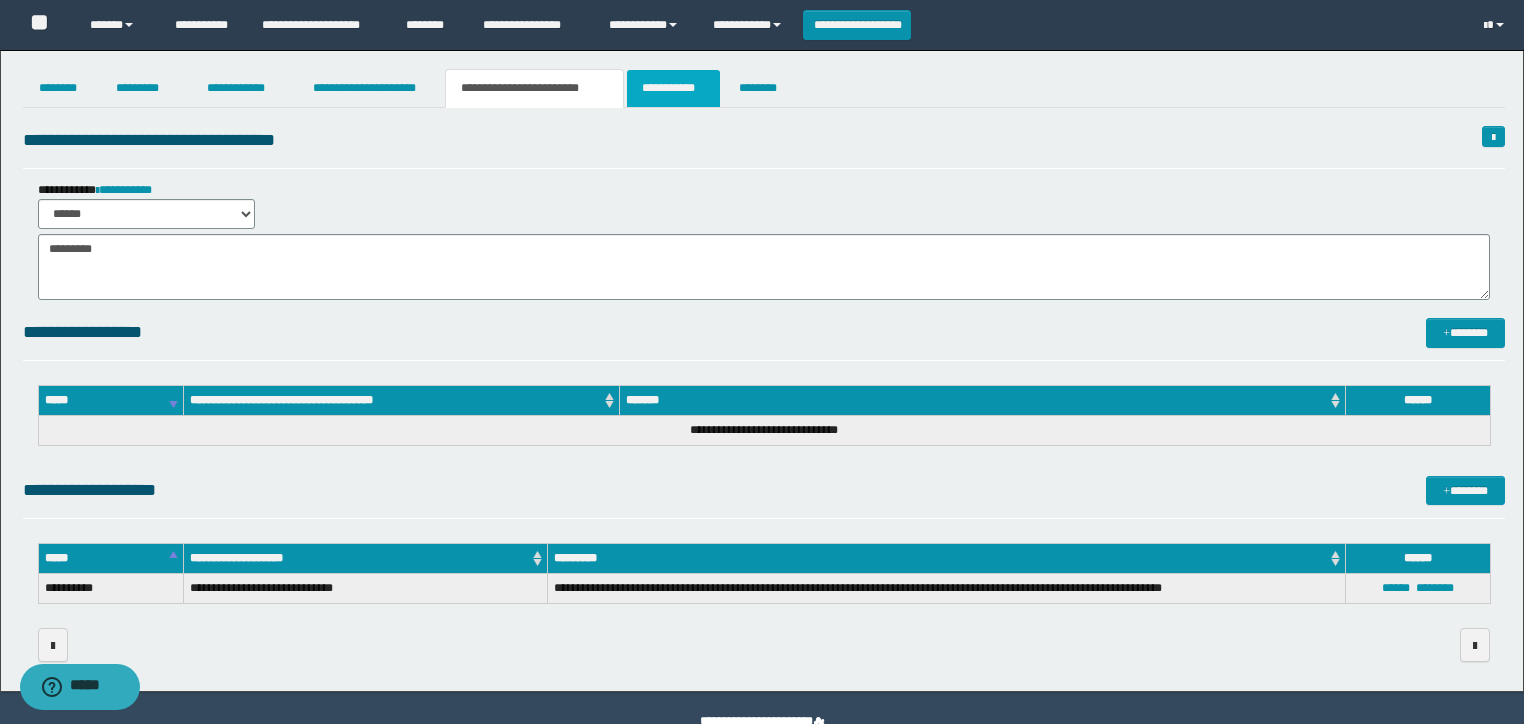 click on "**********" at bounding box center (673, 88) 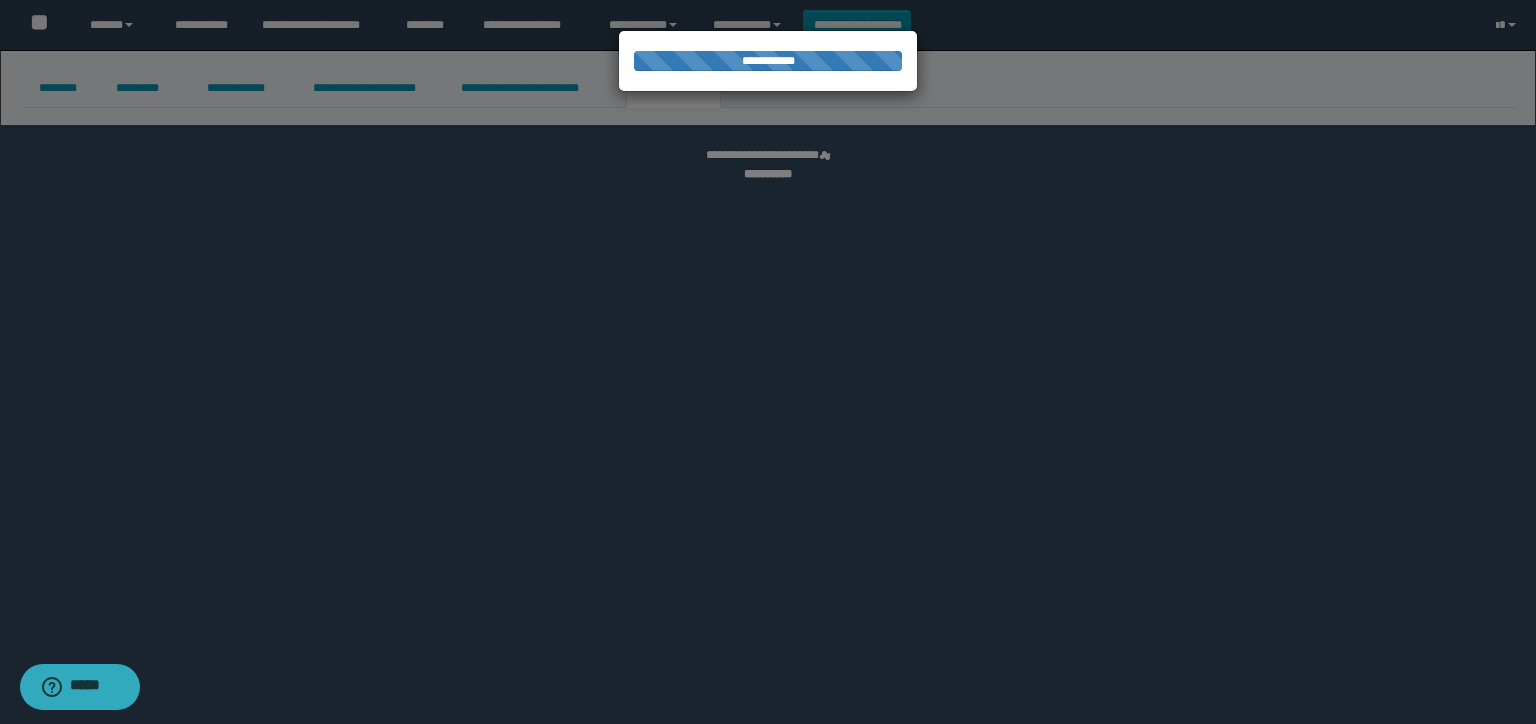 select on "****" 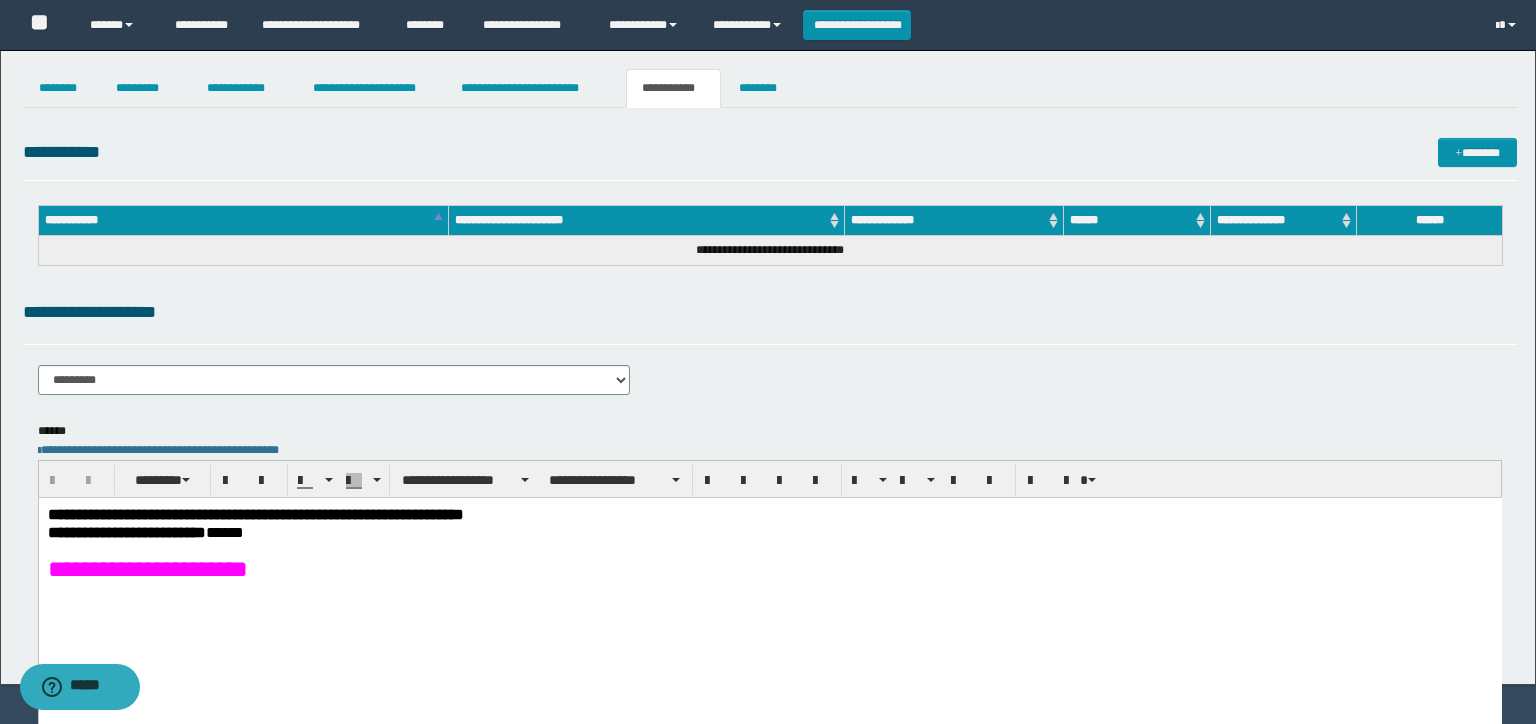 scroll, scrollTop: 0, scrollLeft: 0, axis: both 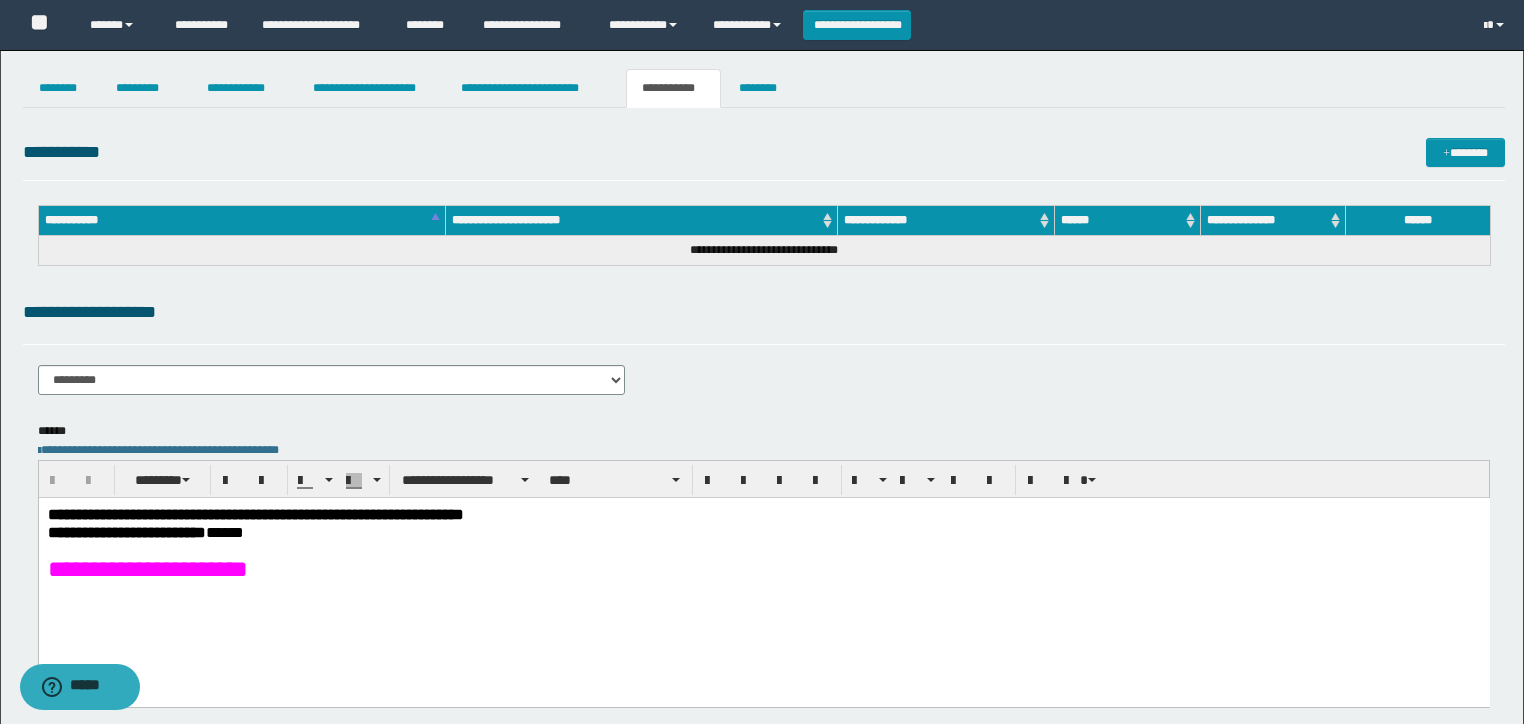 click on "**********" at bounding box center (147, 568) 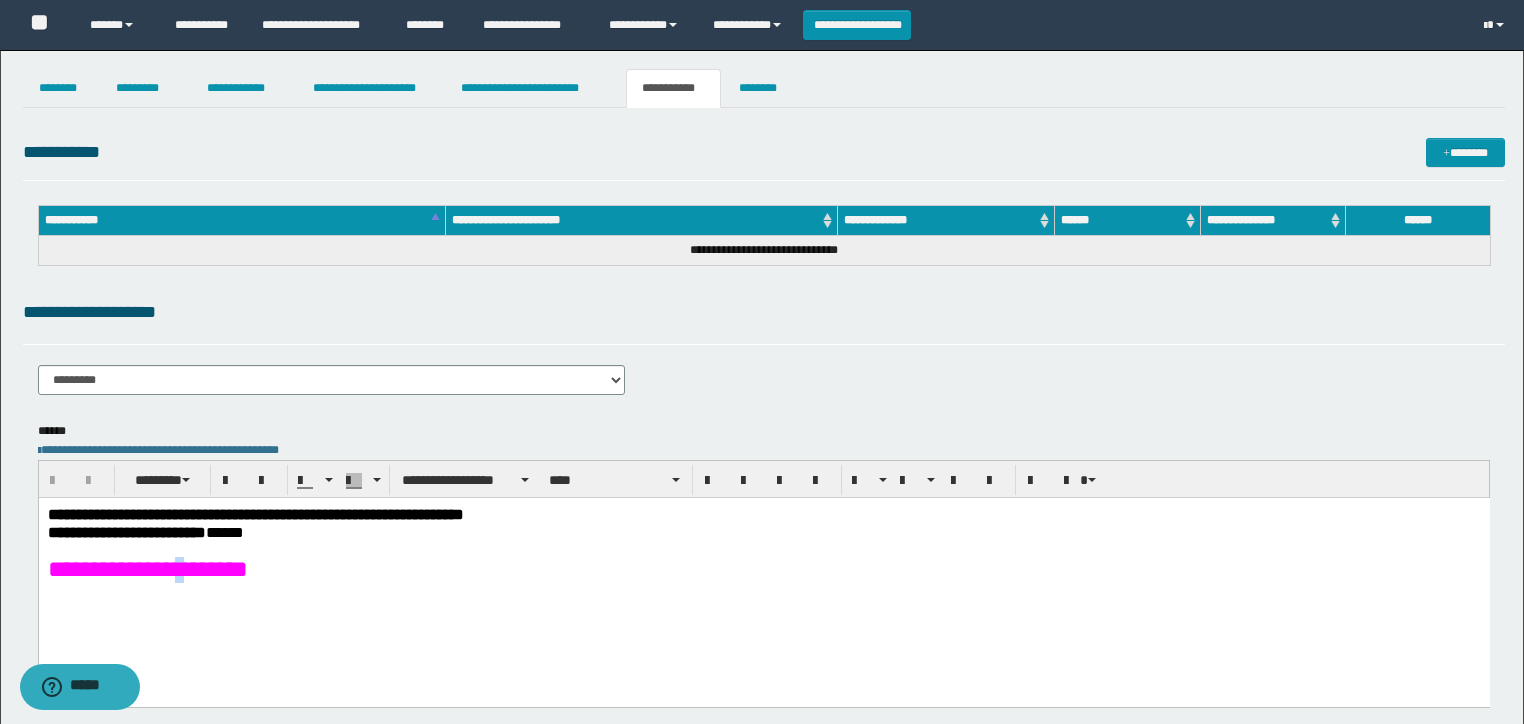 click on "**********" at bounding box center (147, 568) 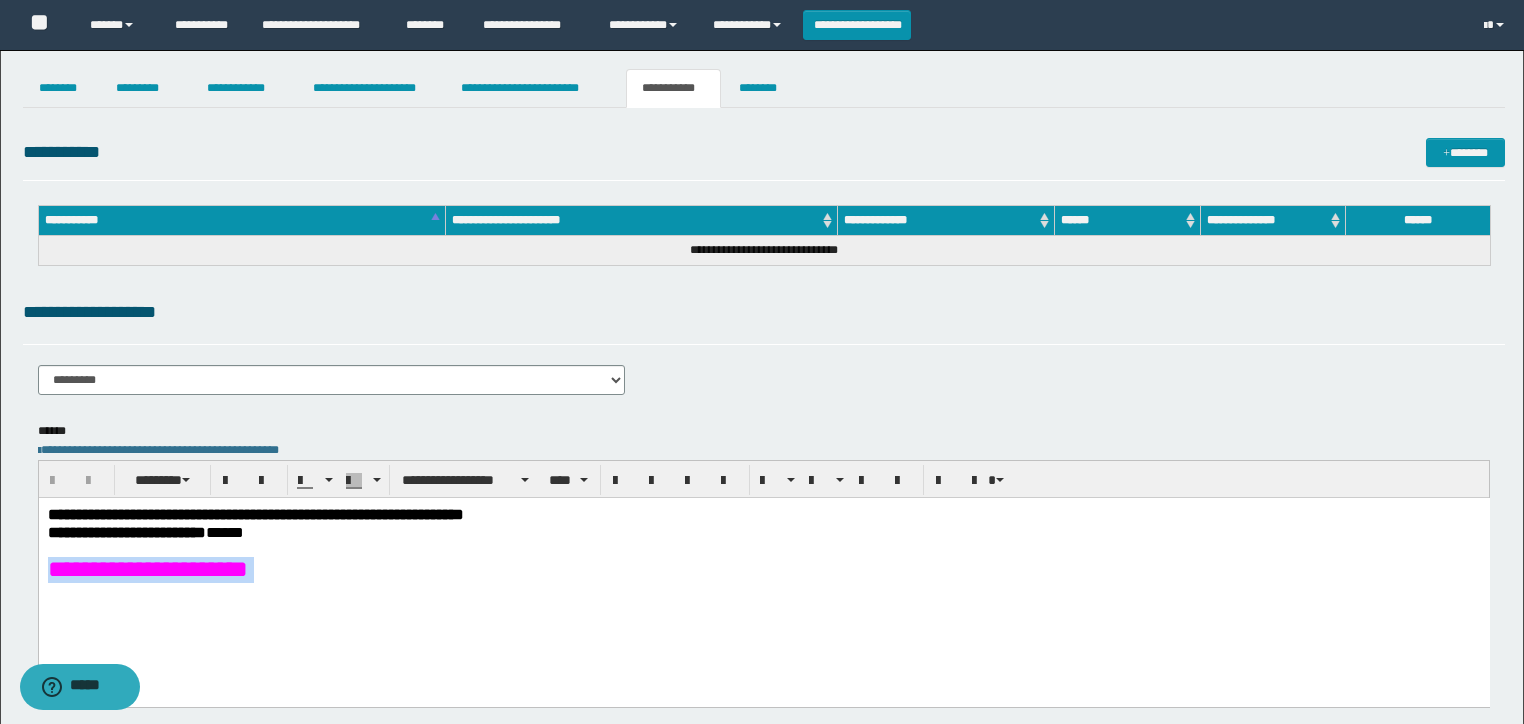 click on "**********" at bounding box center [147, 568] 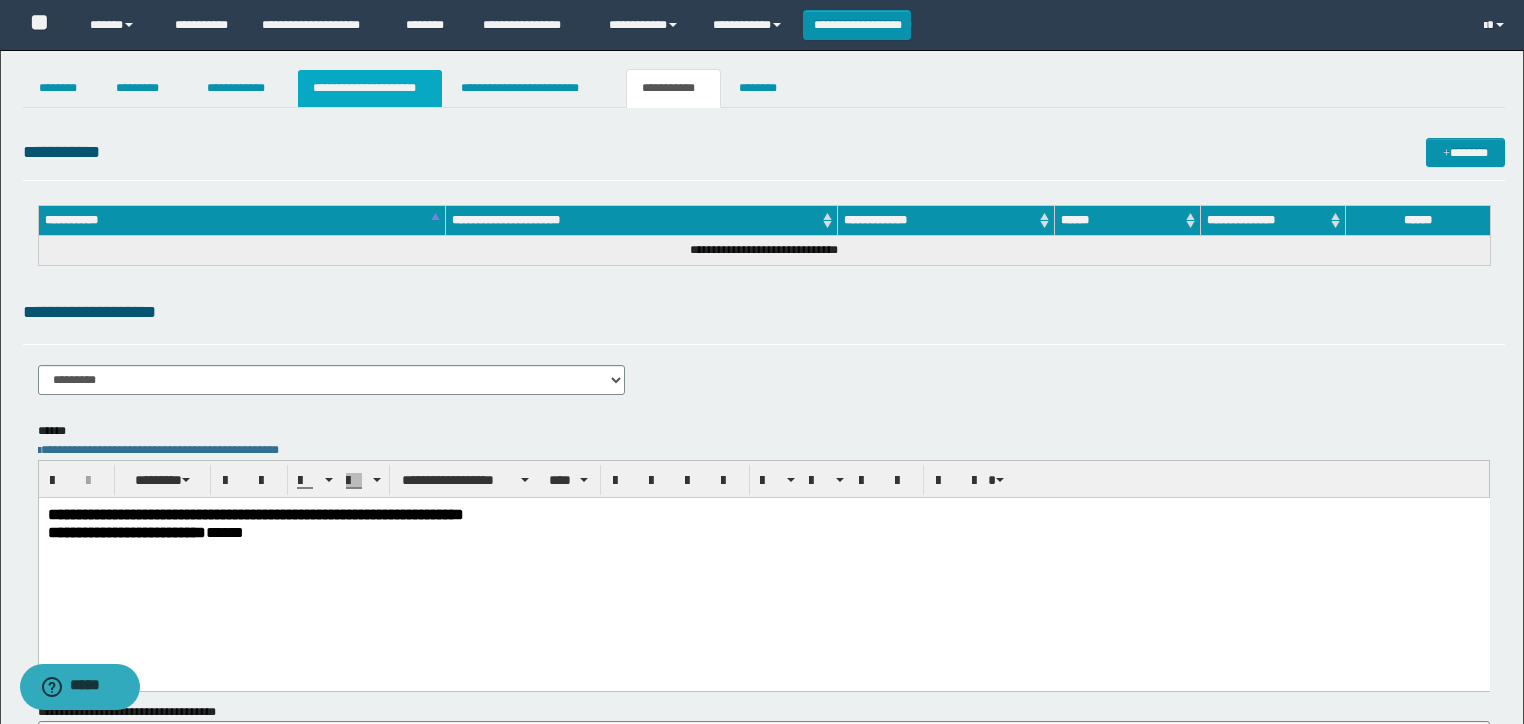 click on "**********" at bounding box center (370, 88) 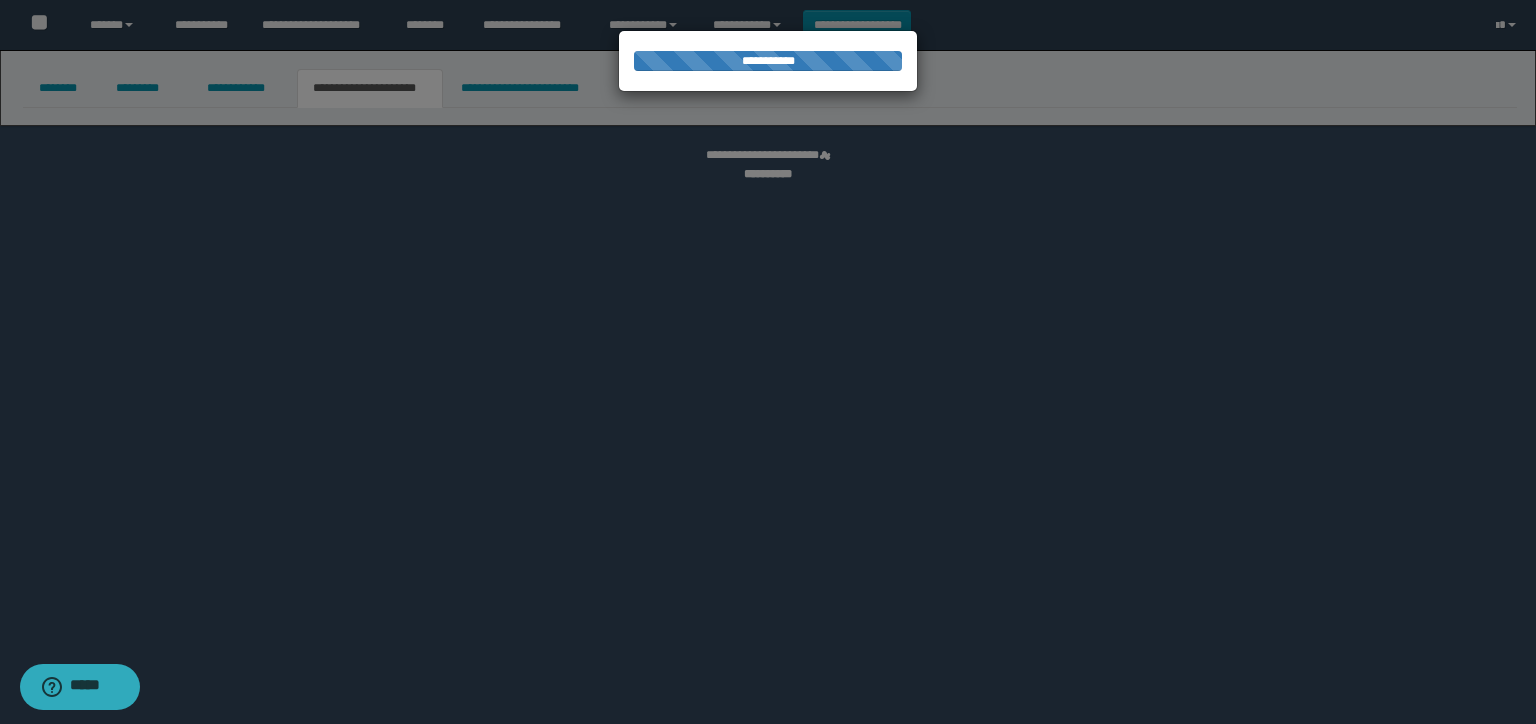 select on "*" 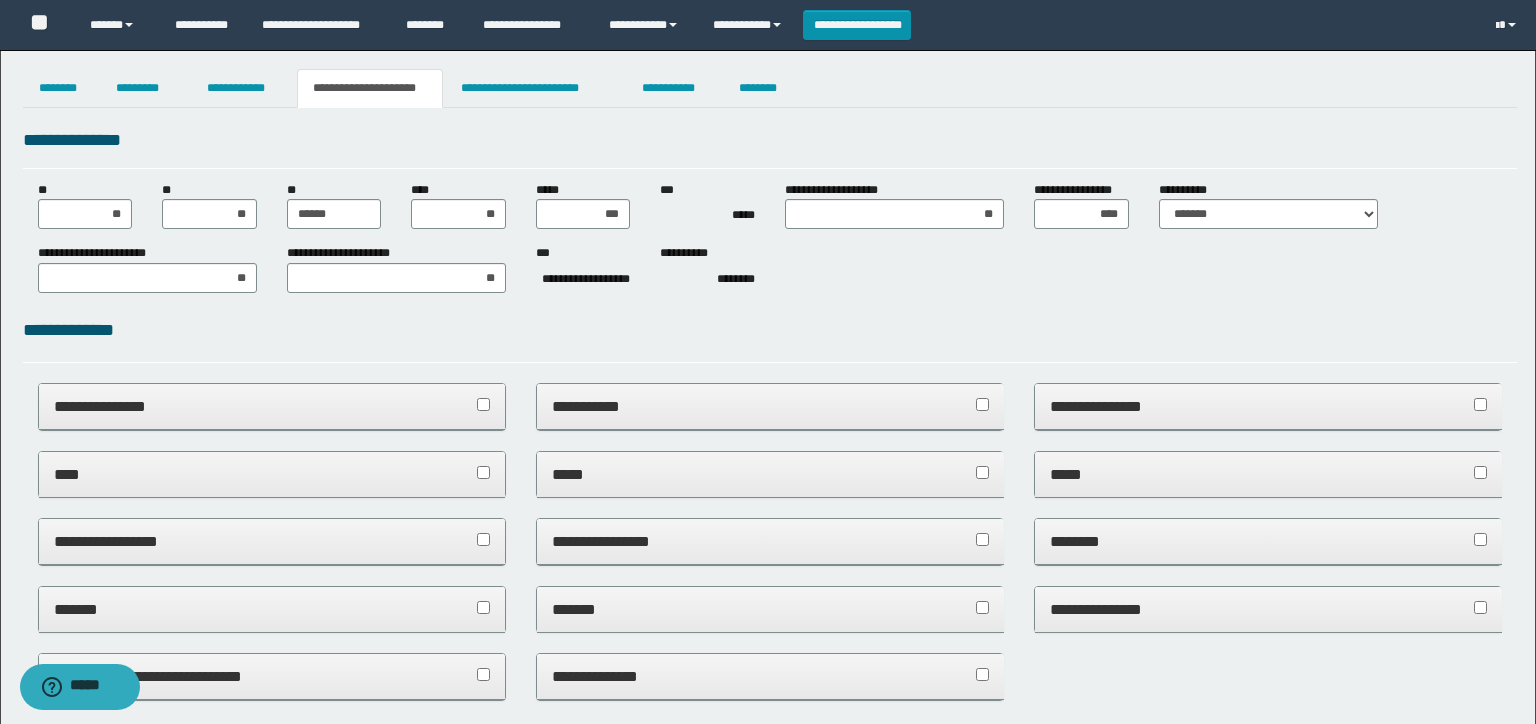 scroll, scrollTop: 0, scrollLeft: 0, axis: both 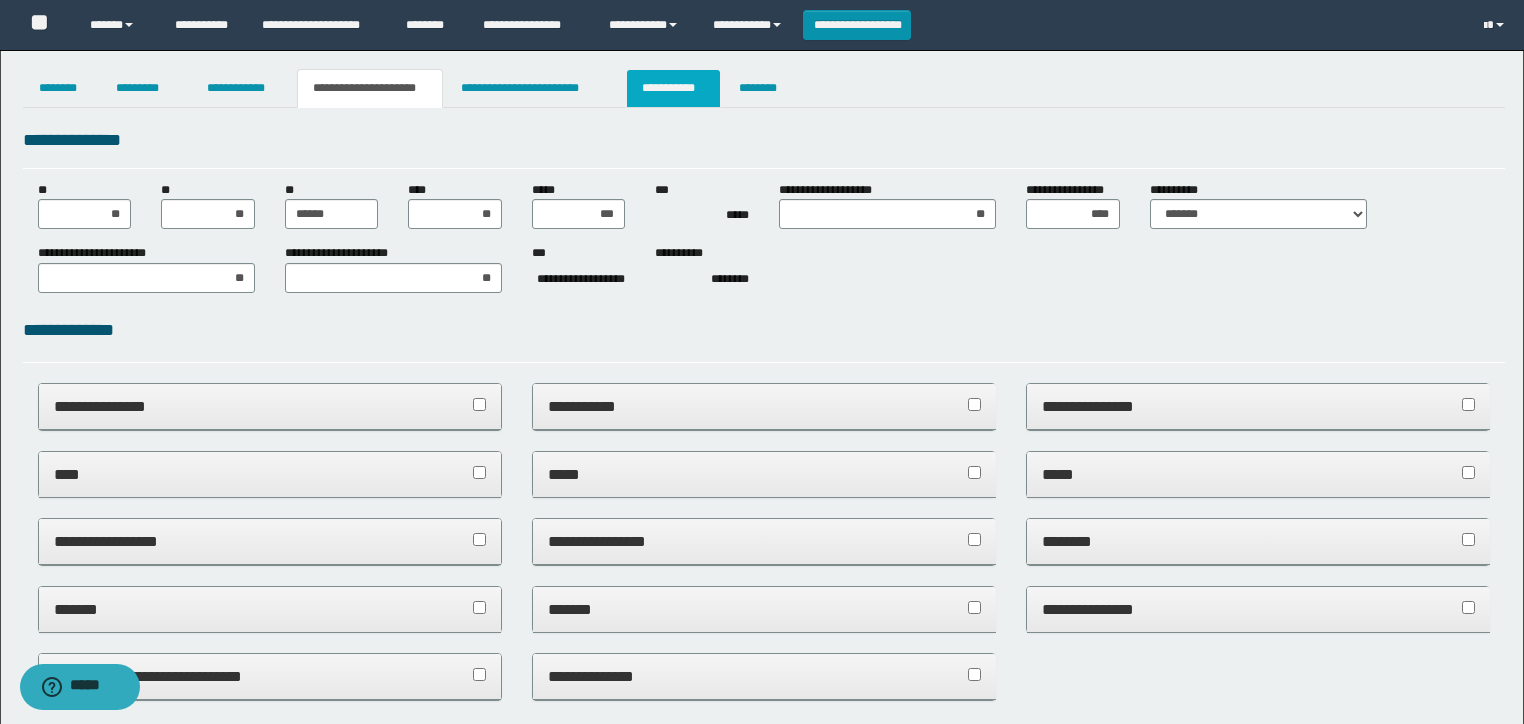 click on "**********" at bounding box center (673, 88) 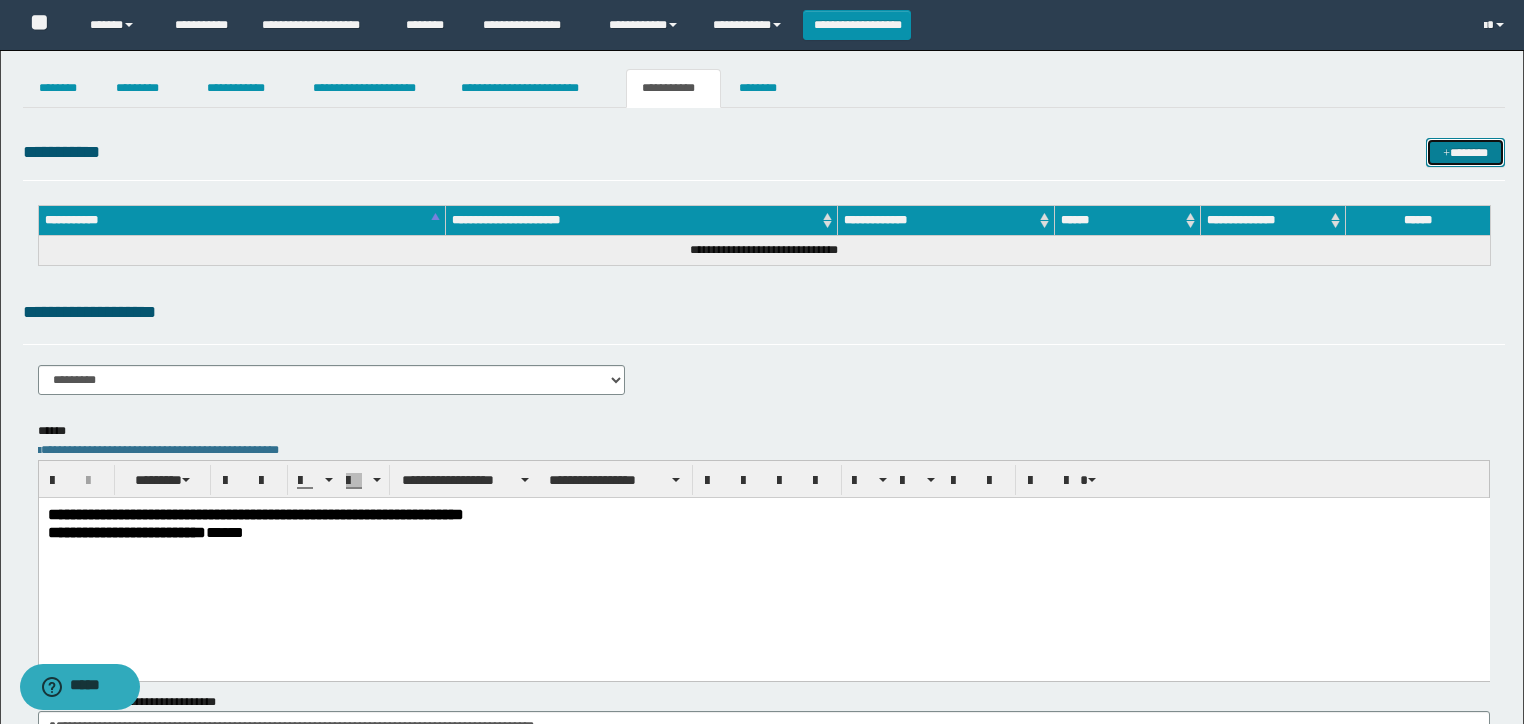 click on "*******" at bounding box center [1465, 153] 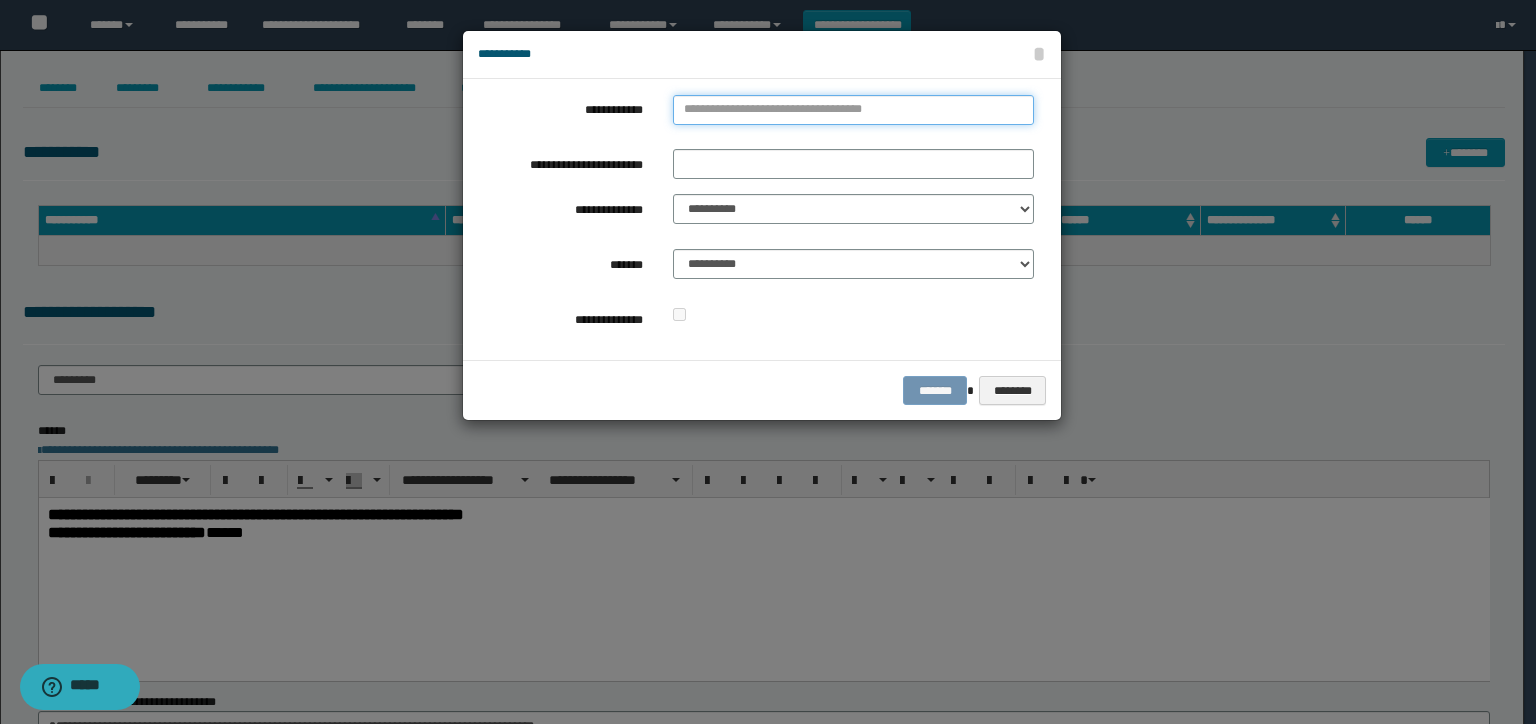 click on "**********" at bounding box center [853, 110] 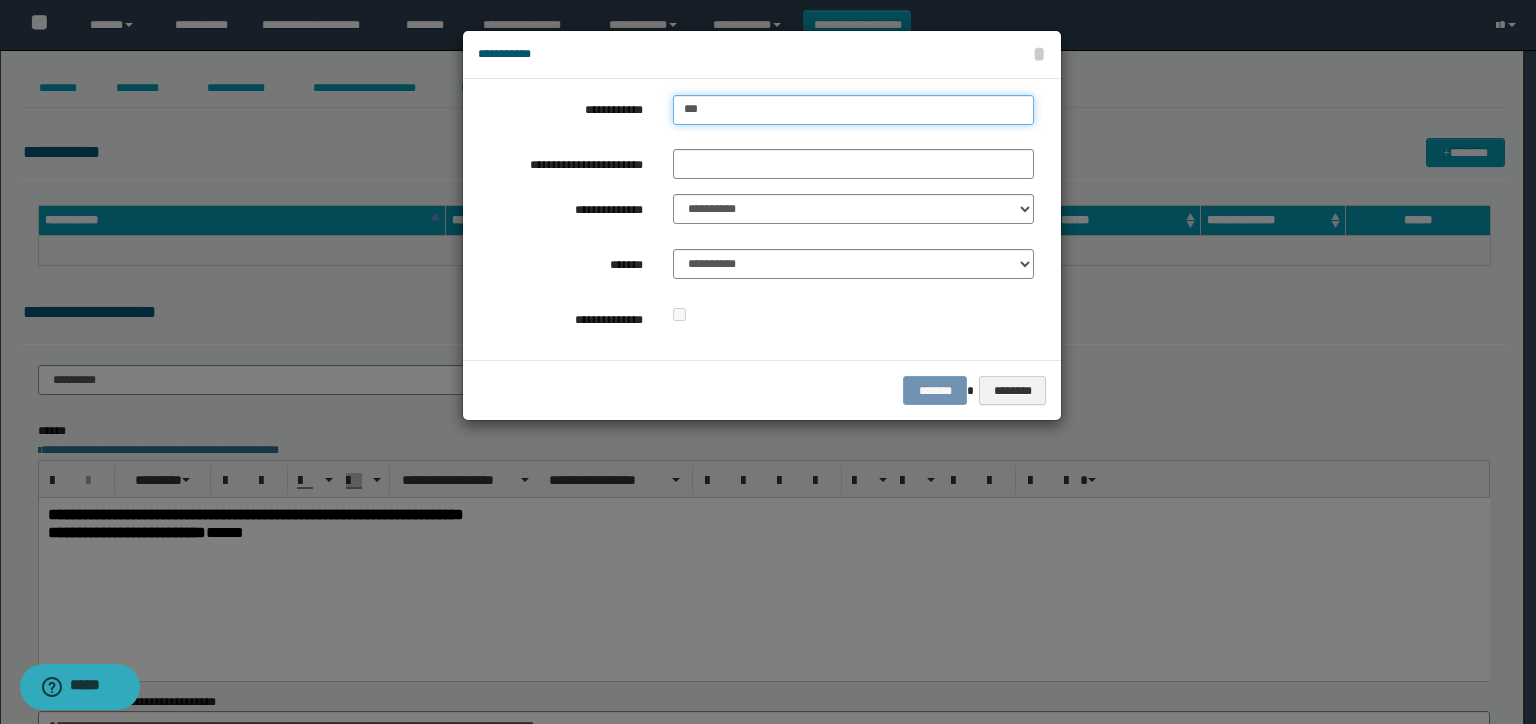 type on "****" 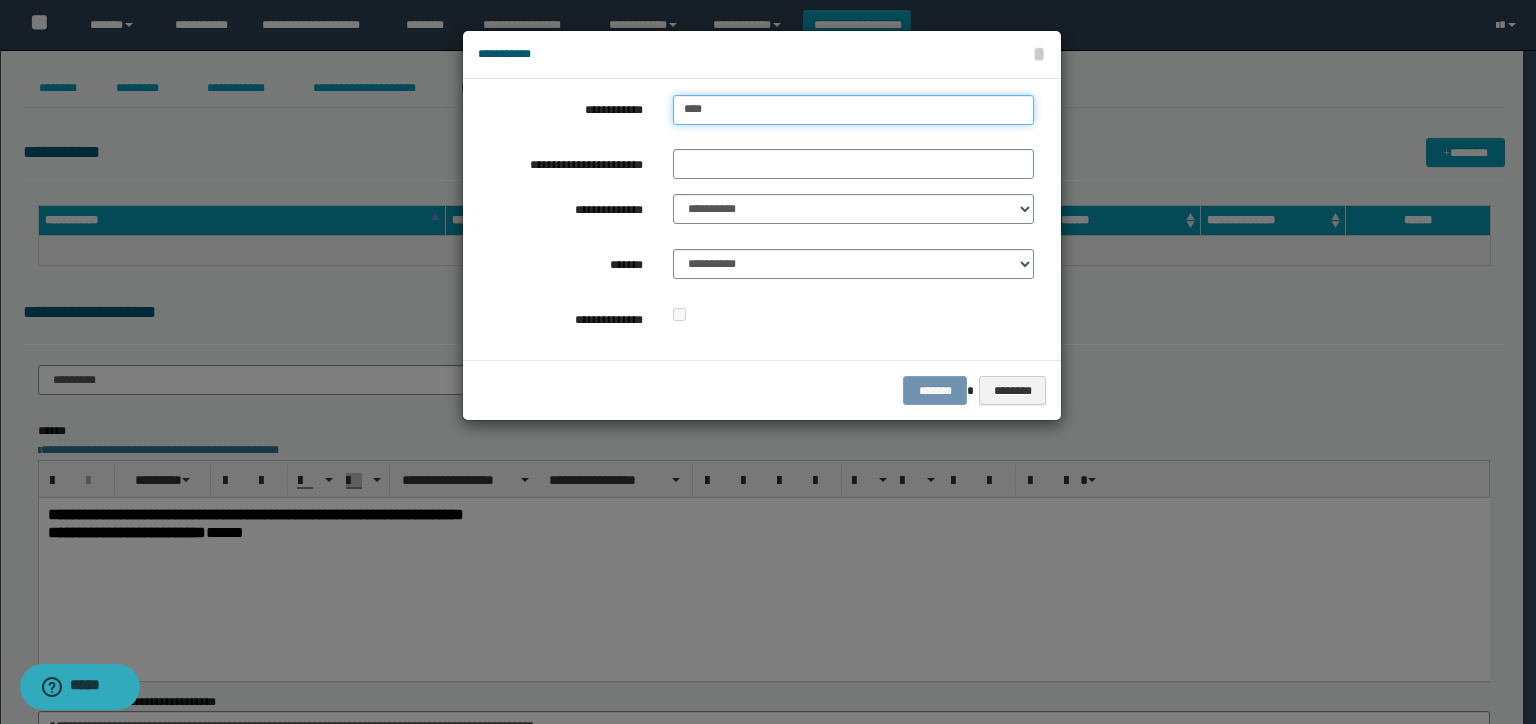 type on "****" 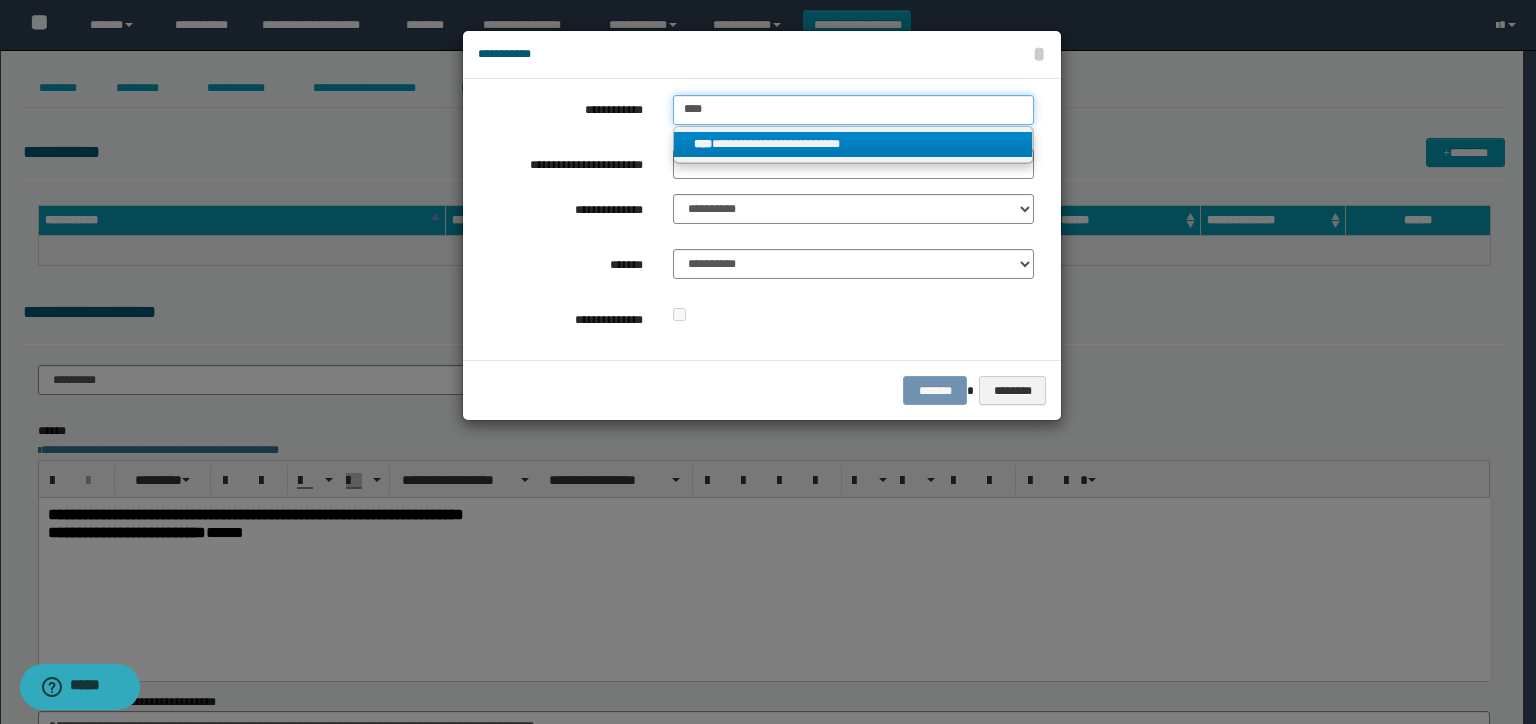 type on "****" 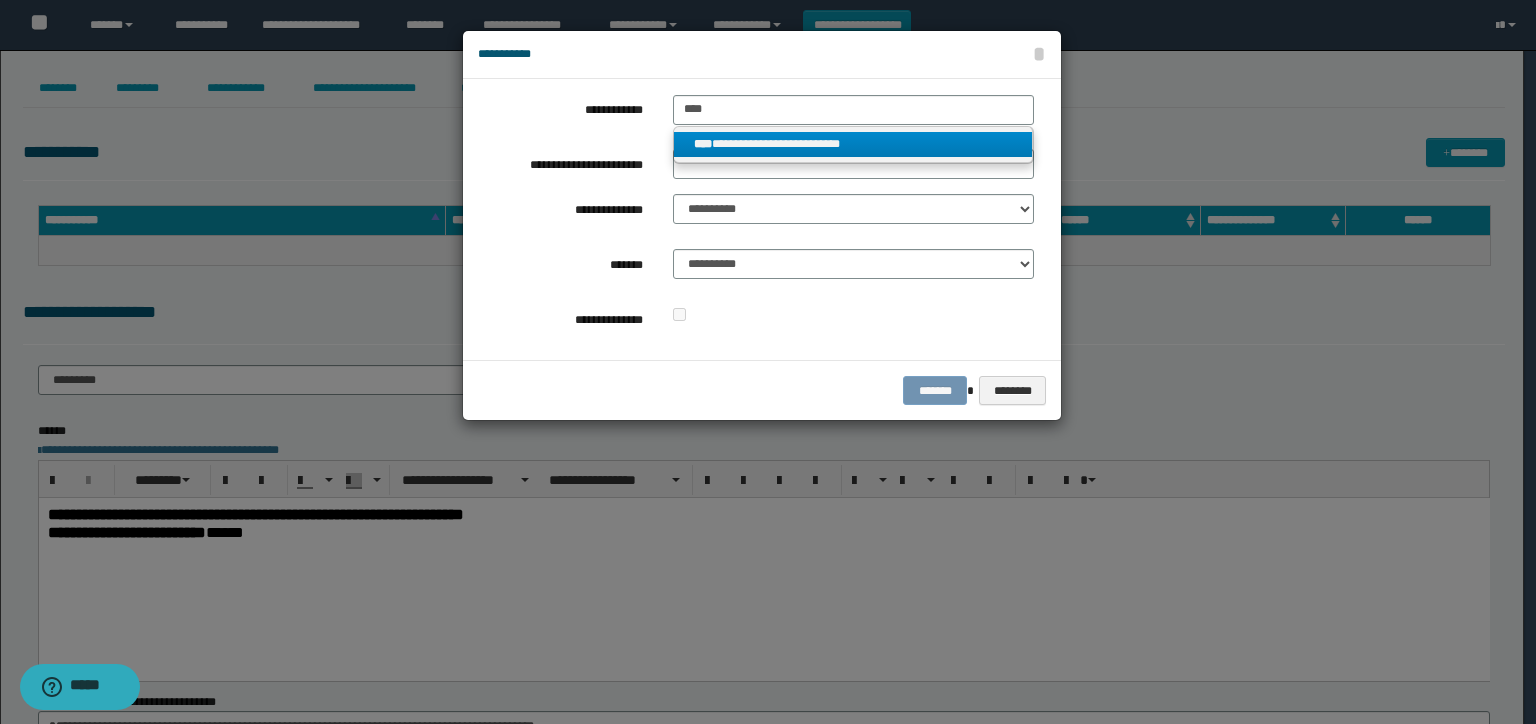 click on "**********" at bounding box center (853, 144) 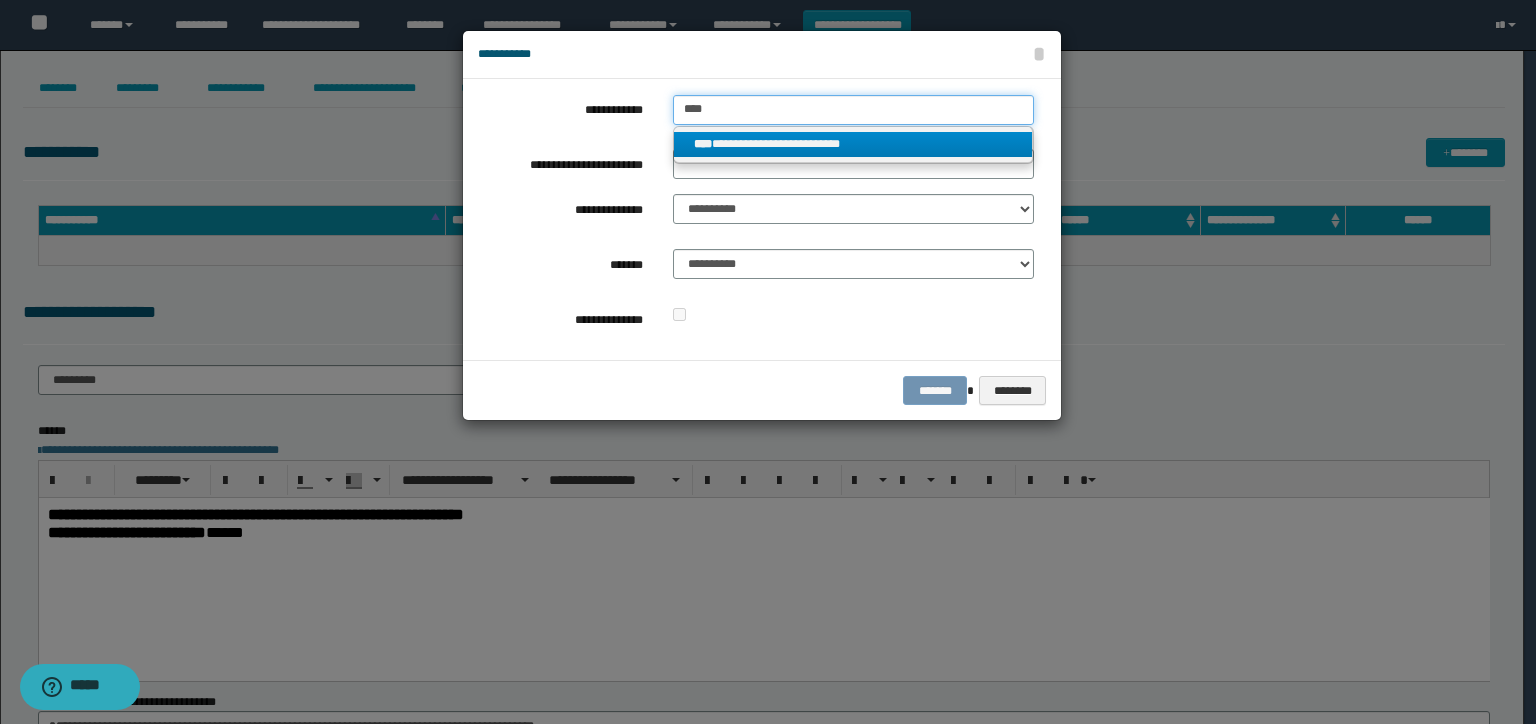 type 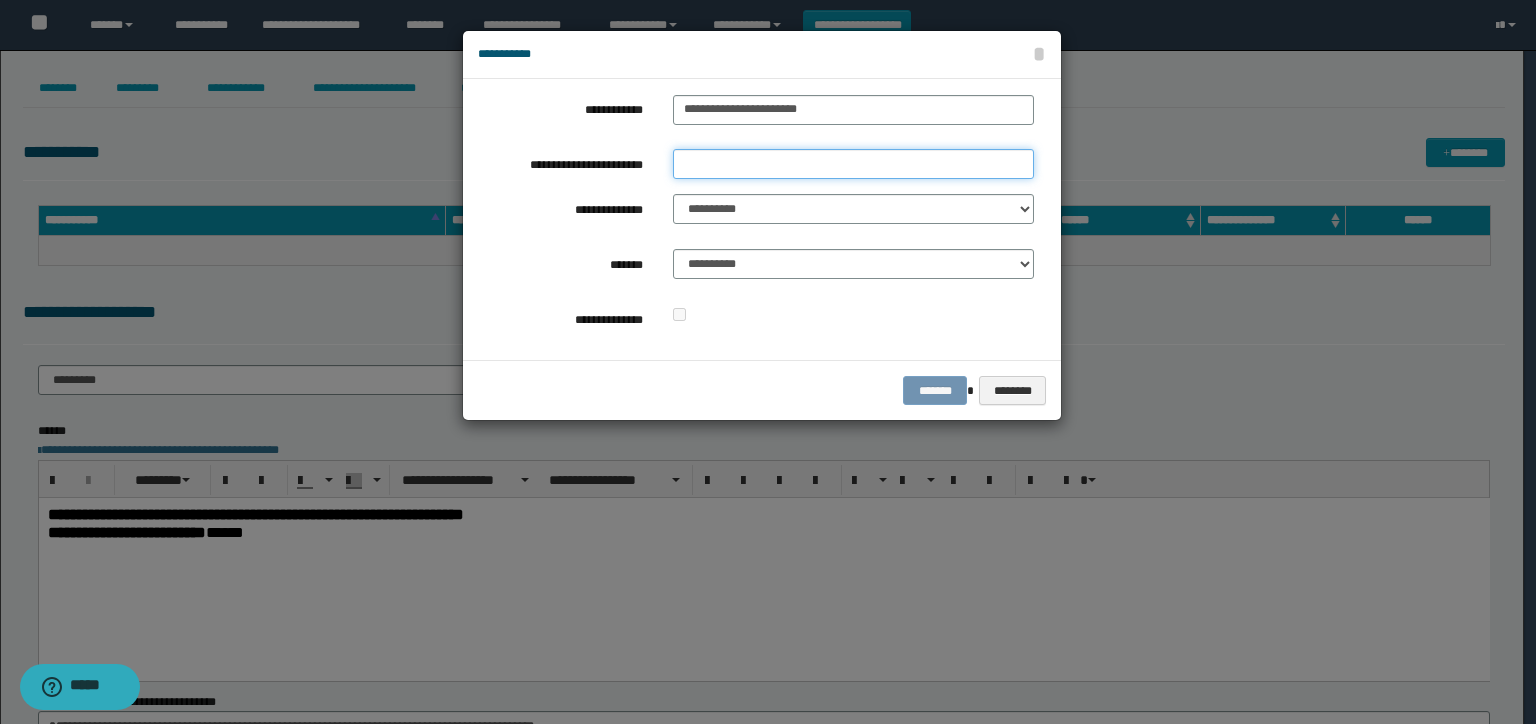 drag, startPoint x: 733, startPoint y: 166, endPoint x: 744, endPoint y: 177, distance: 15.556349 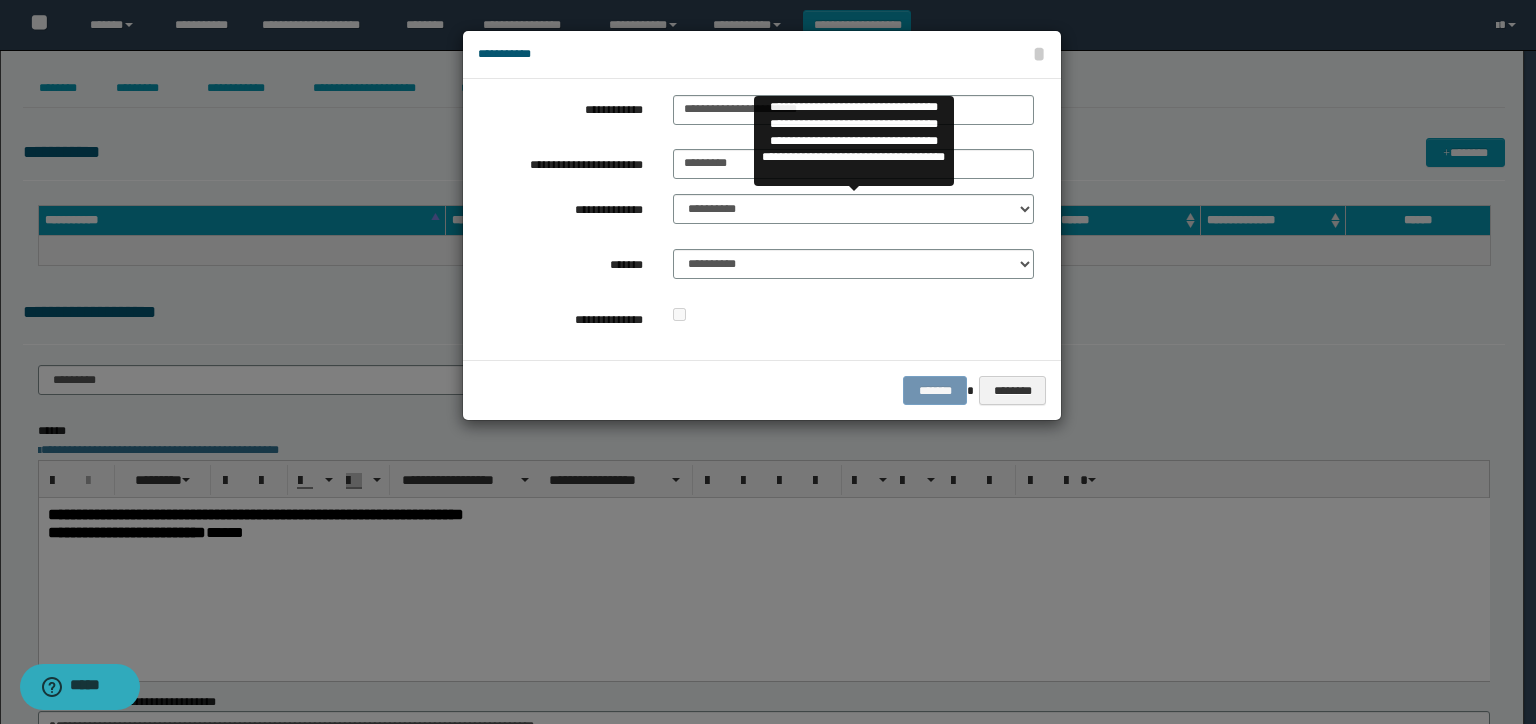 click on "**********" at bounding box center (853, 214) 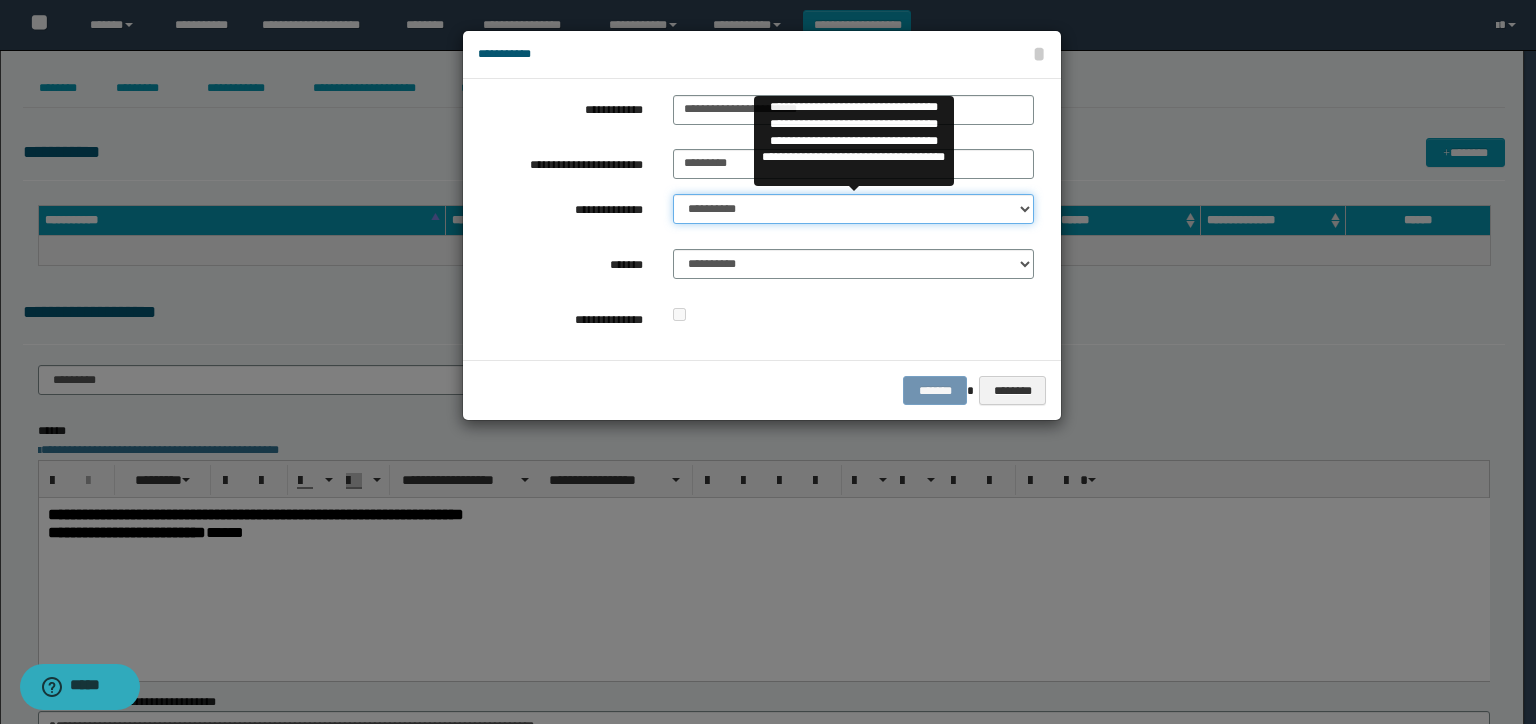 drag, startPoint x: 726, startPoint y: 207, endPoint x: 740, endPoint y: 220, distance: 19.104973 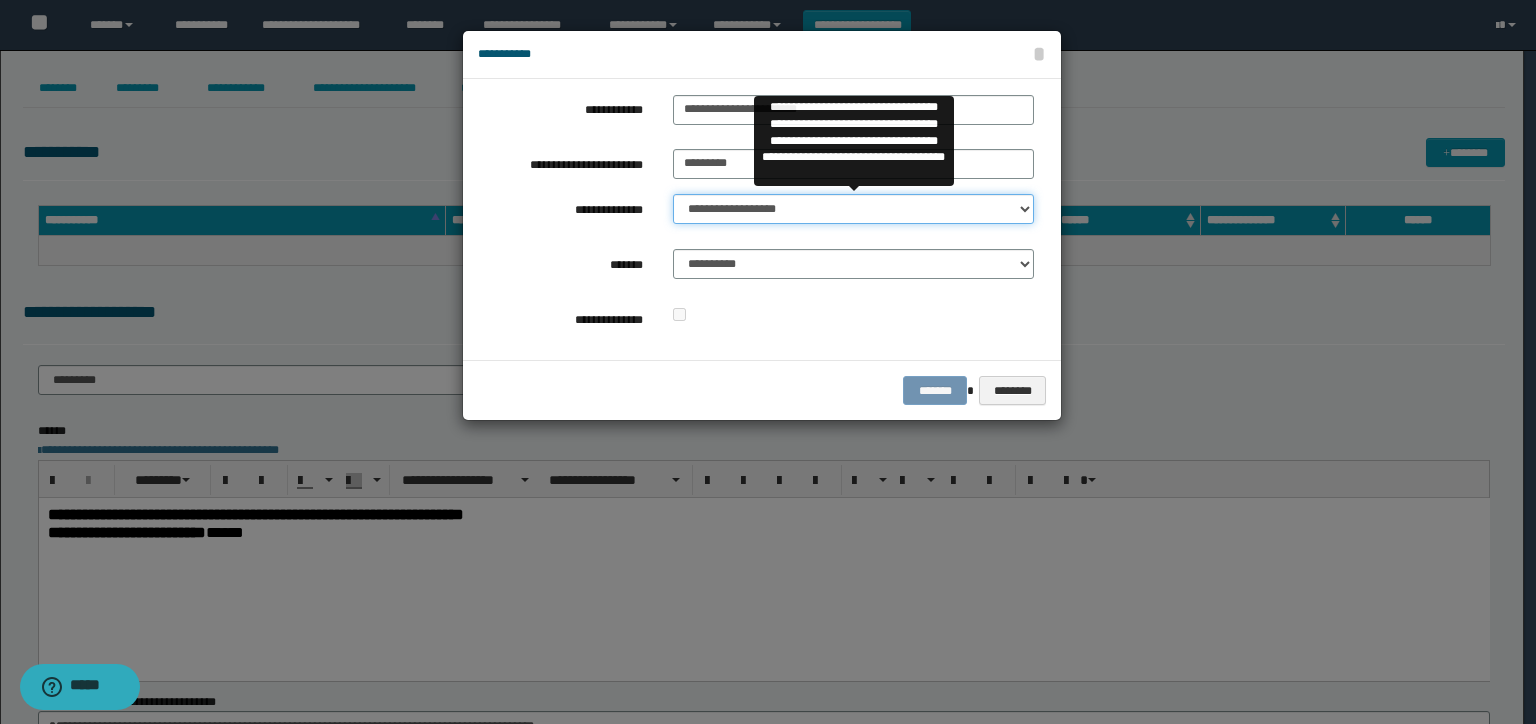 click on "**********" at bounding box center (853, 209) 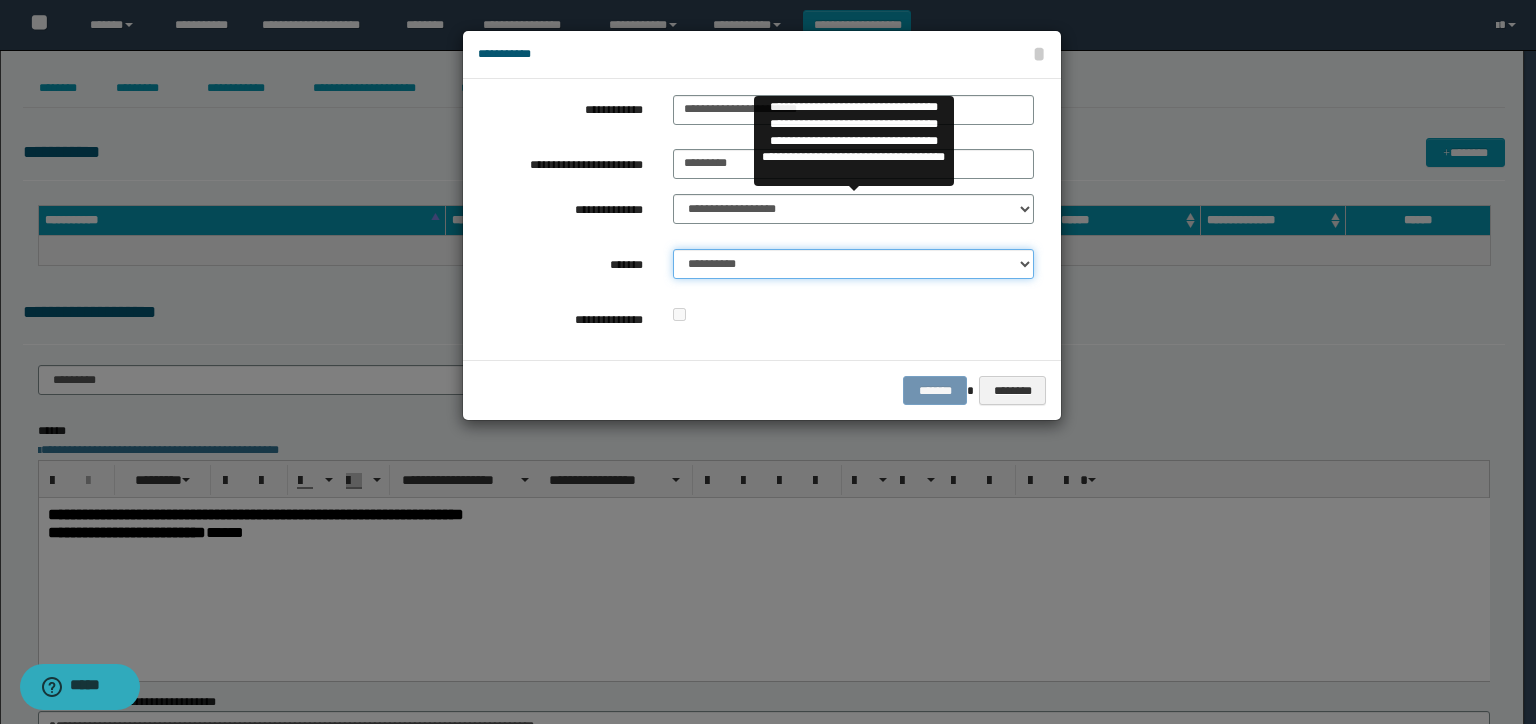 click on "**********" at bounding box center [853, 264] 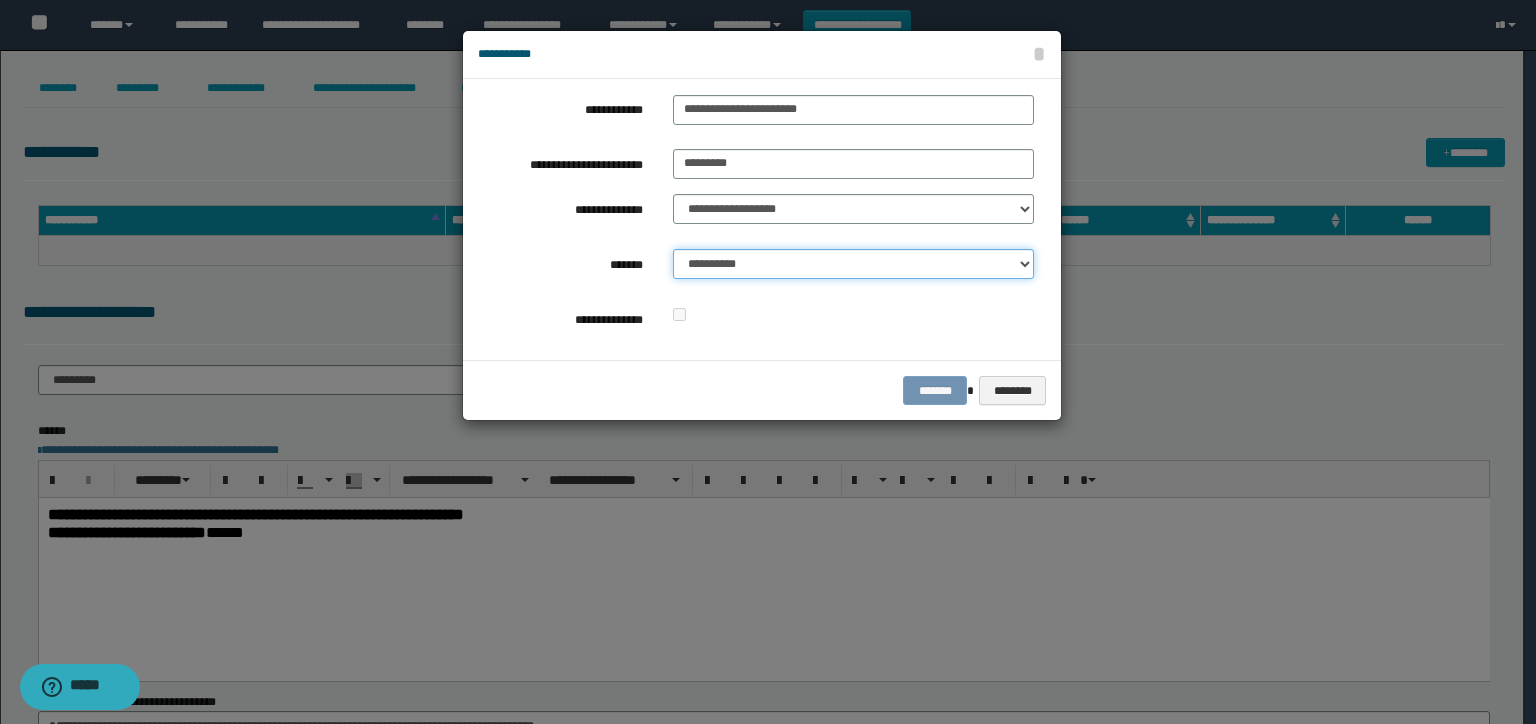 select on "*" 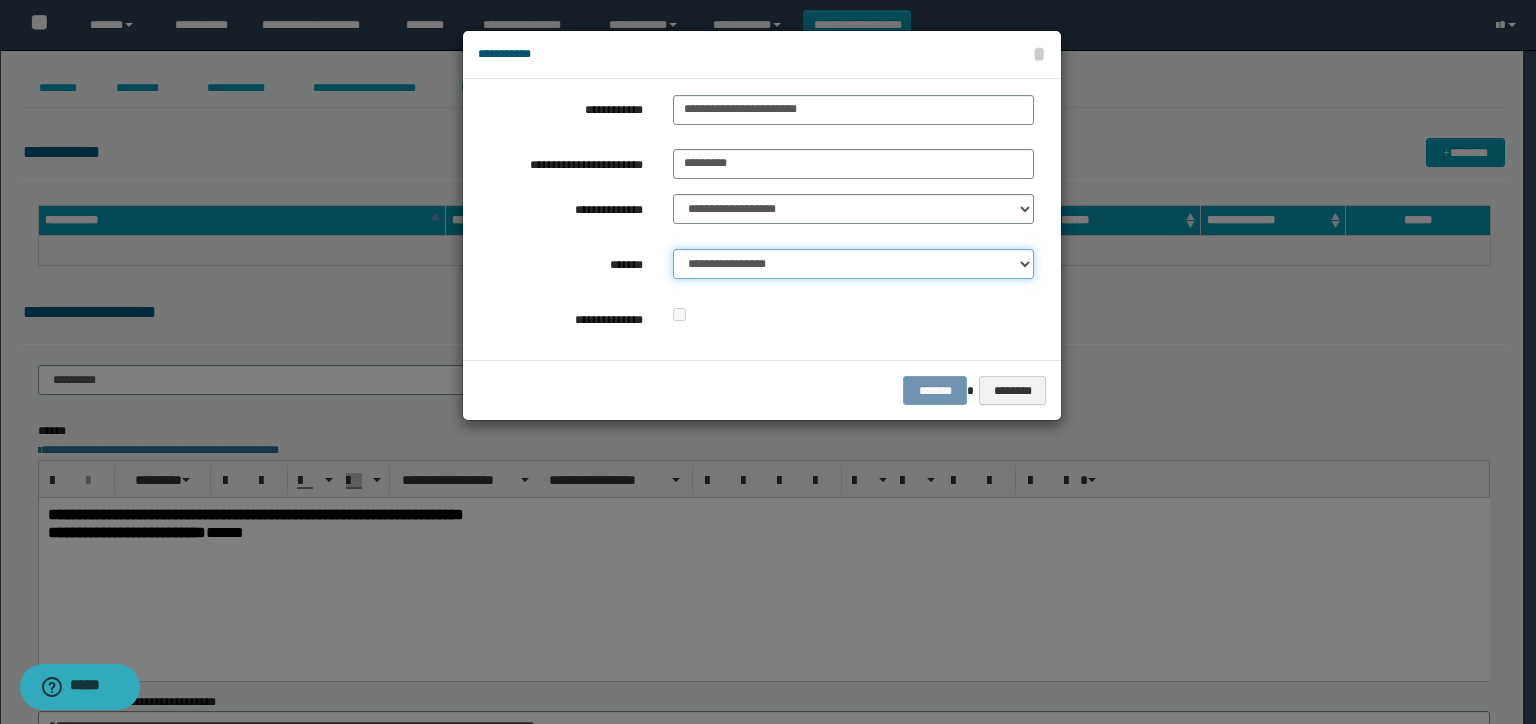 click on "**********" at bounding box center [853, 264] 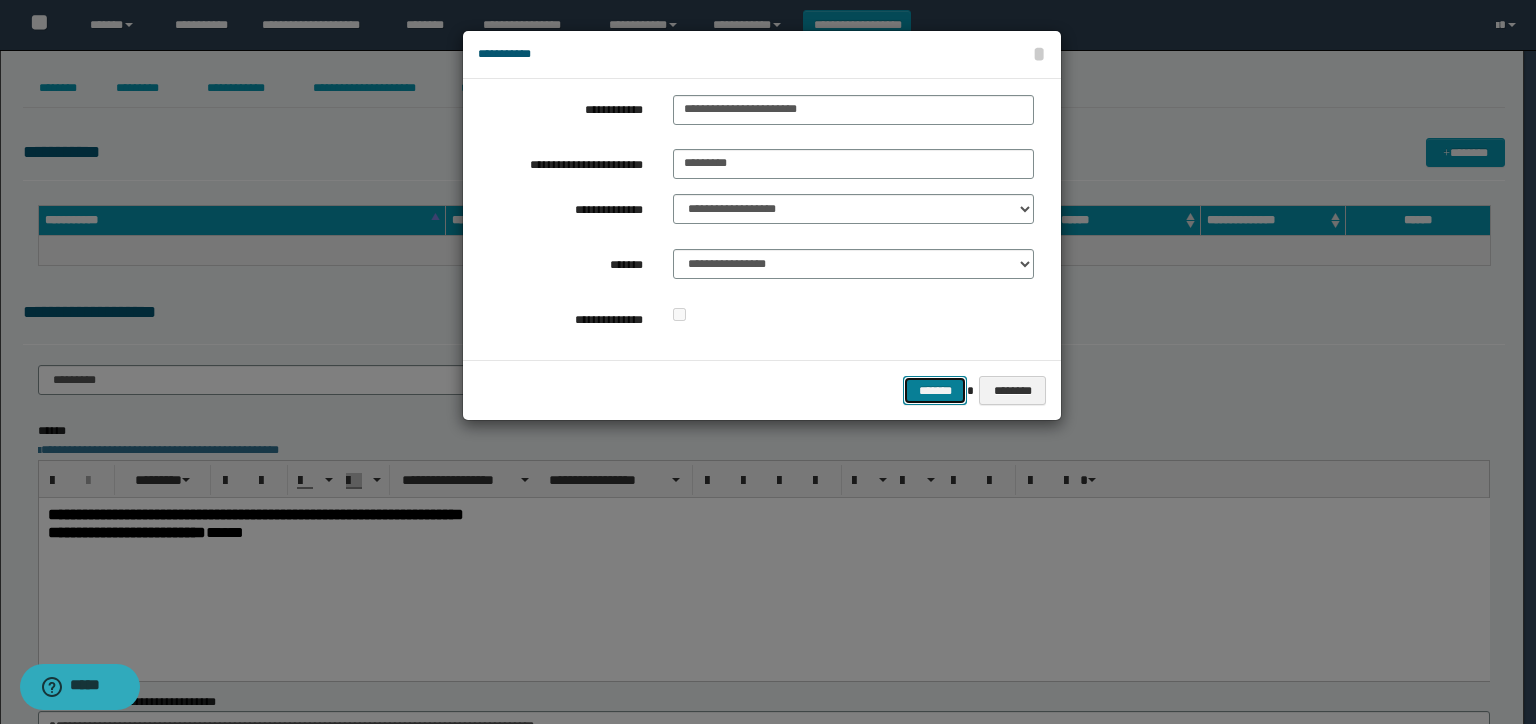 click on "*******" at bounding box center (935, 391) 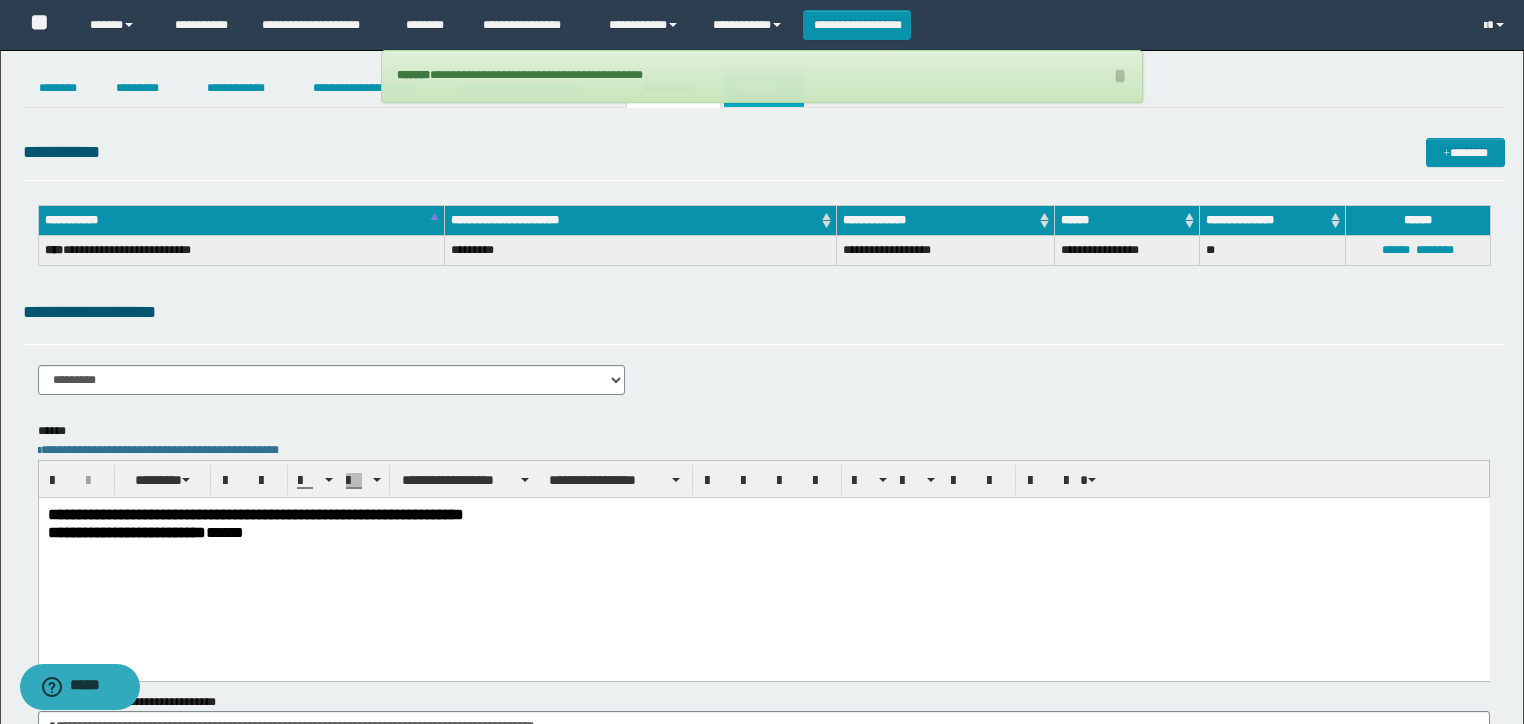 click on "********" at bounding box center (764, 88) 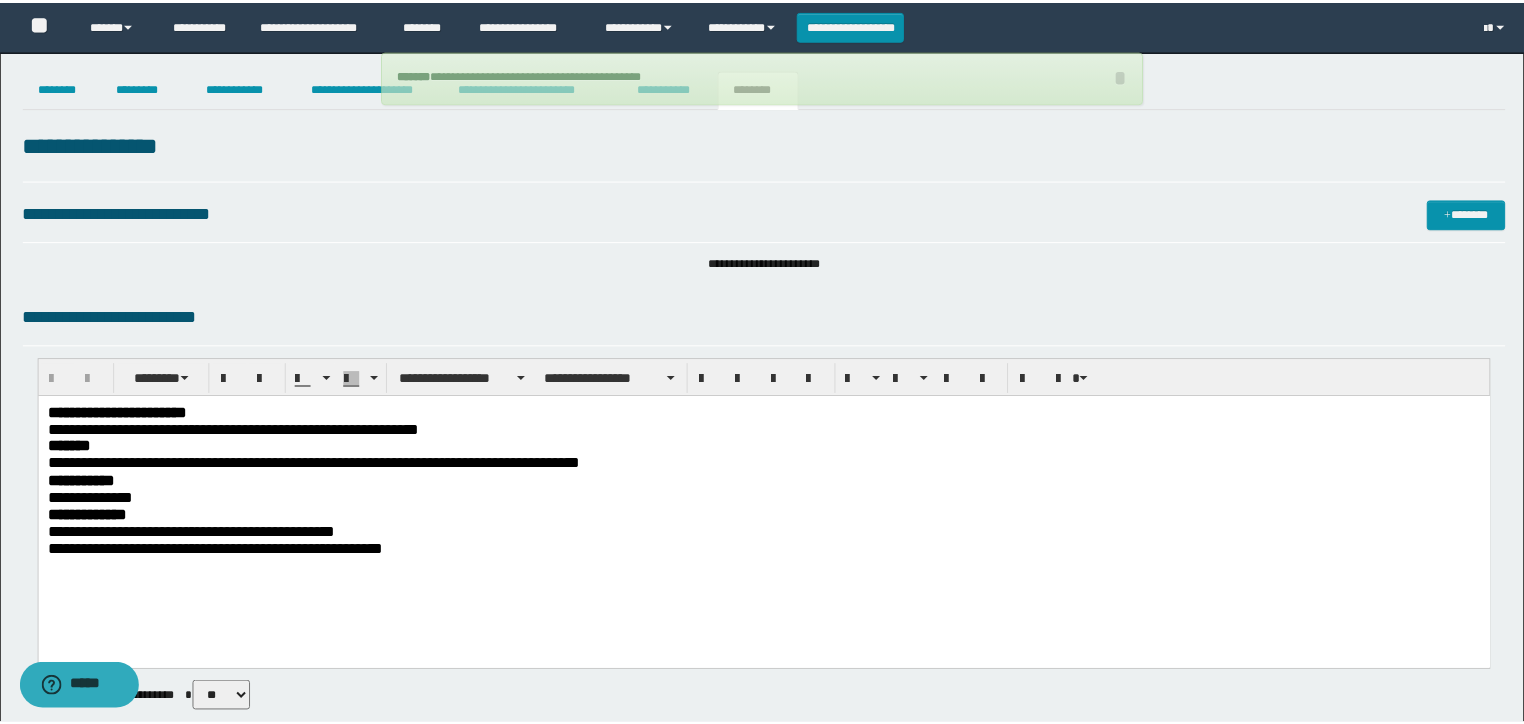 scroll, scrollTop: 0, scrollLeft: 0, axis: both 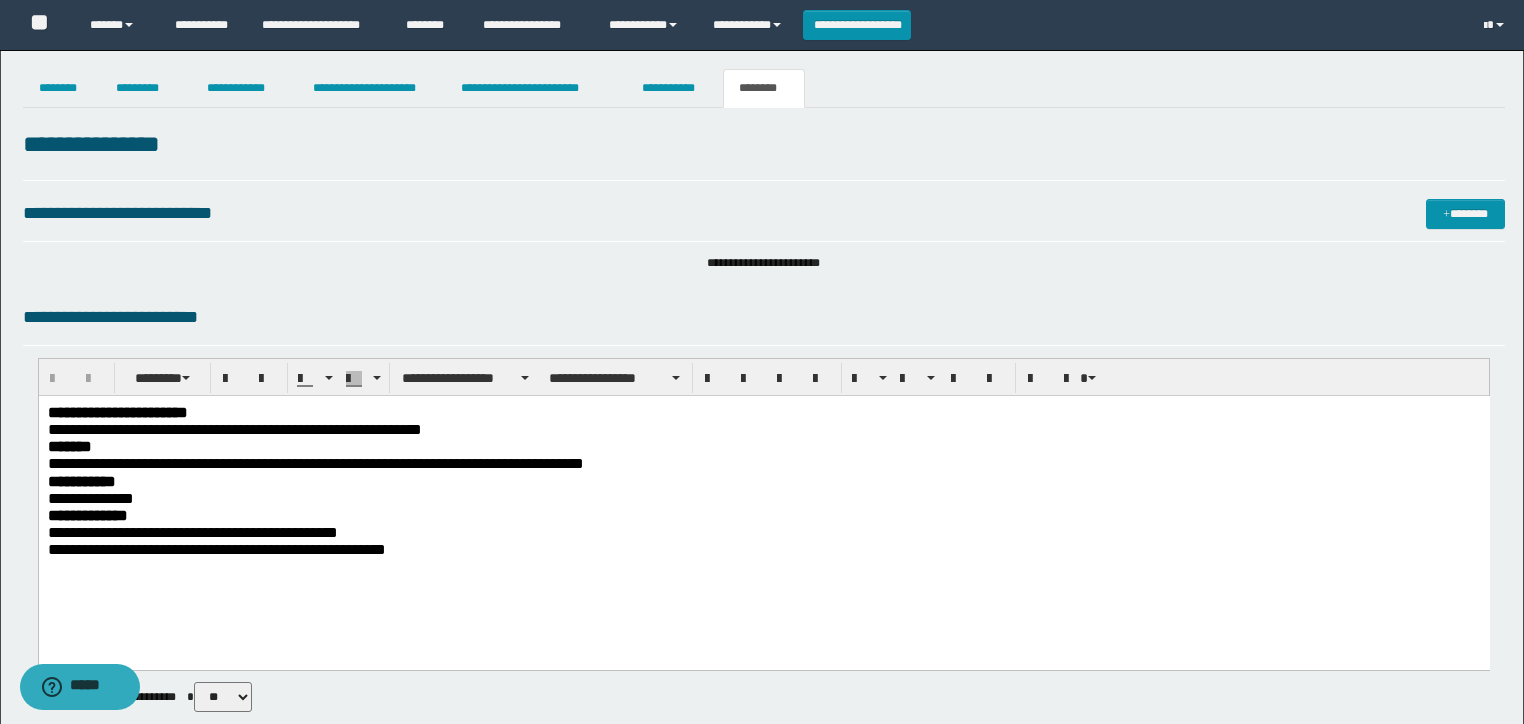 click on "**********" at bounding box center [763, 429] 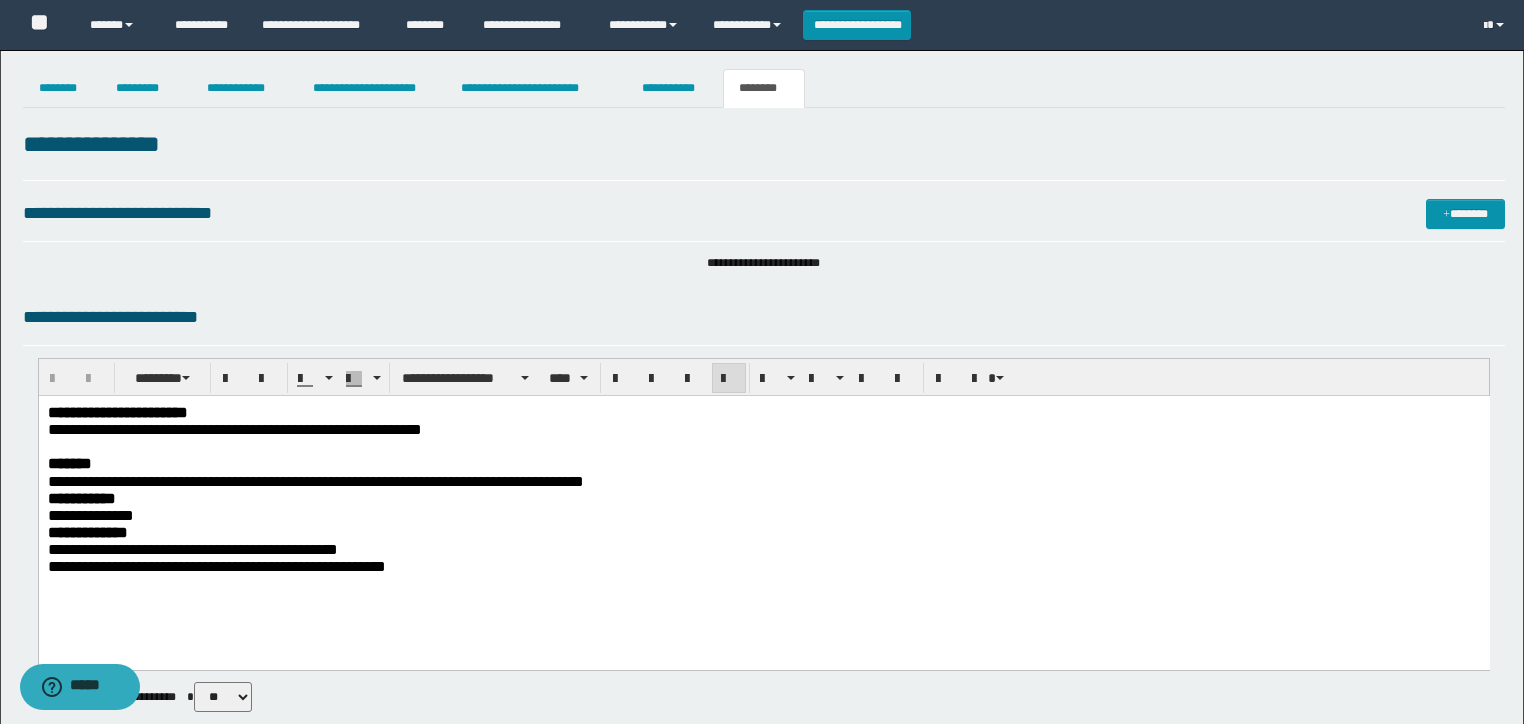 paste 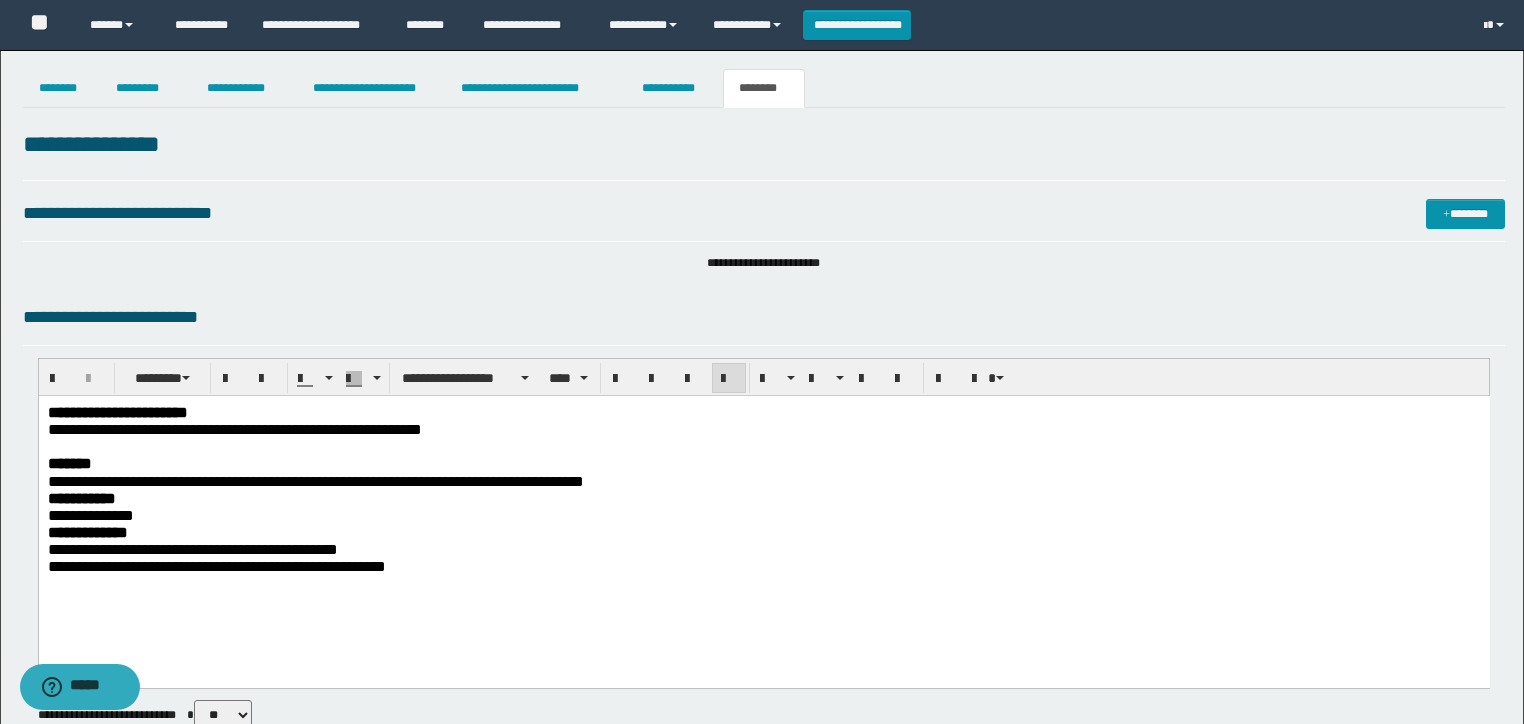 type 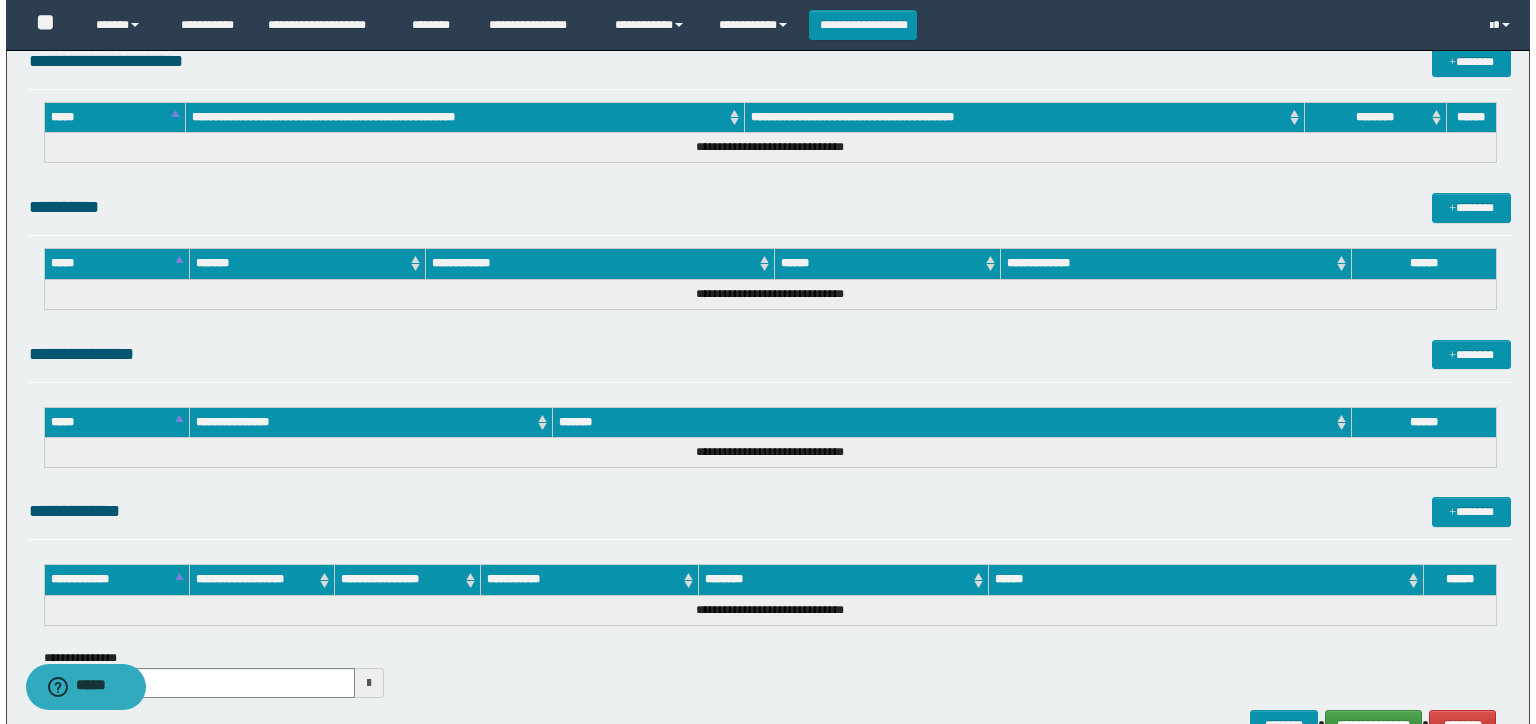 scroll, scrollTop: 953, scrollLeft: 0, axis: vertical 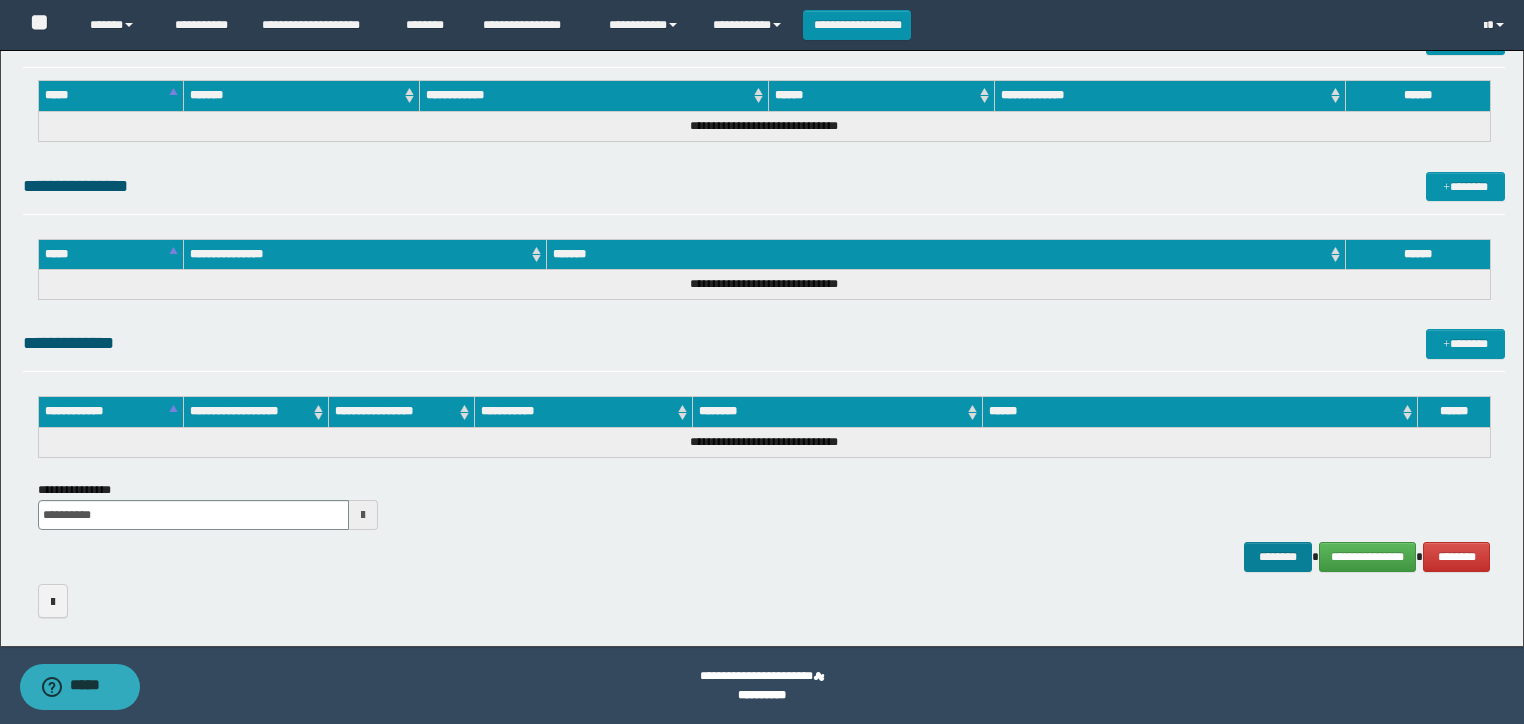 click on "********" at bounding box center (1277, 557) 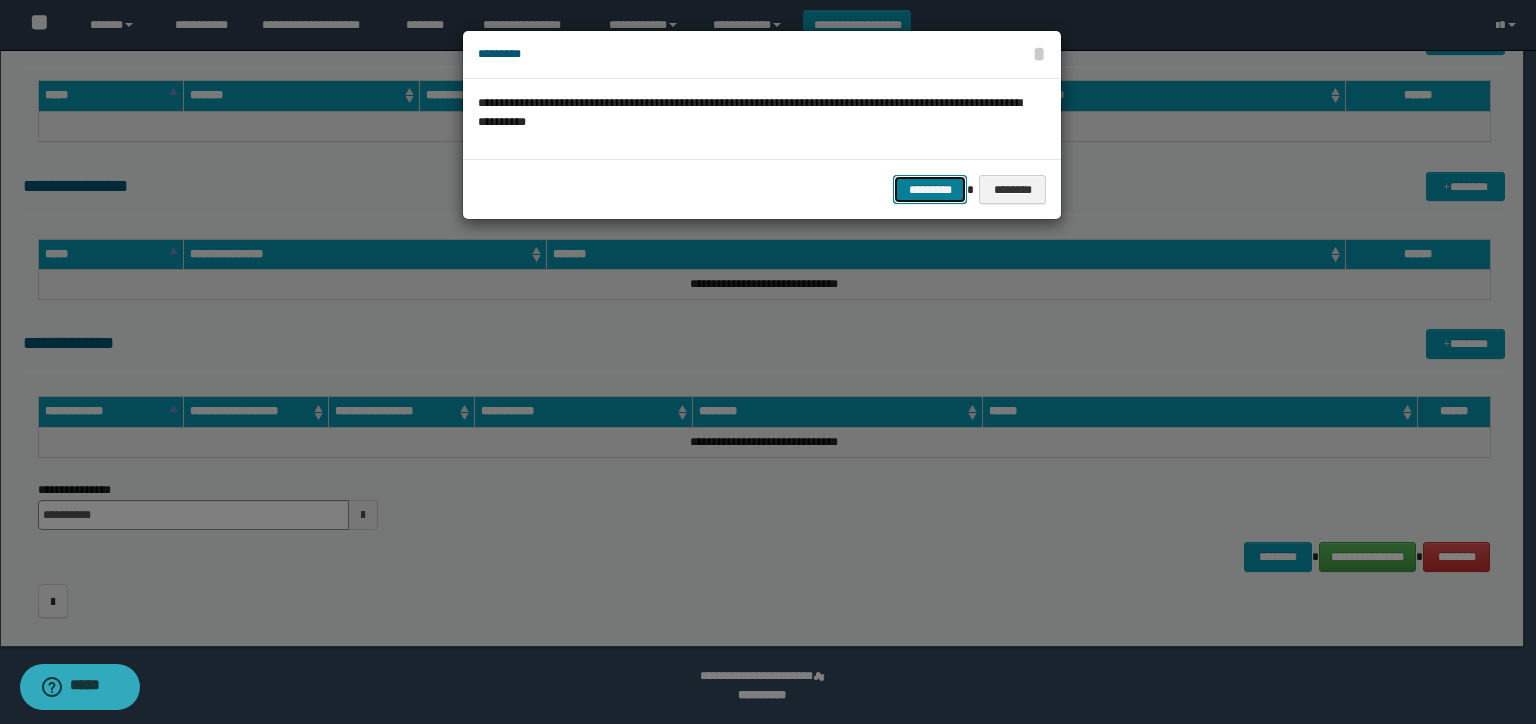 click on "*********" at bounding box center [930, 190] 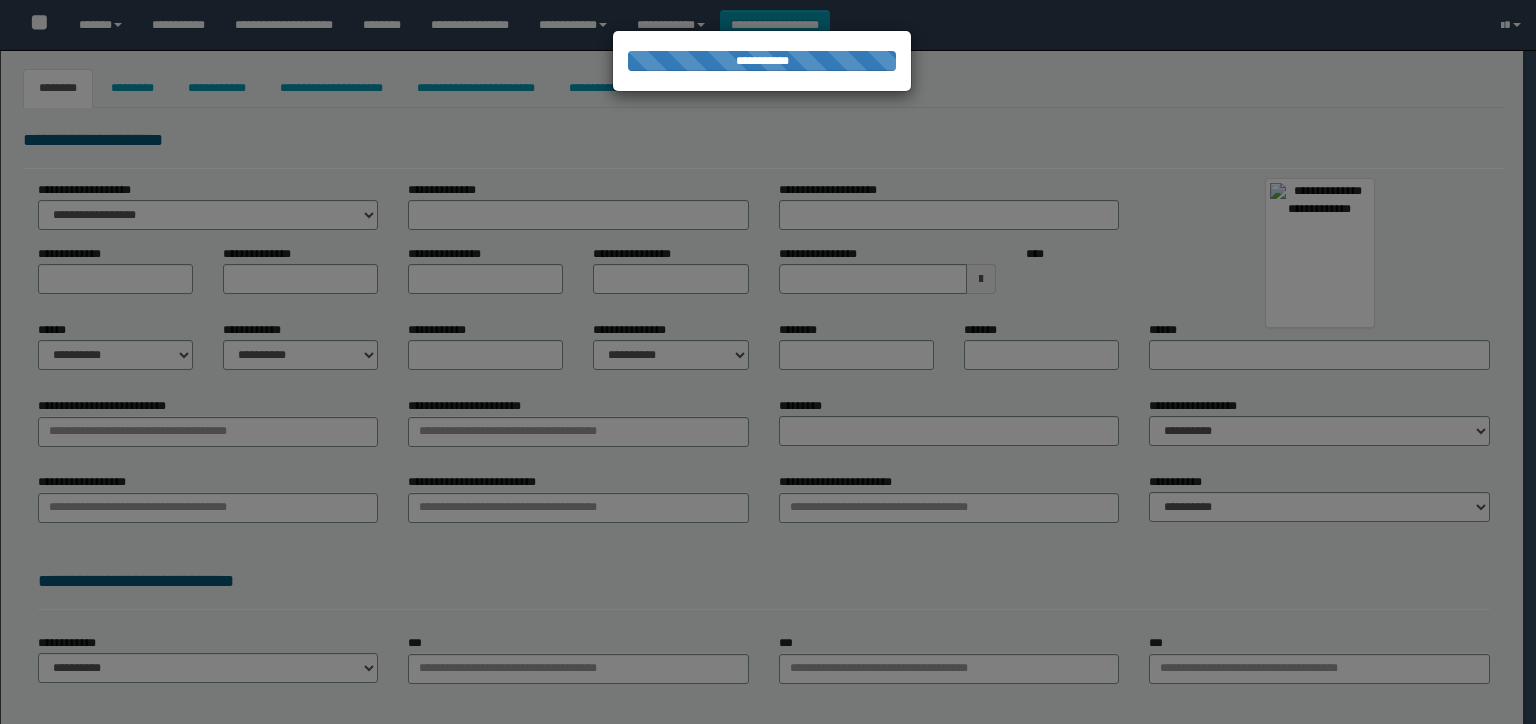 select on "***" 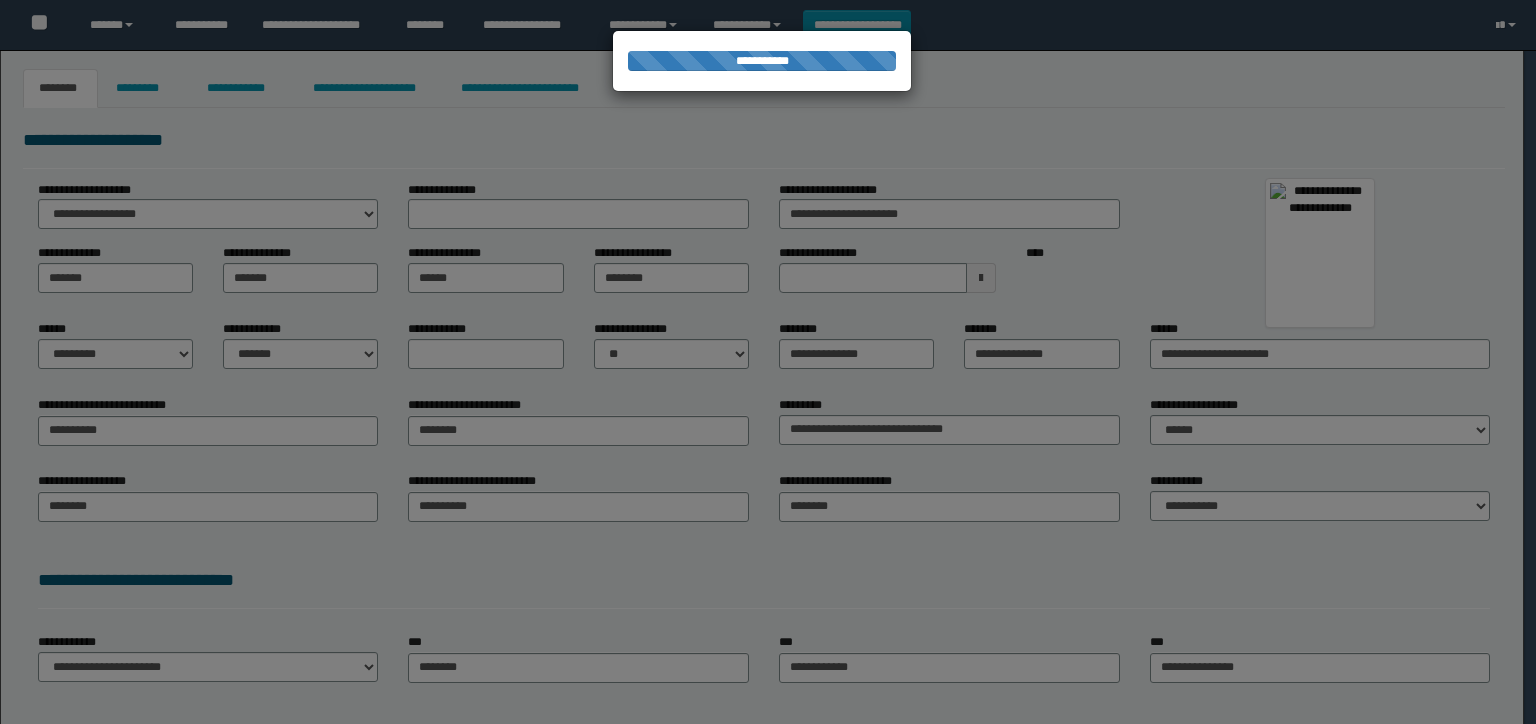 scroll, scrollTop: 0, scrollLeft: 0, axis: both 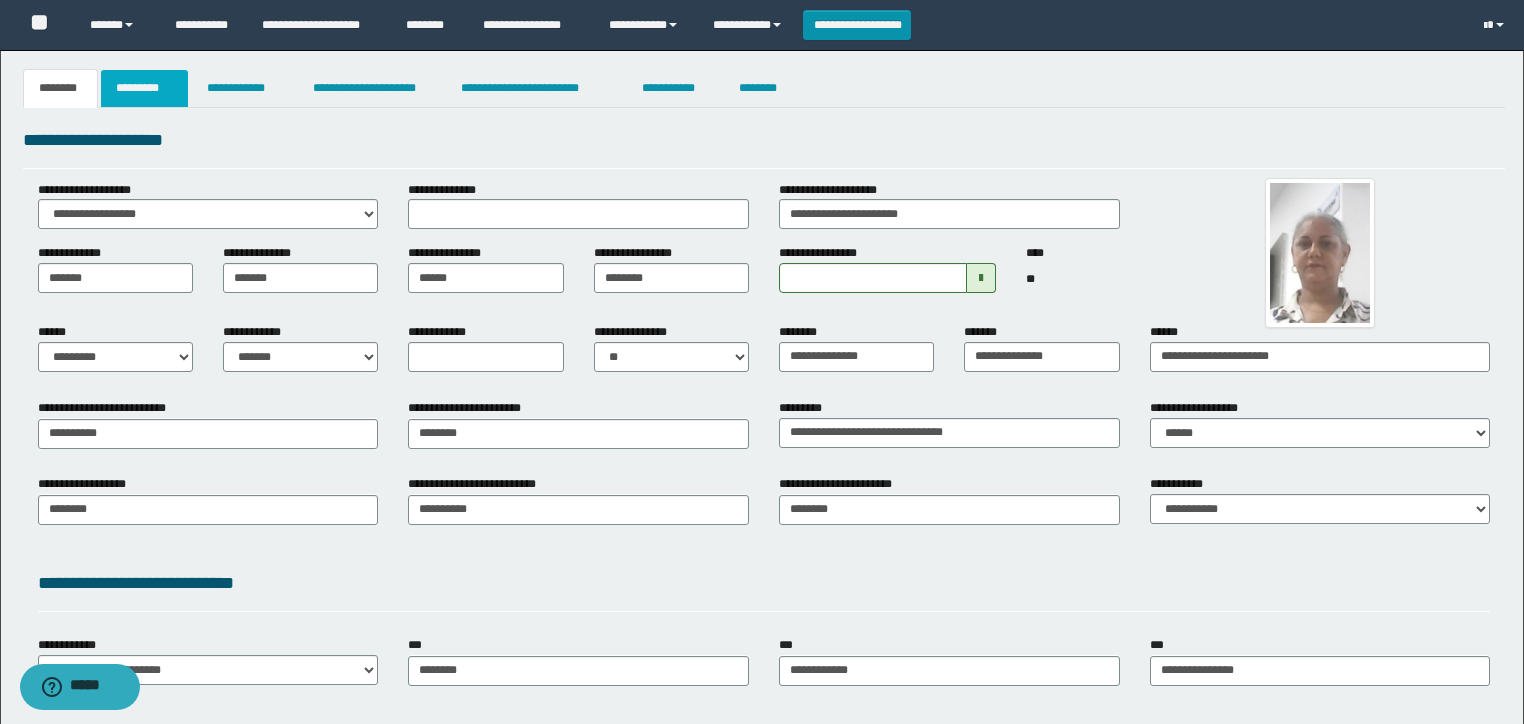 click on "*********" at bounding box center [144, 88] 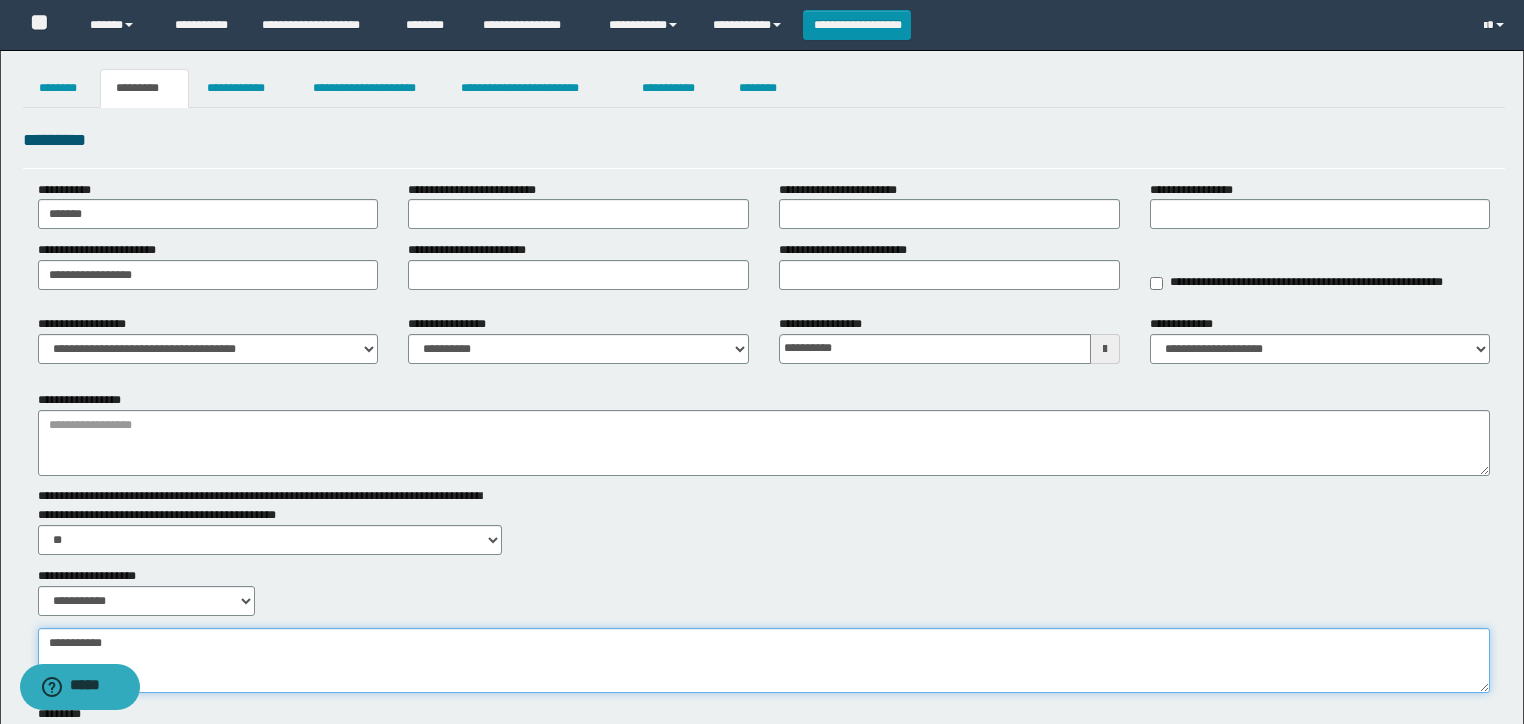 drag, startPoint x: 384, startPoint y: 661, endPoint x: 393, endPoint y: 640, distance: 22.847319 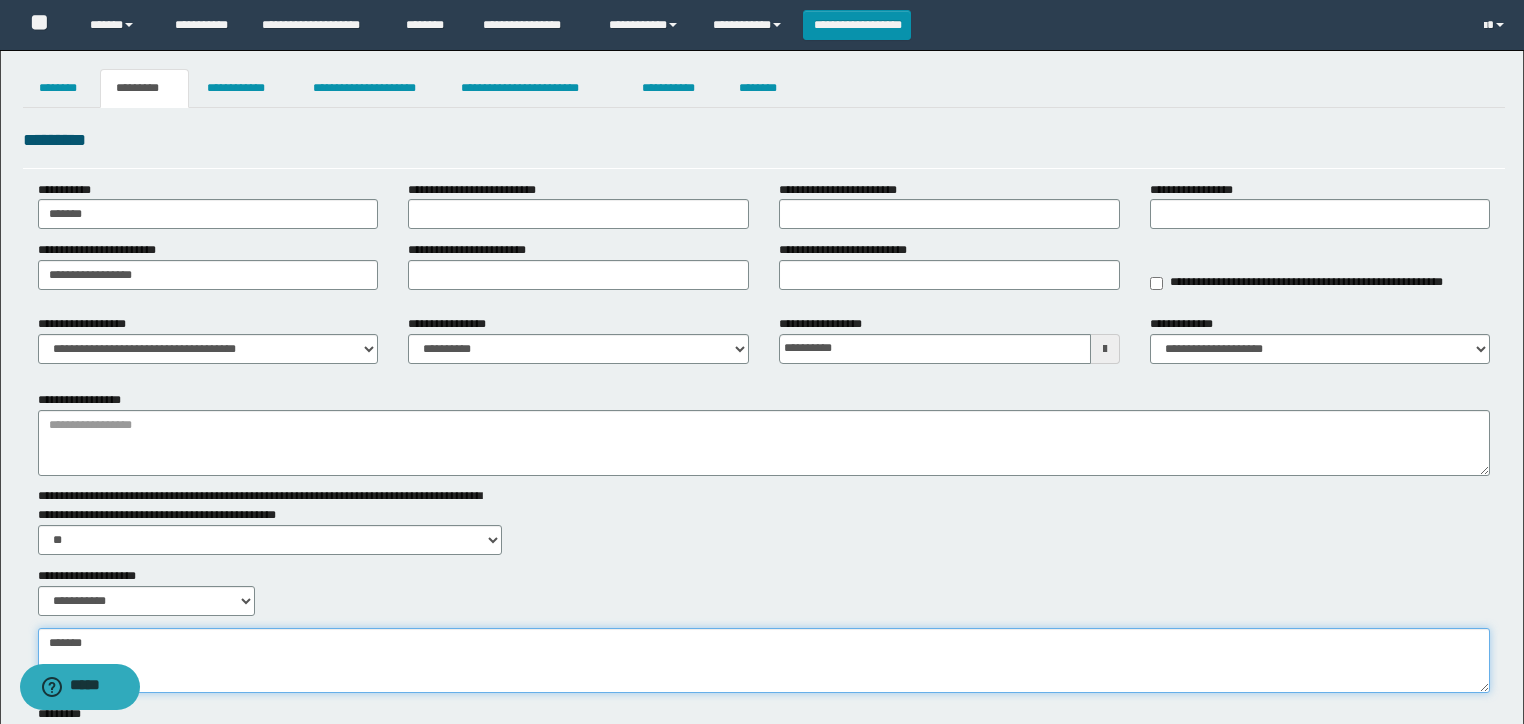 type on "*****" 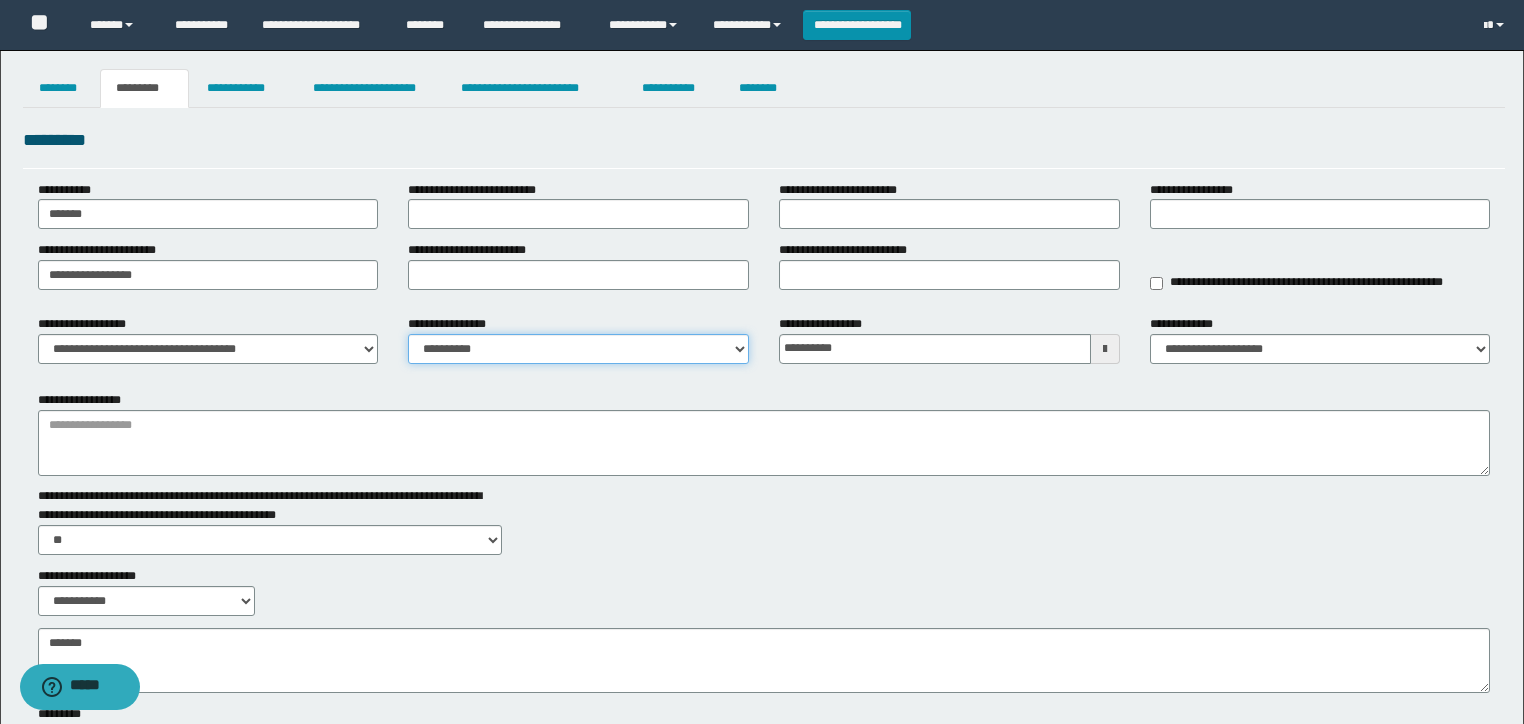 click on "**********" at bounding box center [578, 349] 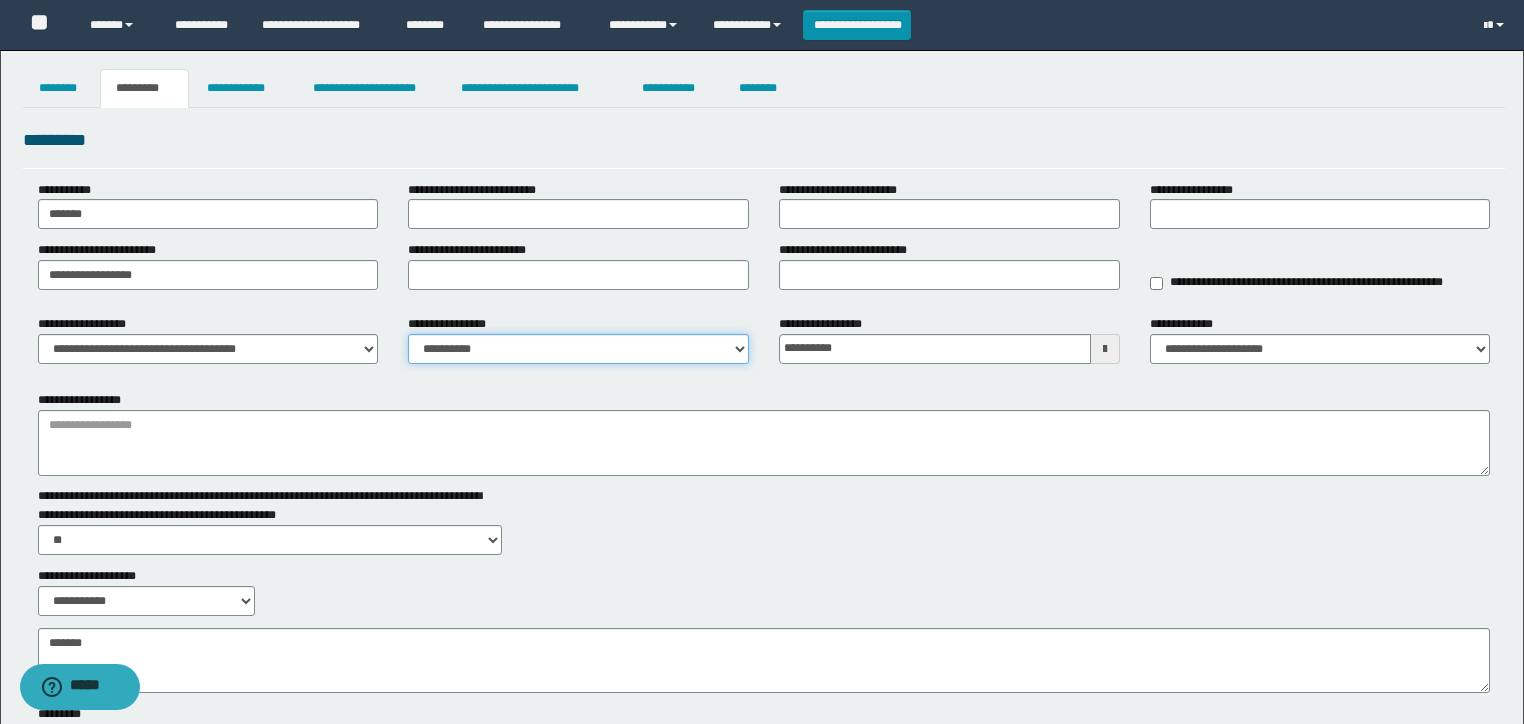 select on "****" 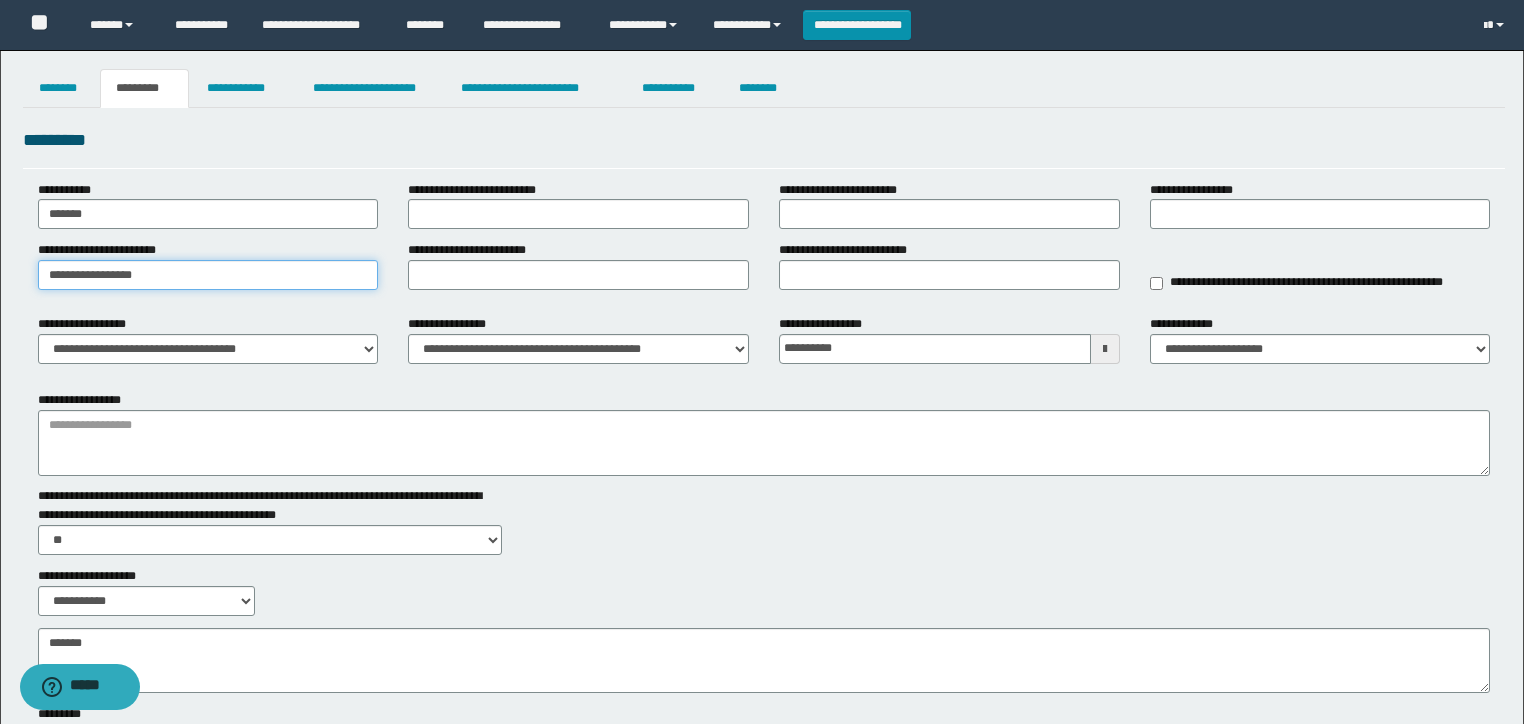 click on "**********" at bounding box center [762, 440] 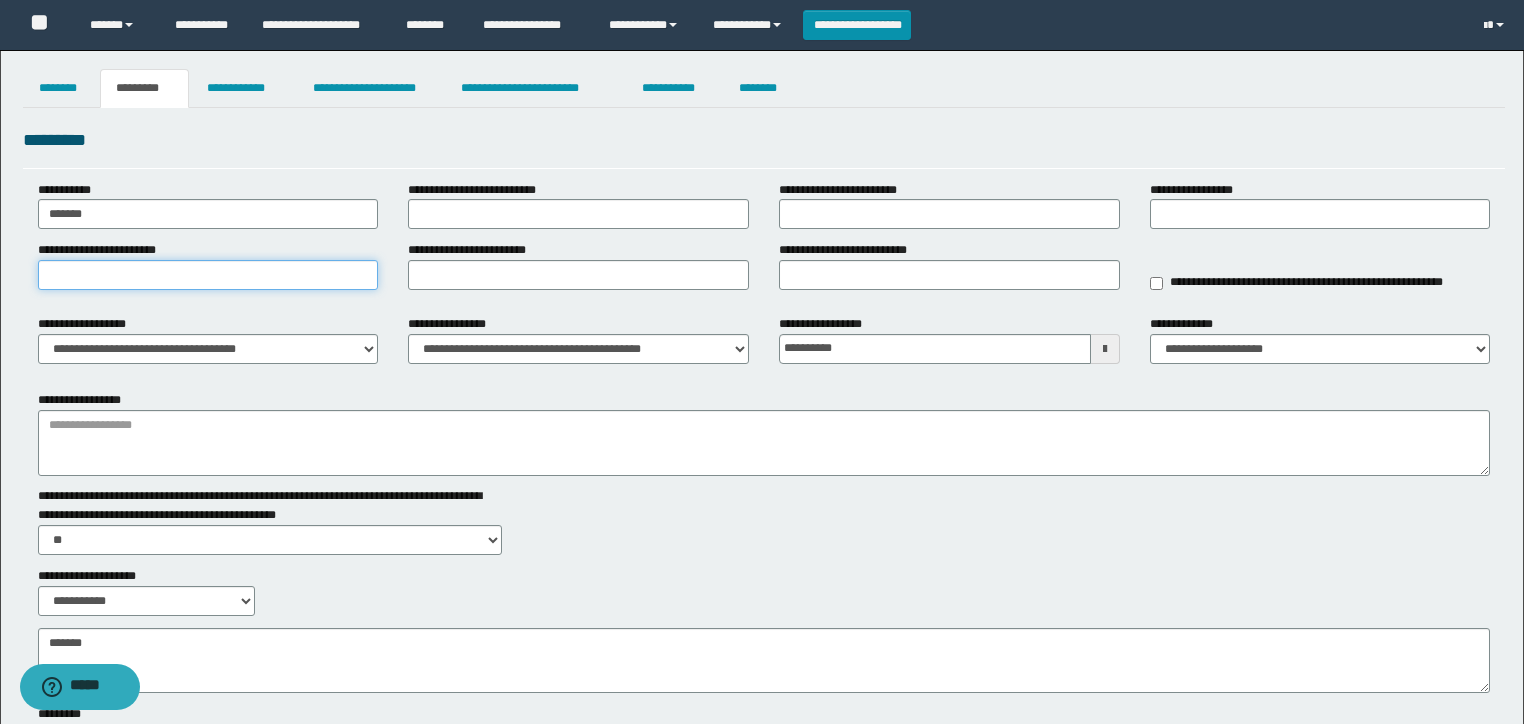 type 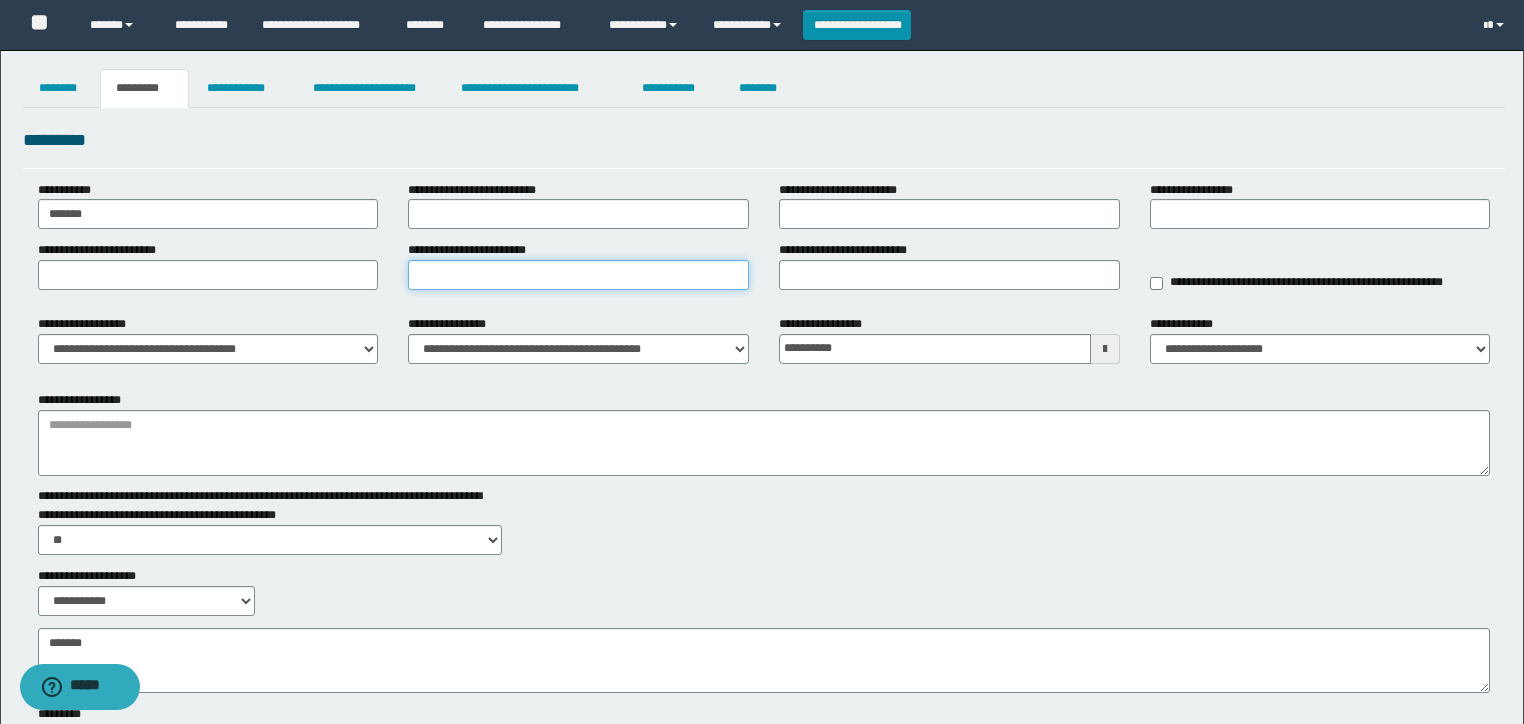 click on "**********" at bounding box center [578, 275] 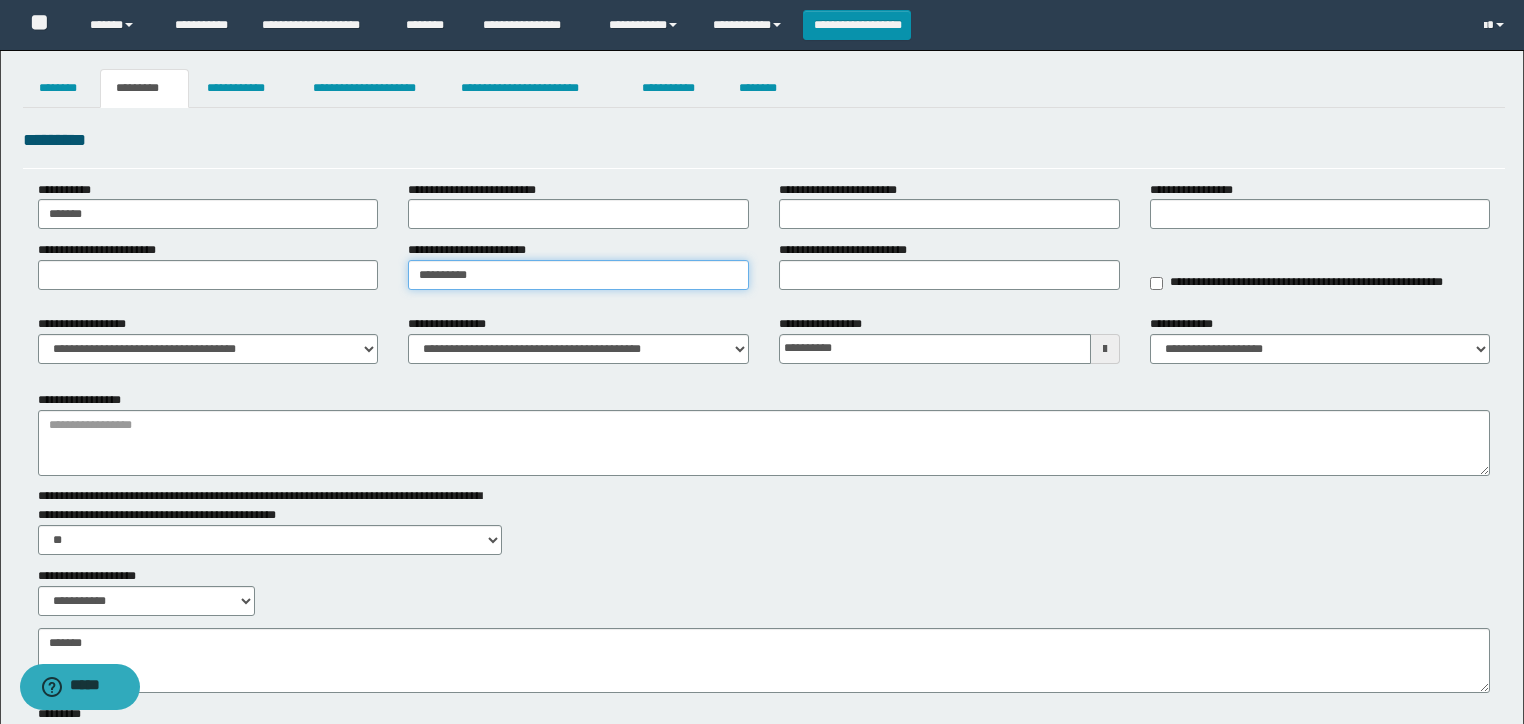type on "**********" 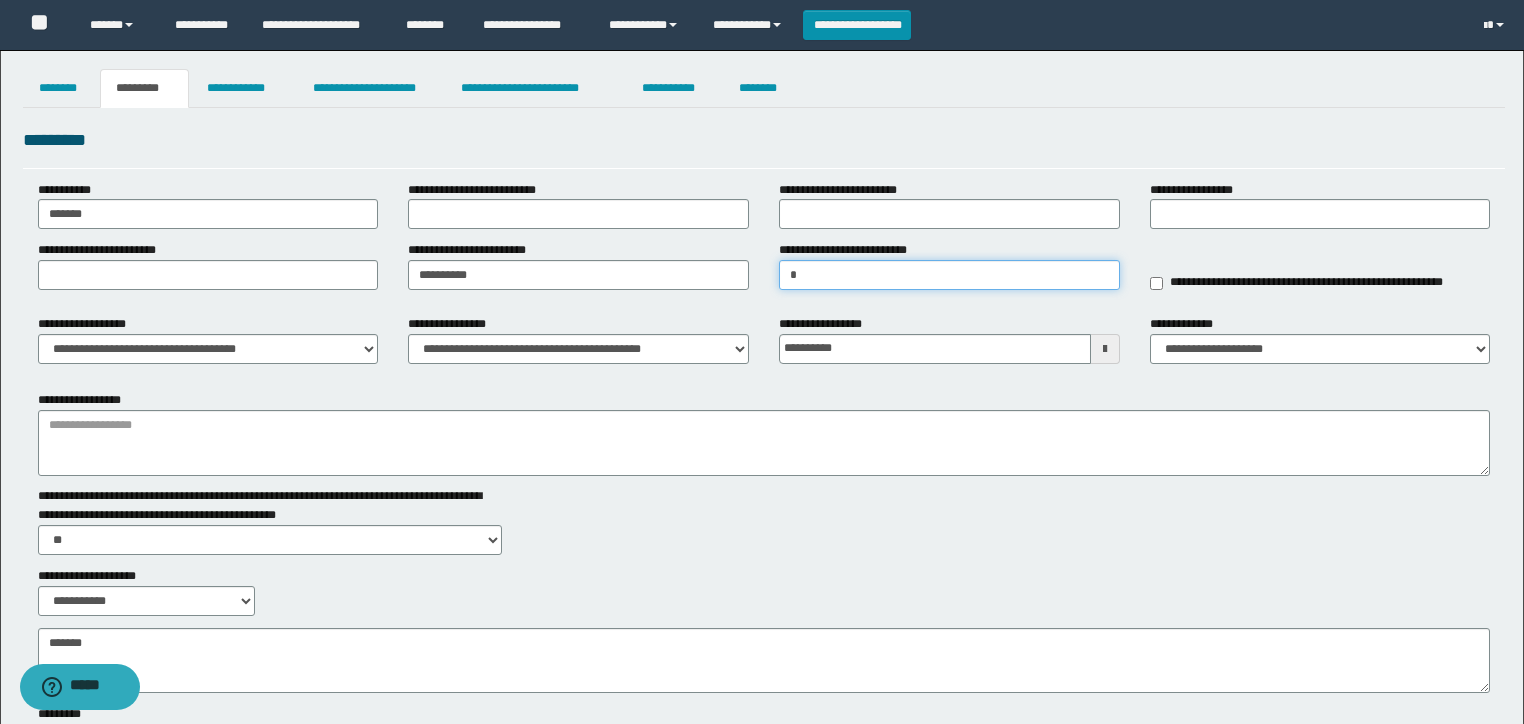 type on "*****" 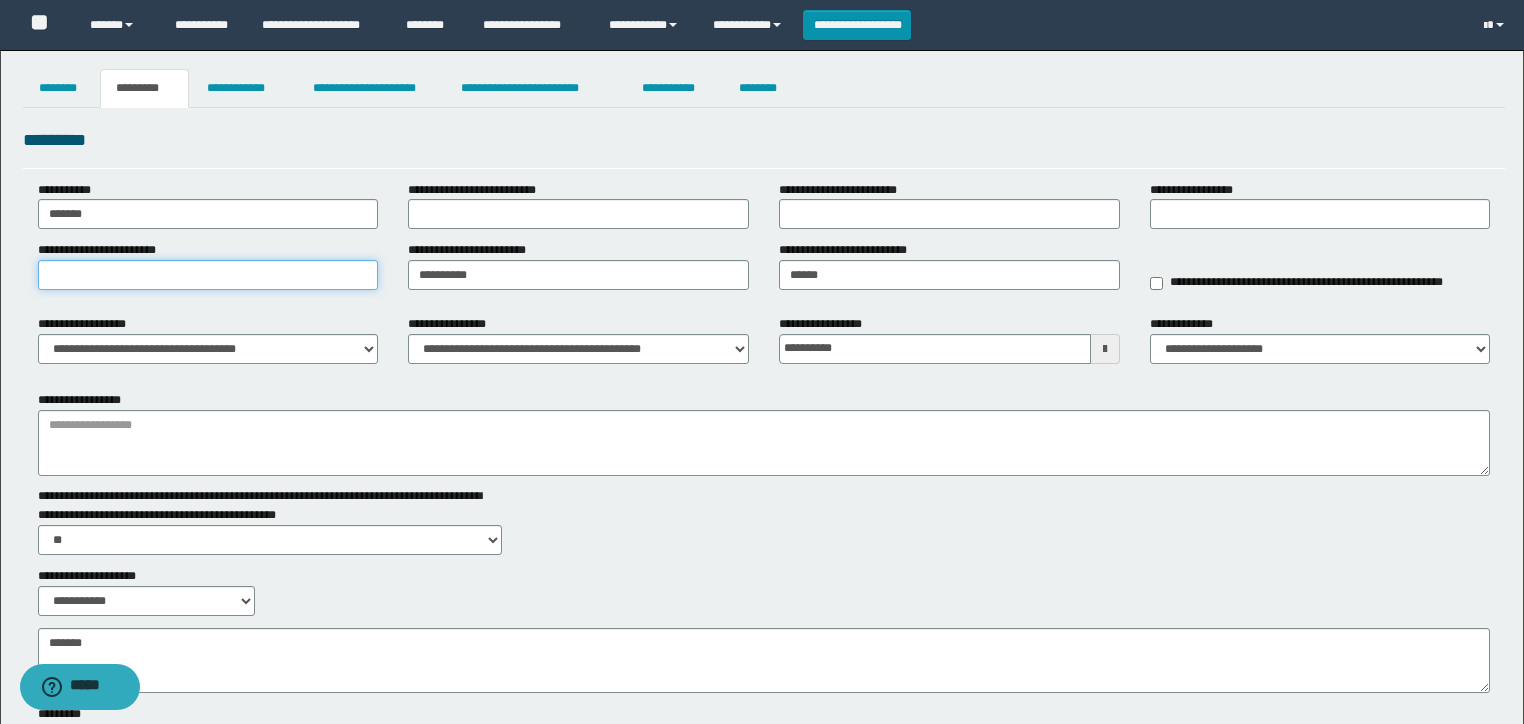 click on "**********" at bounding box center (208, 275) 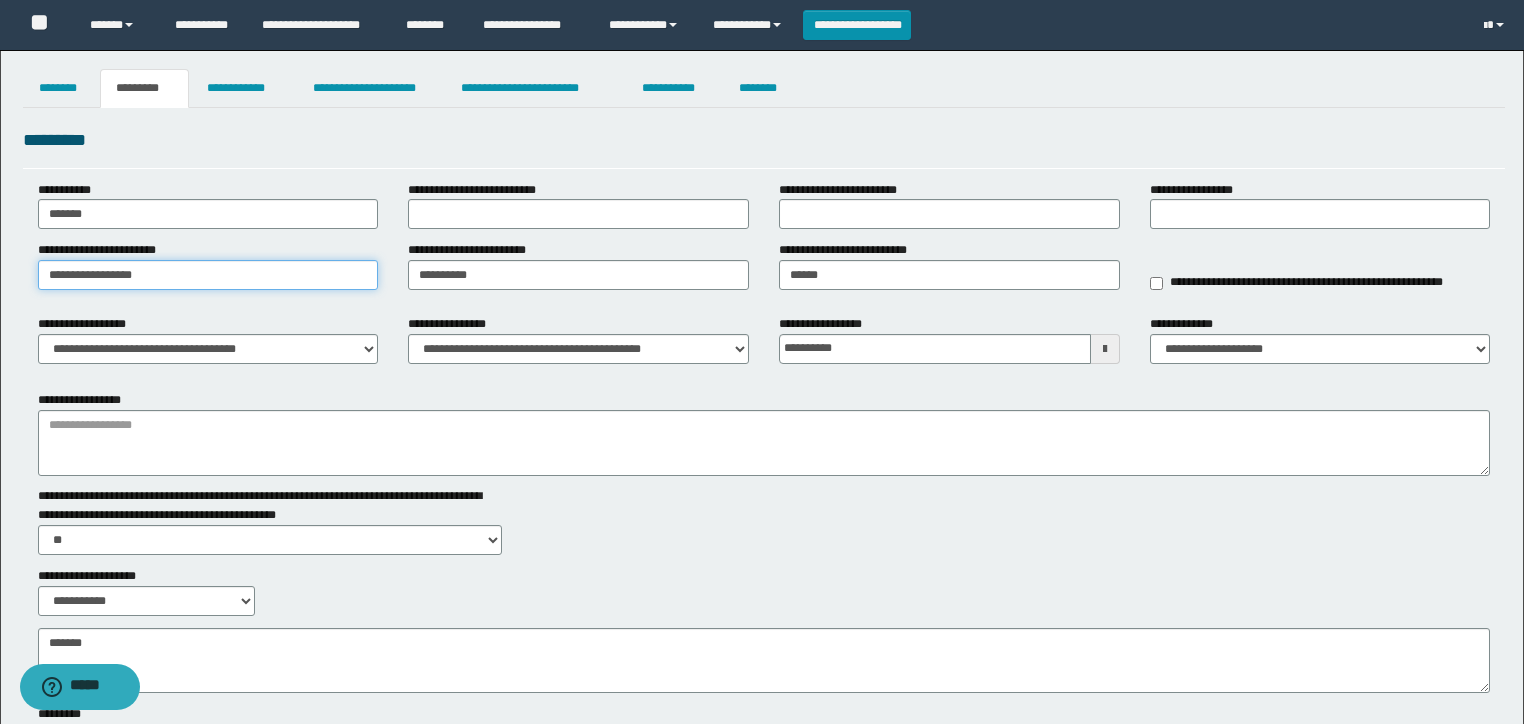 type on "**********" 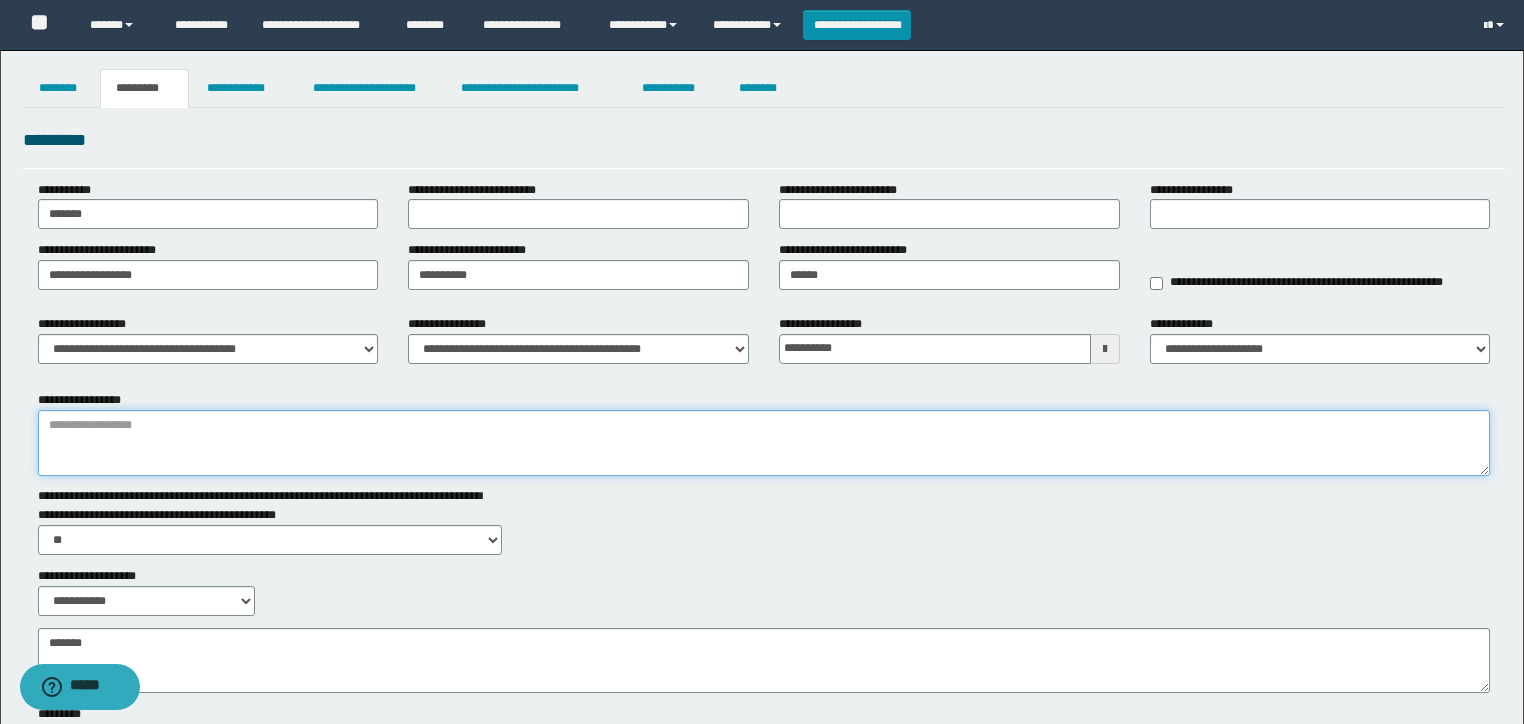 drag, startPoint x: 377, startPoint y: 422, endPoint x: 388, endPoint y: 419, distance: 11.401754 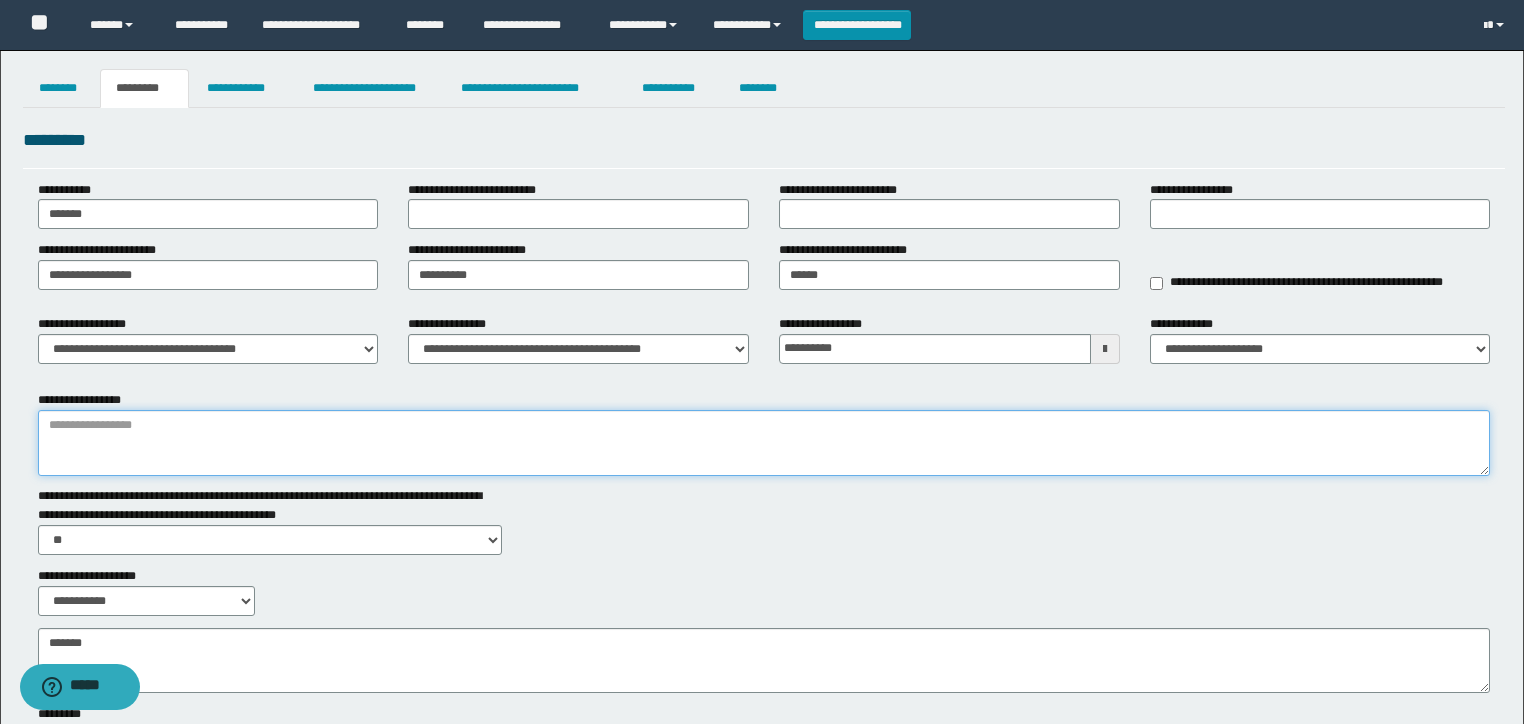click on "**********" at bounding box center [764, 443] 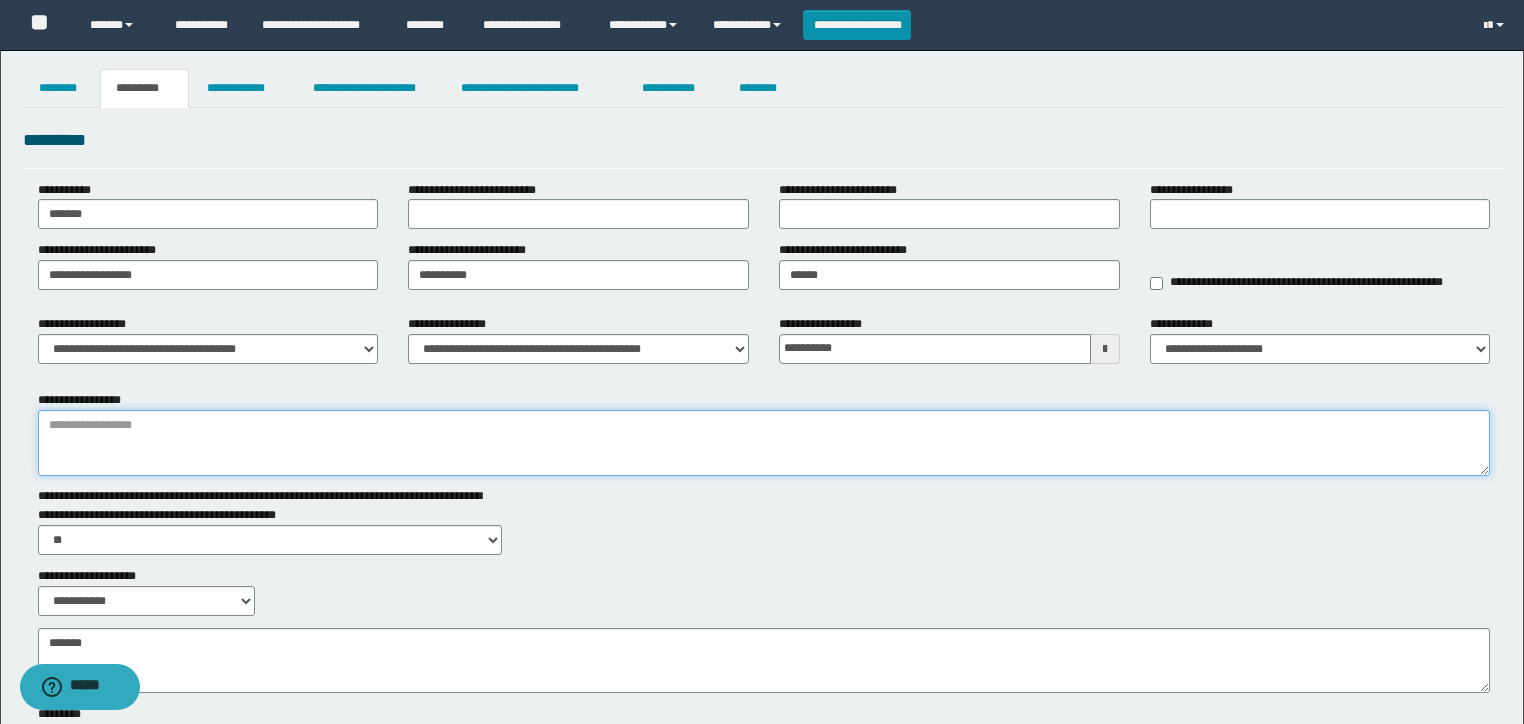 drag, startPoint x: 224, startPoint y: 442, endPoint x: 214, endPoint y: 339, distance: 103.4843 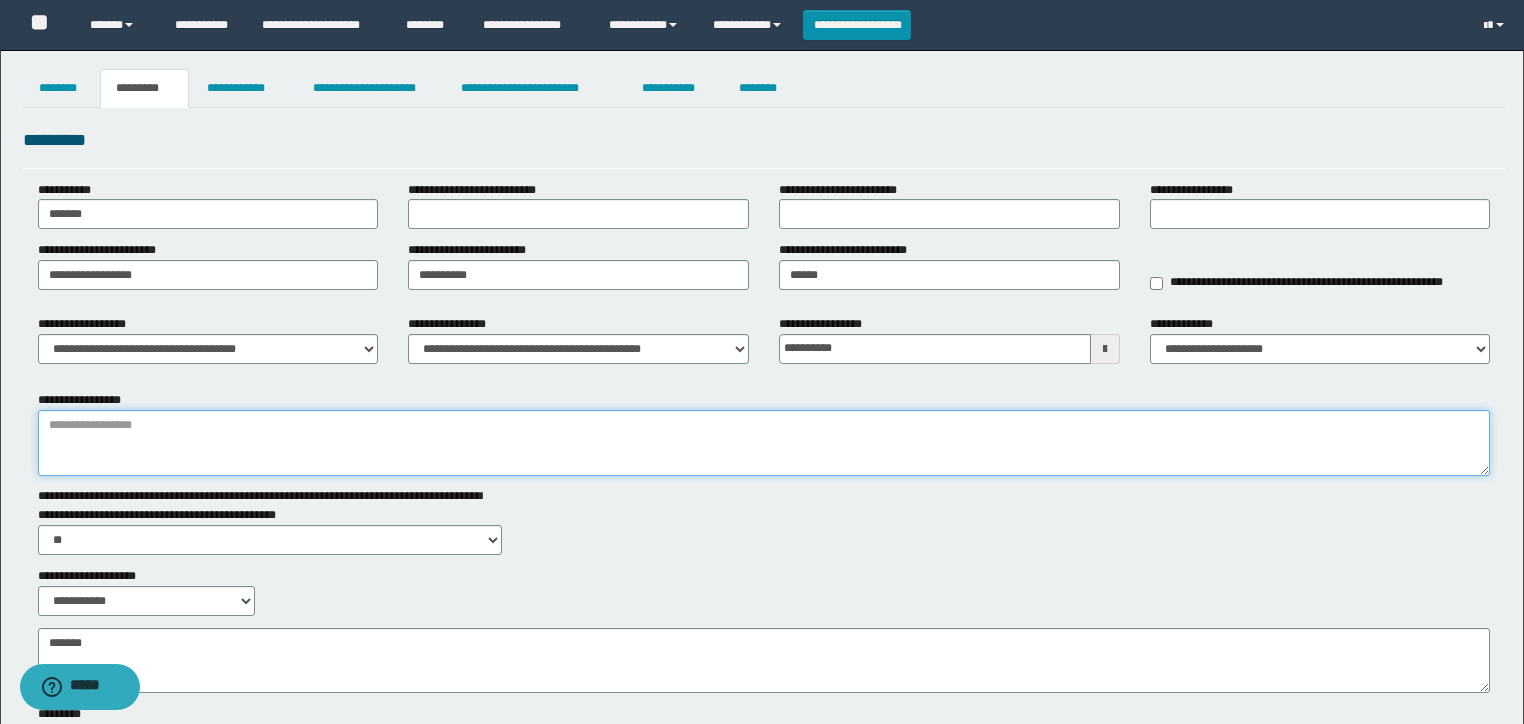 paste on "**********" 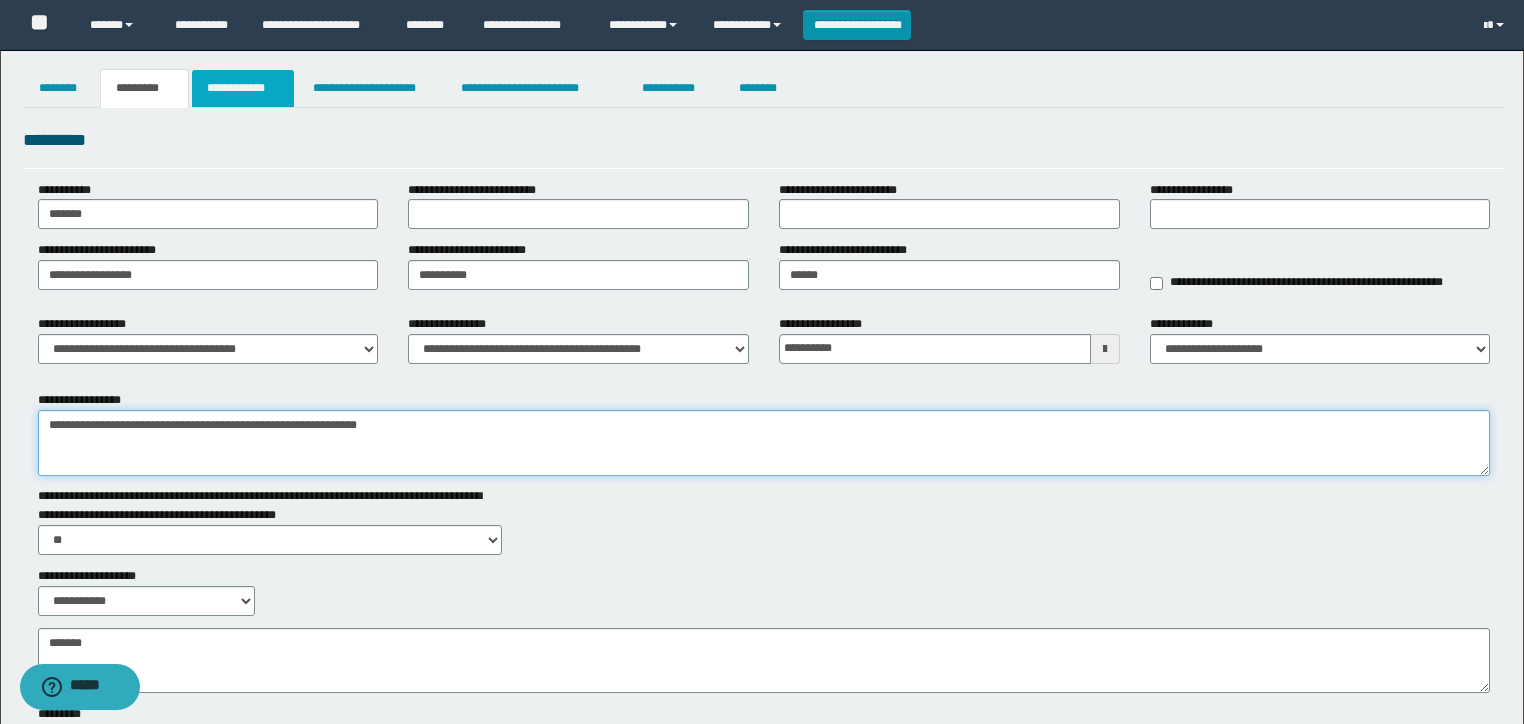 type on "**********" 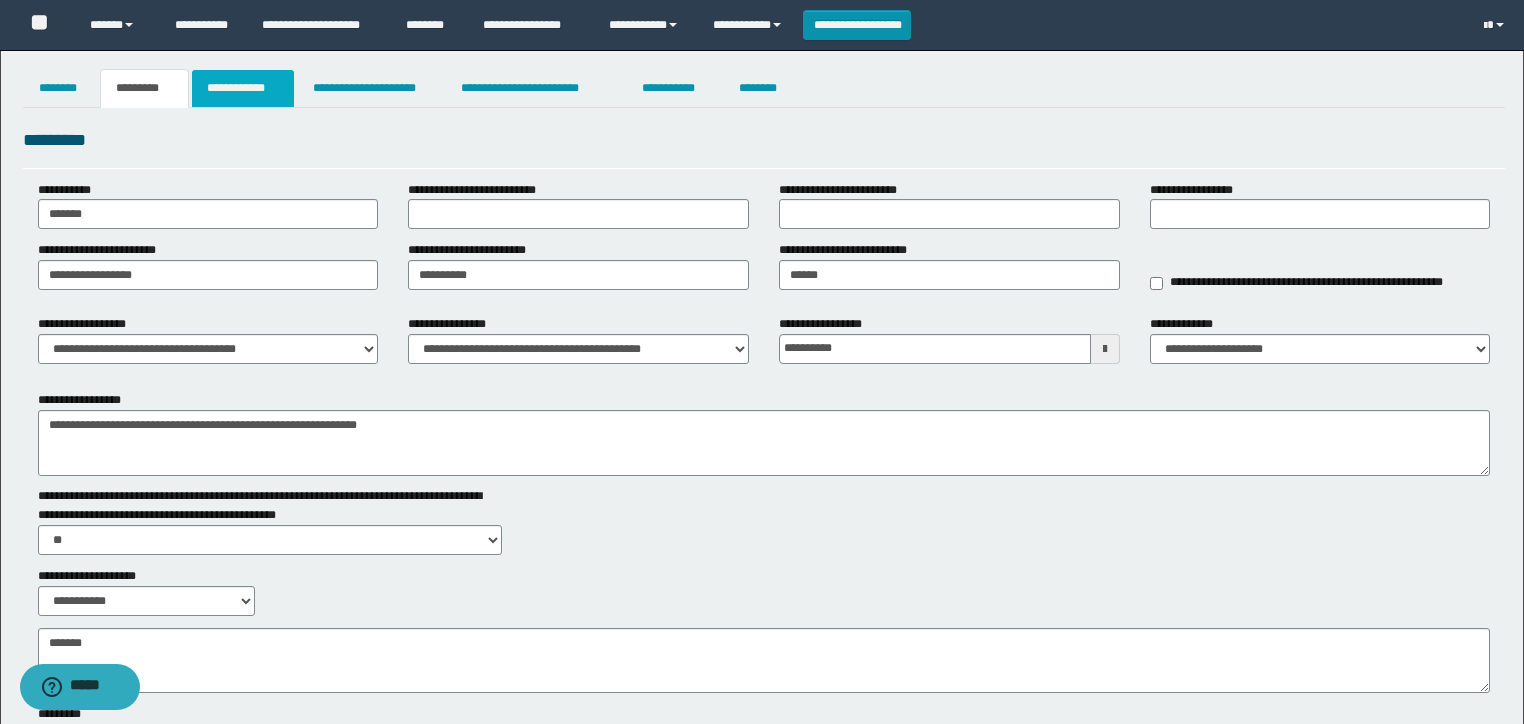 click on "**********" at bounding box center (243, 88) 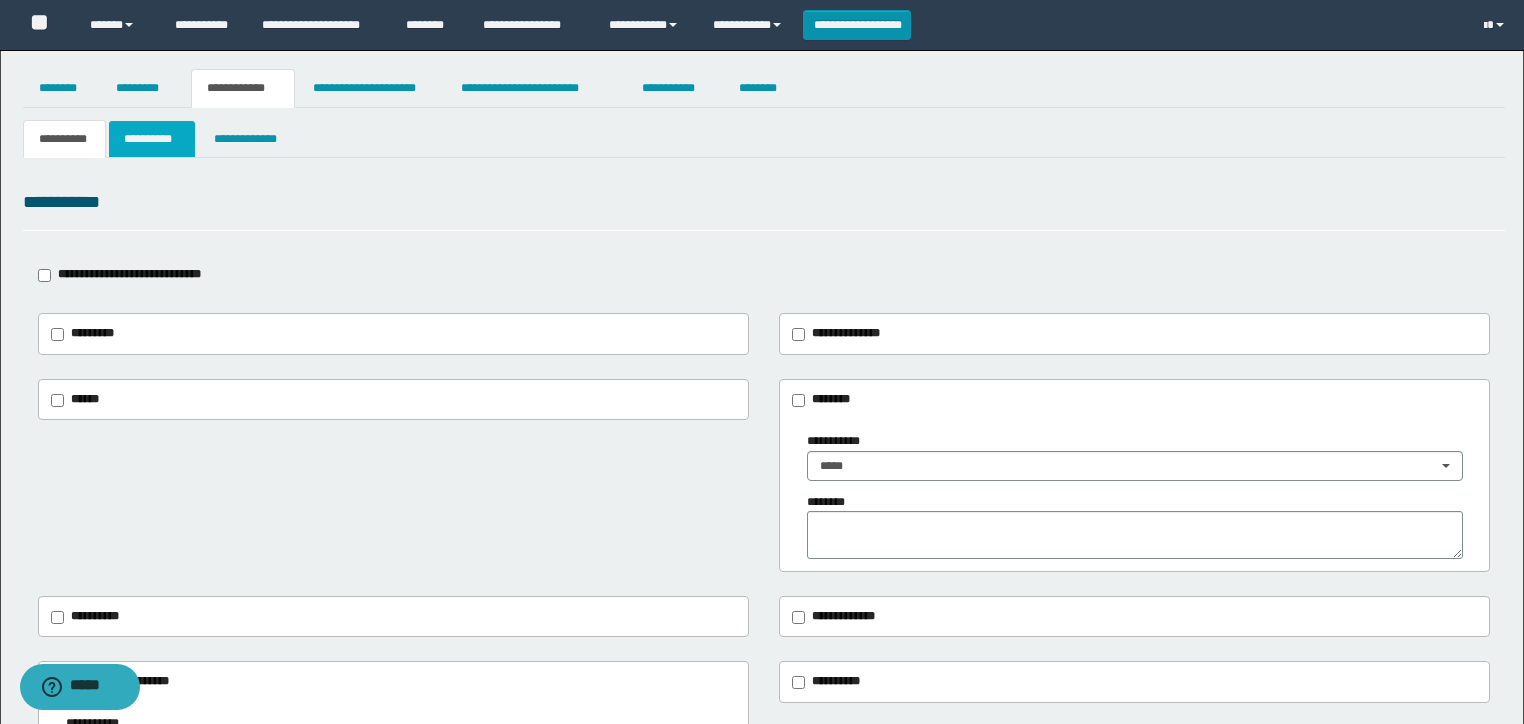 click on "**********" at bounding box center [152, 139] 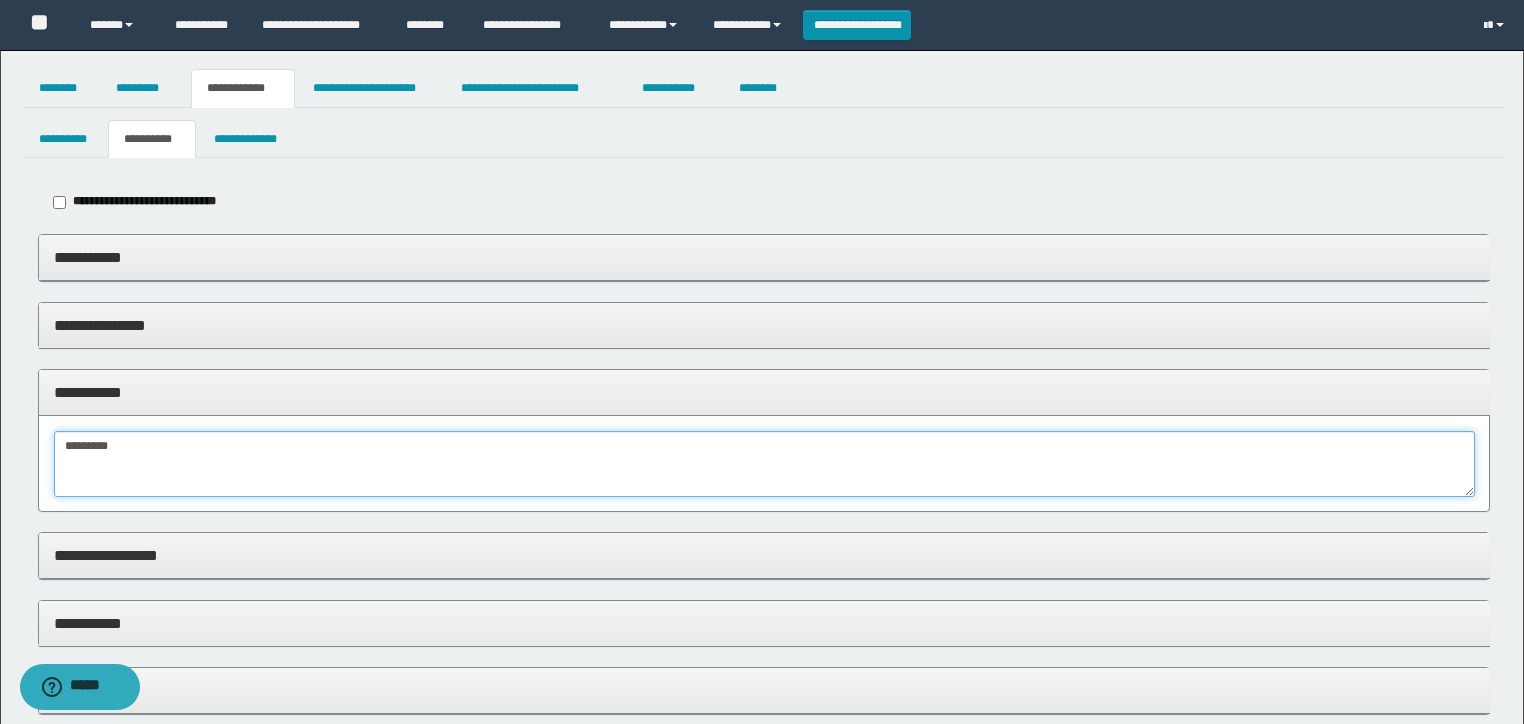 click on "********" at bounding box center (764, 464) 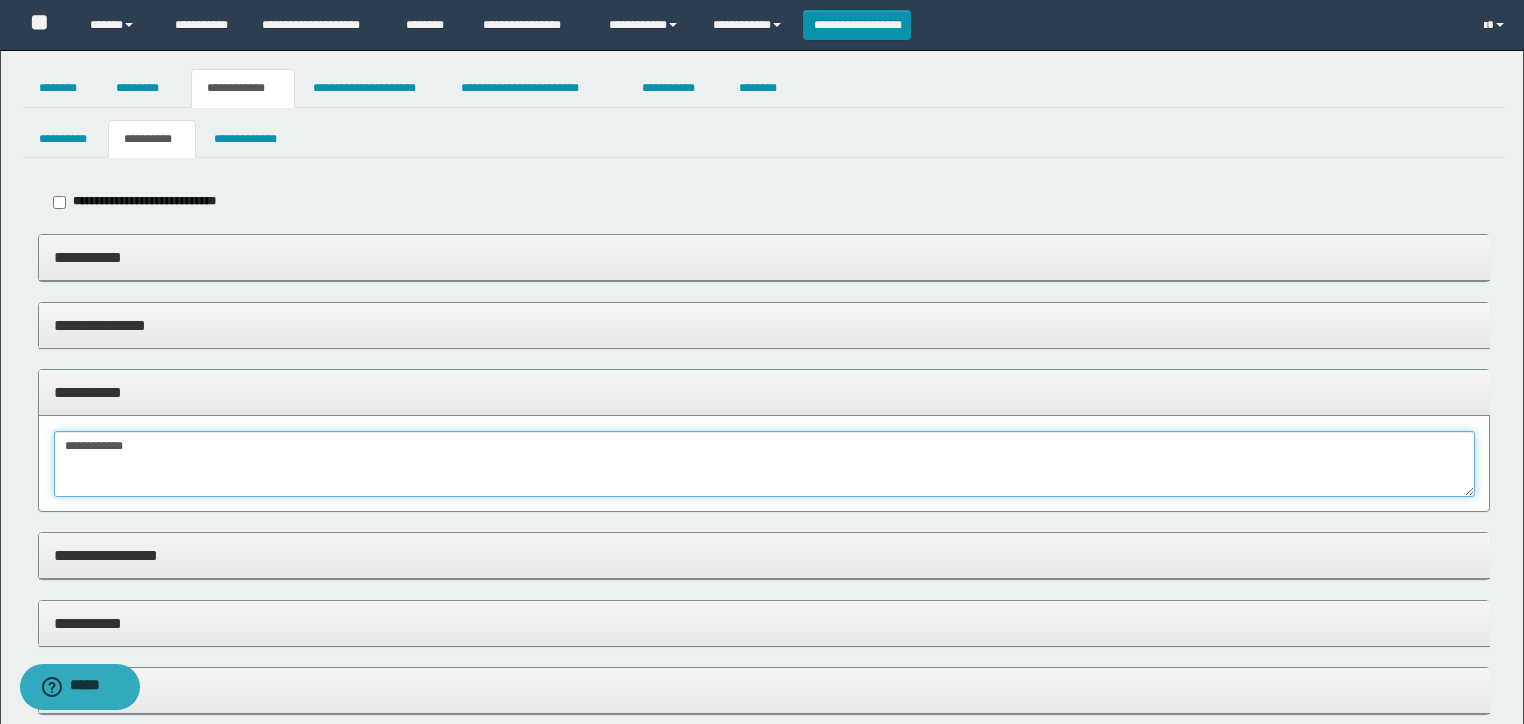 type on "**********" 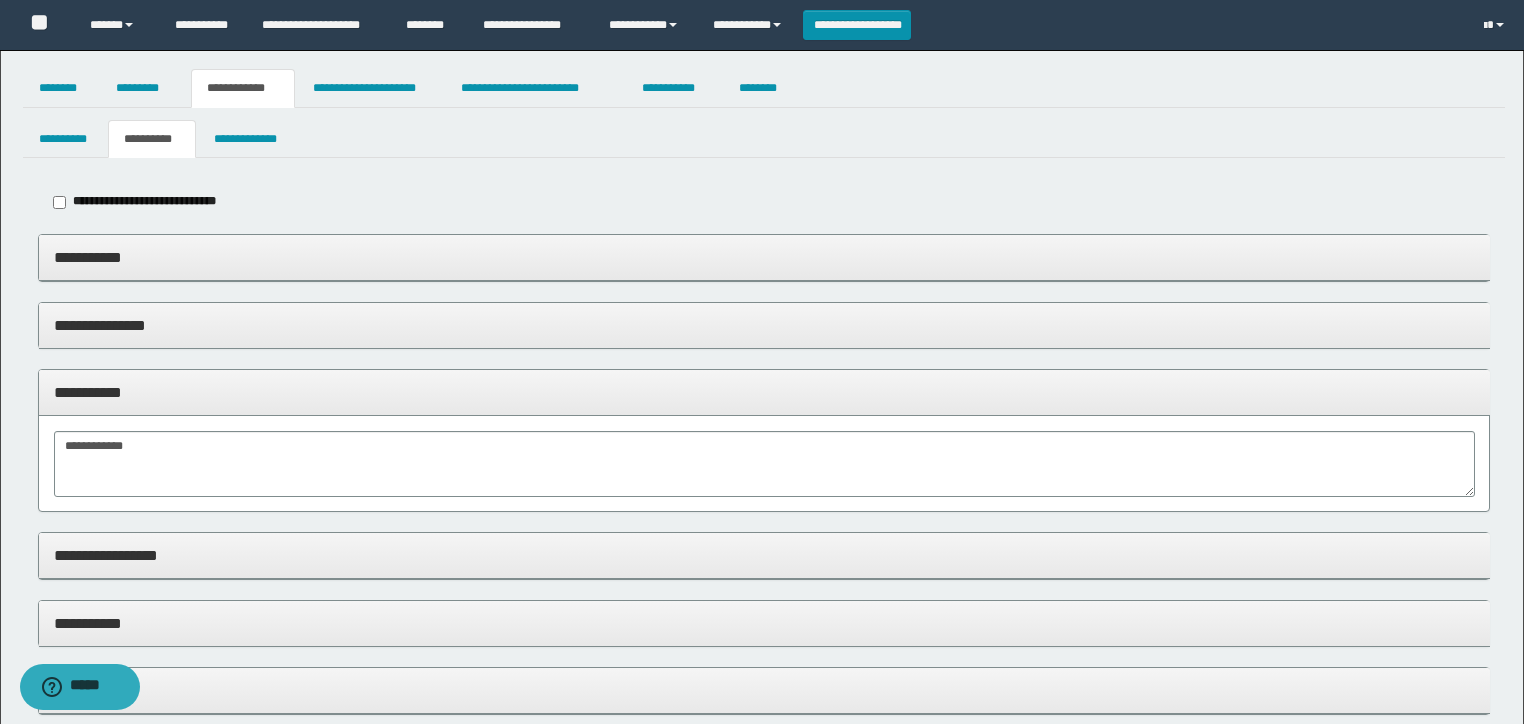 click on "**********" at bounding box center (764, 392) 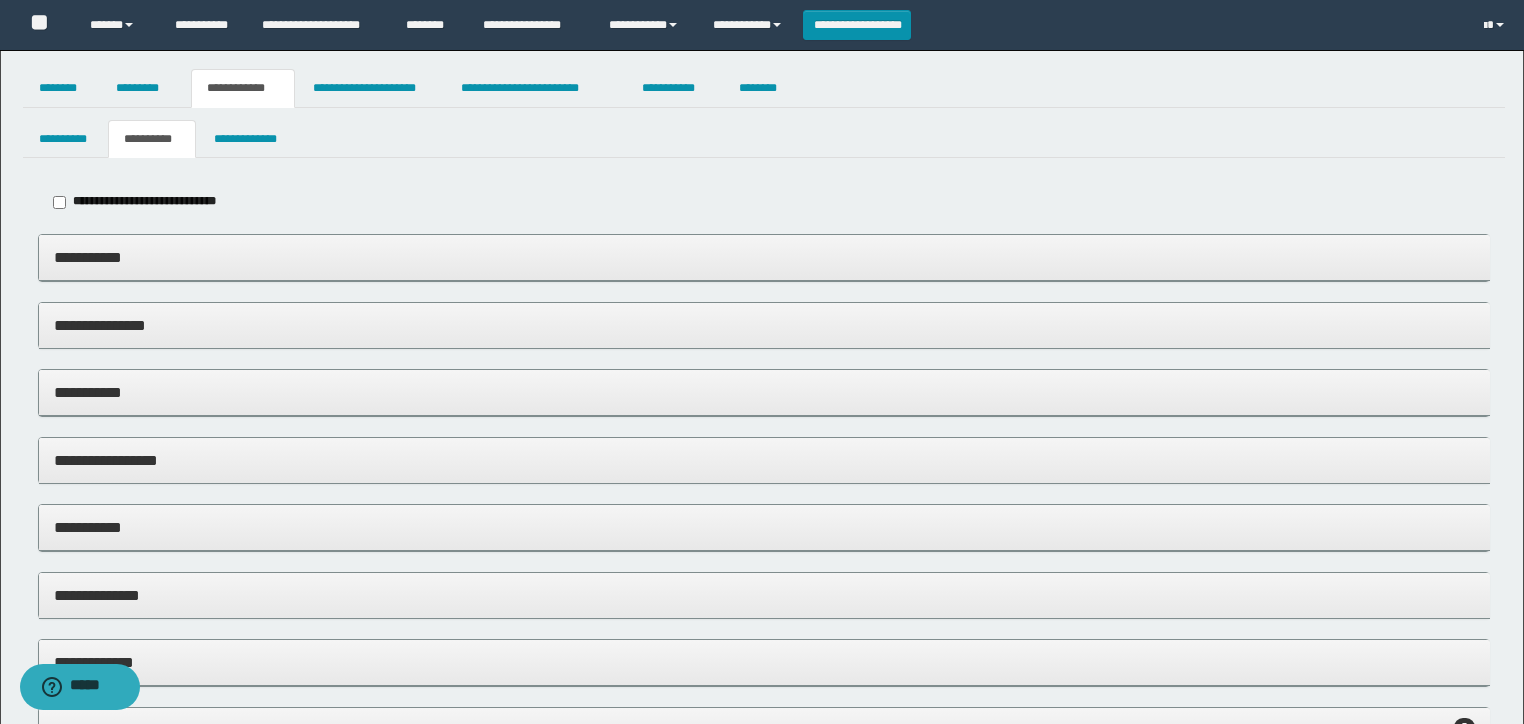 click on "**********" at bounding box center [764, 258] 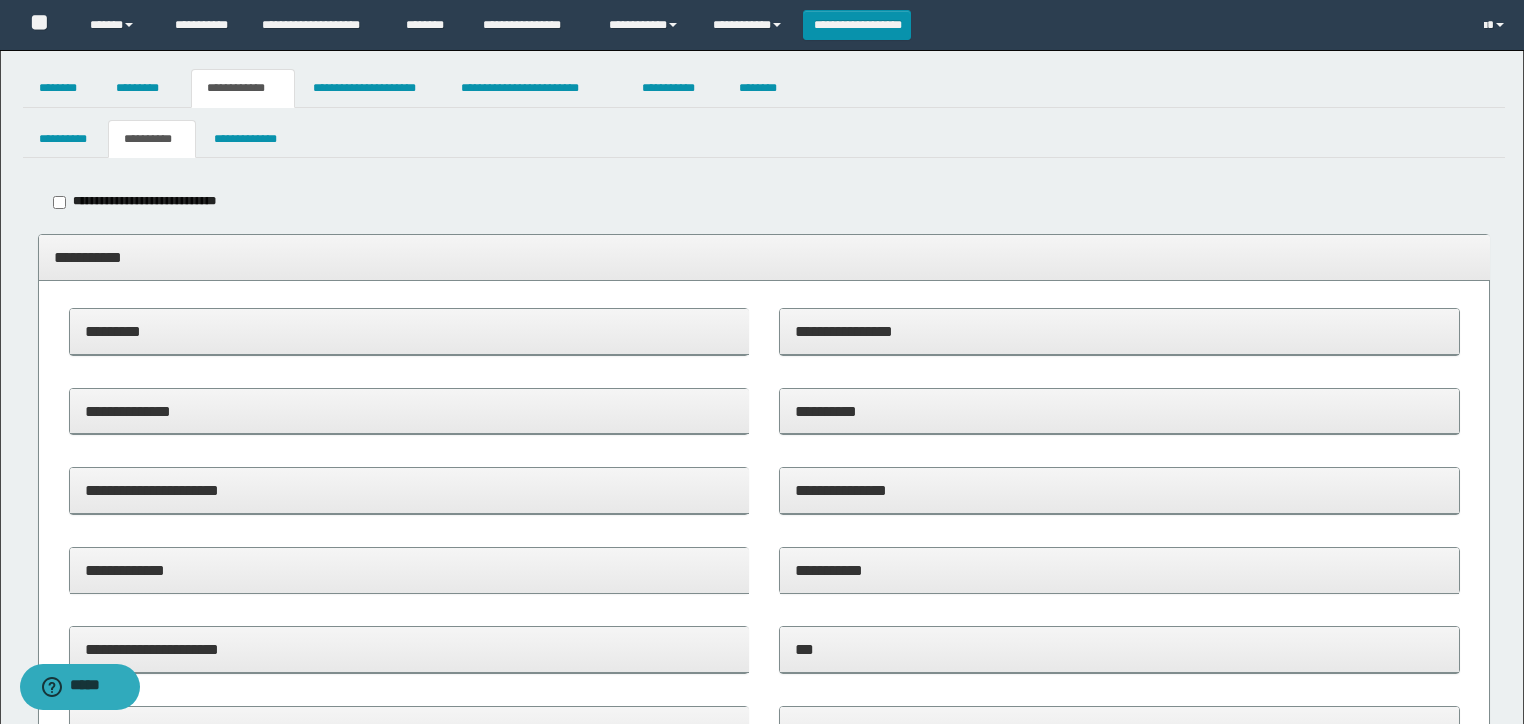 click on "**********" at bounding box center [764, 258] 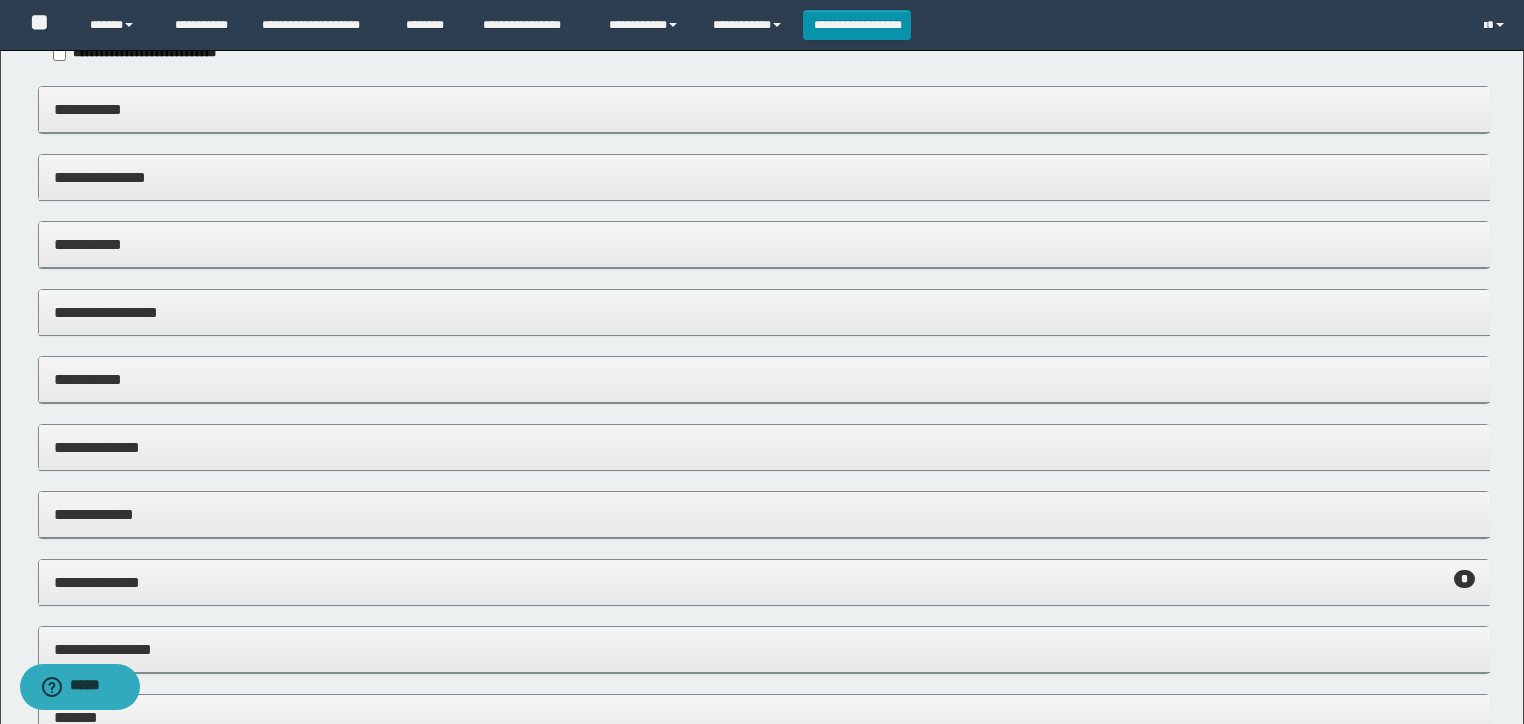 scroll, scrollTop: 320, scrollLeft: 0, axis: vertical 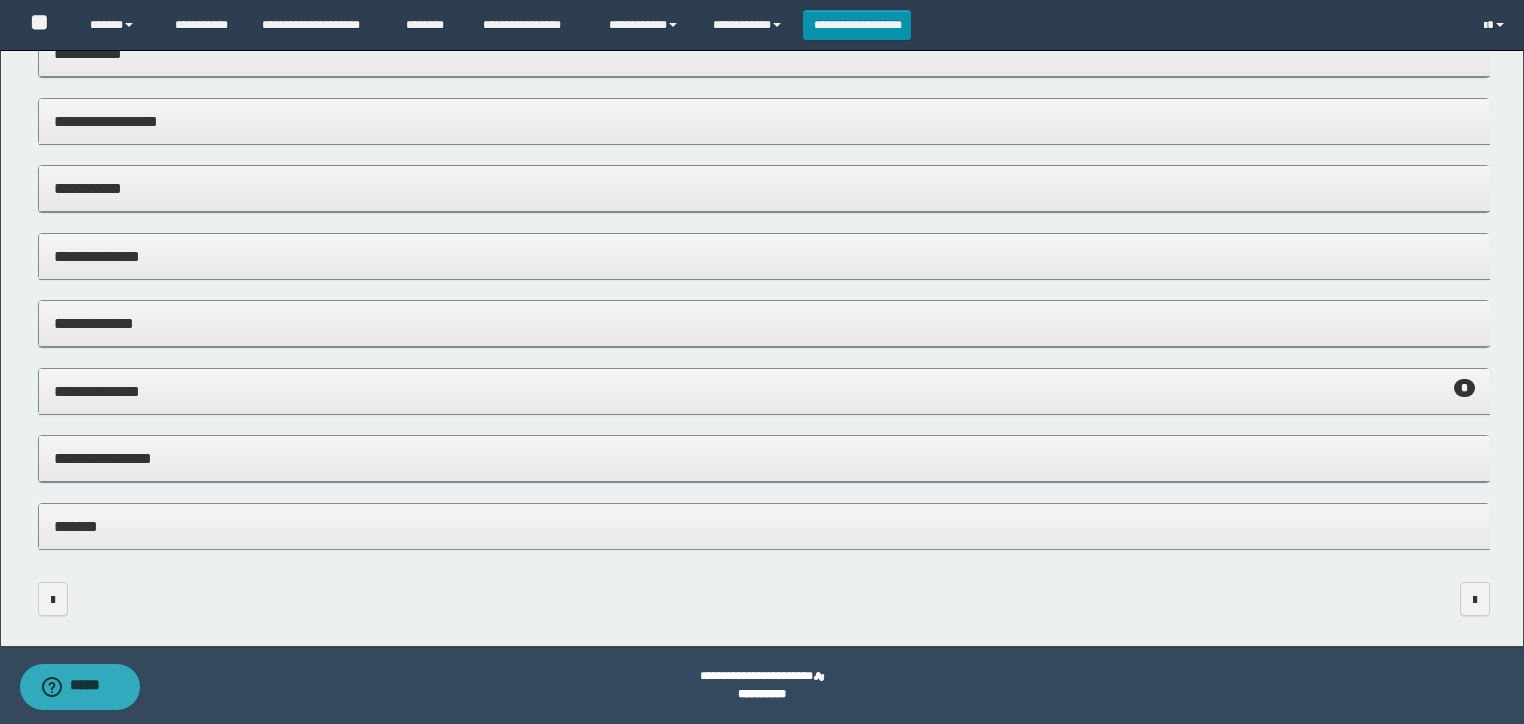 click on "**********" at bounding box center (764, 391) 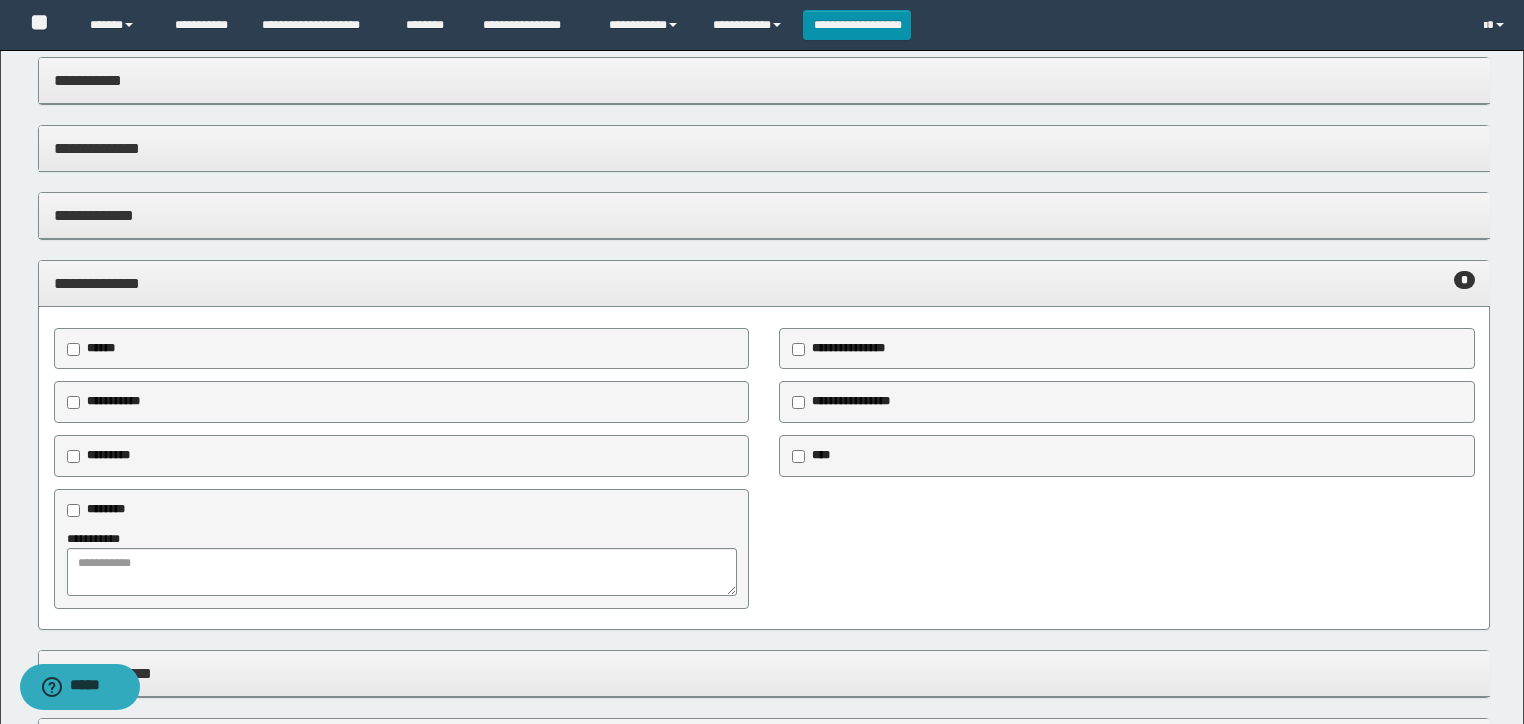 scroll, scrollTop: 659, scrollLeft: 0, axis: vertical 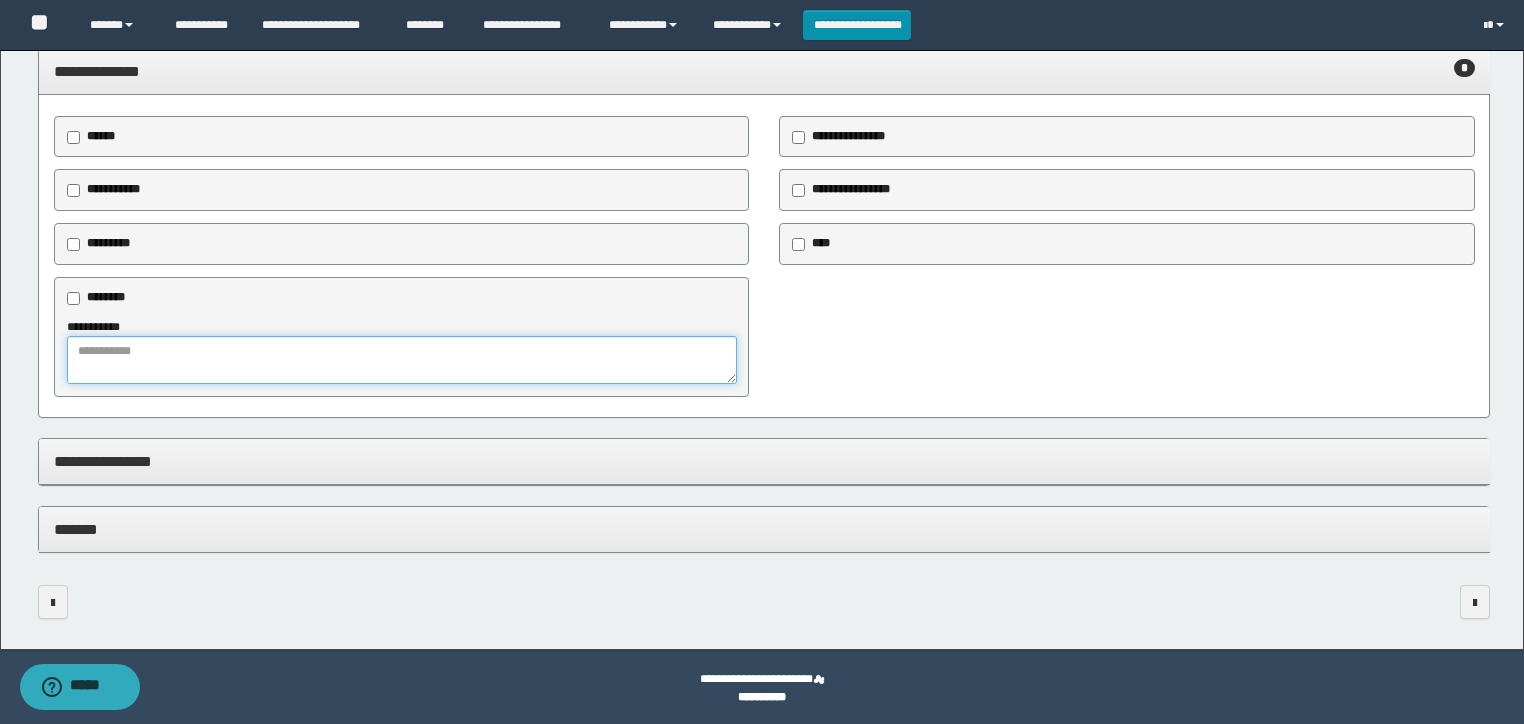 click at bounding box center (402, 360) 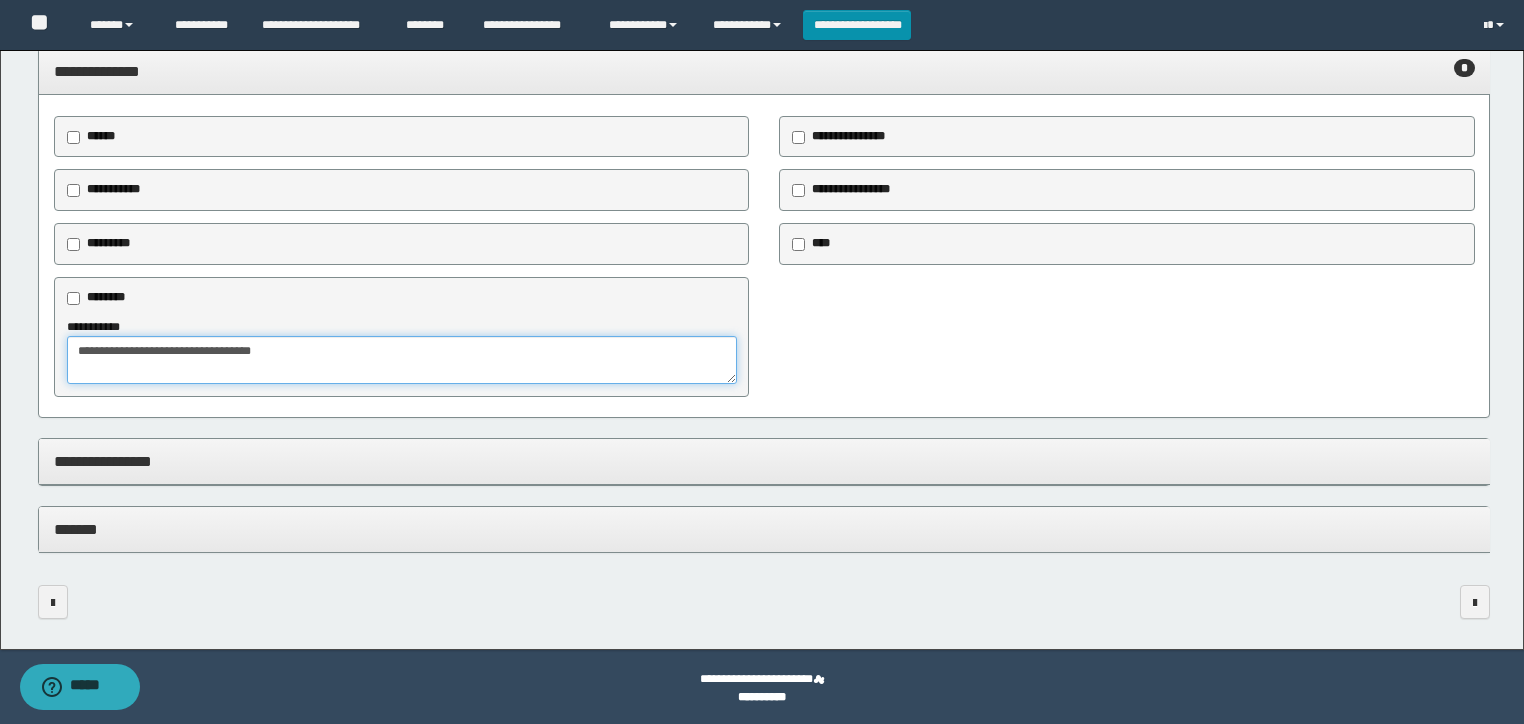 type on "**********" 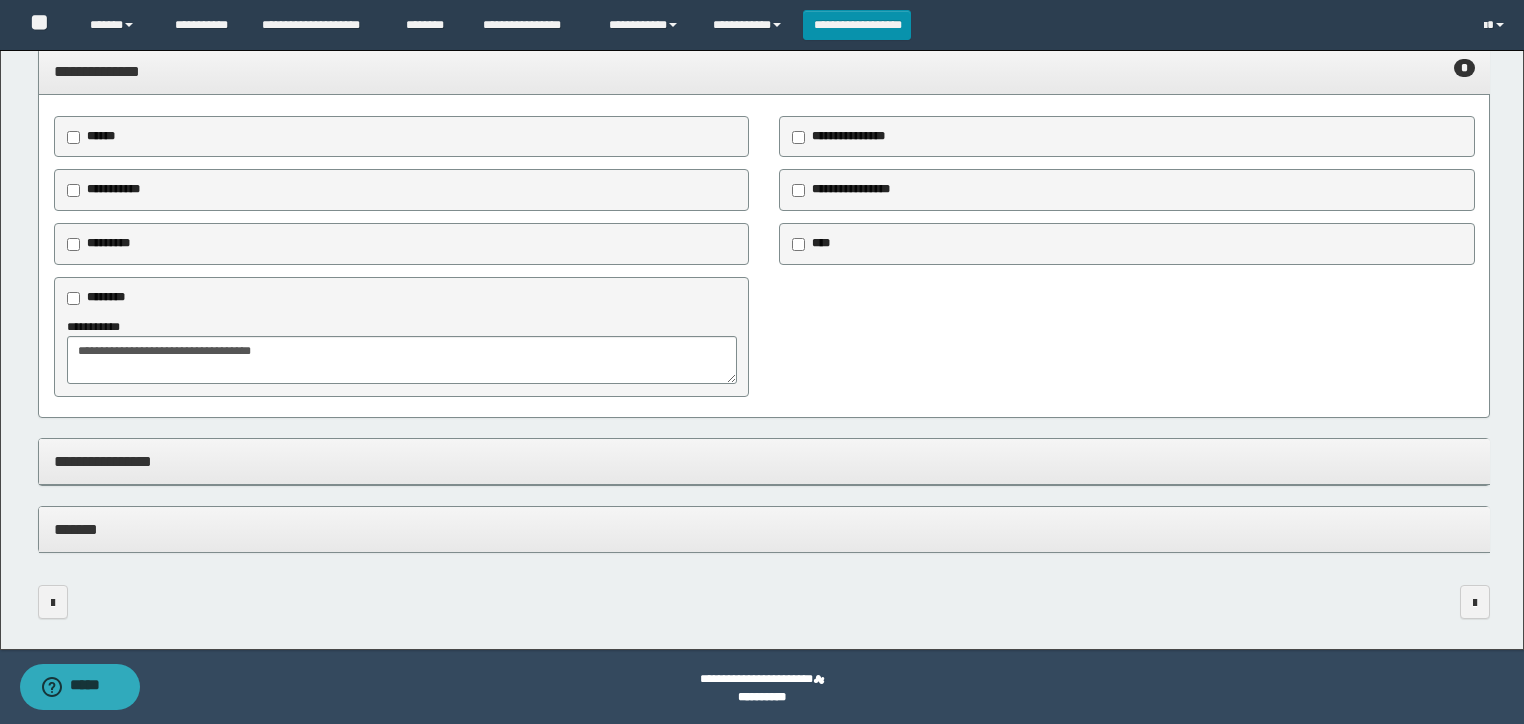 click on "**********" at bounding box center [844, 137] 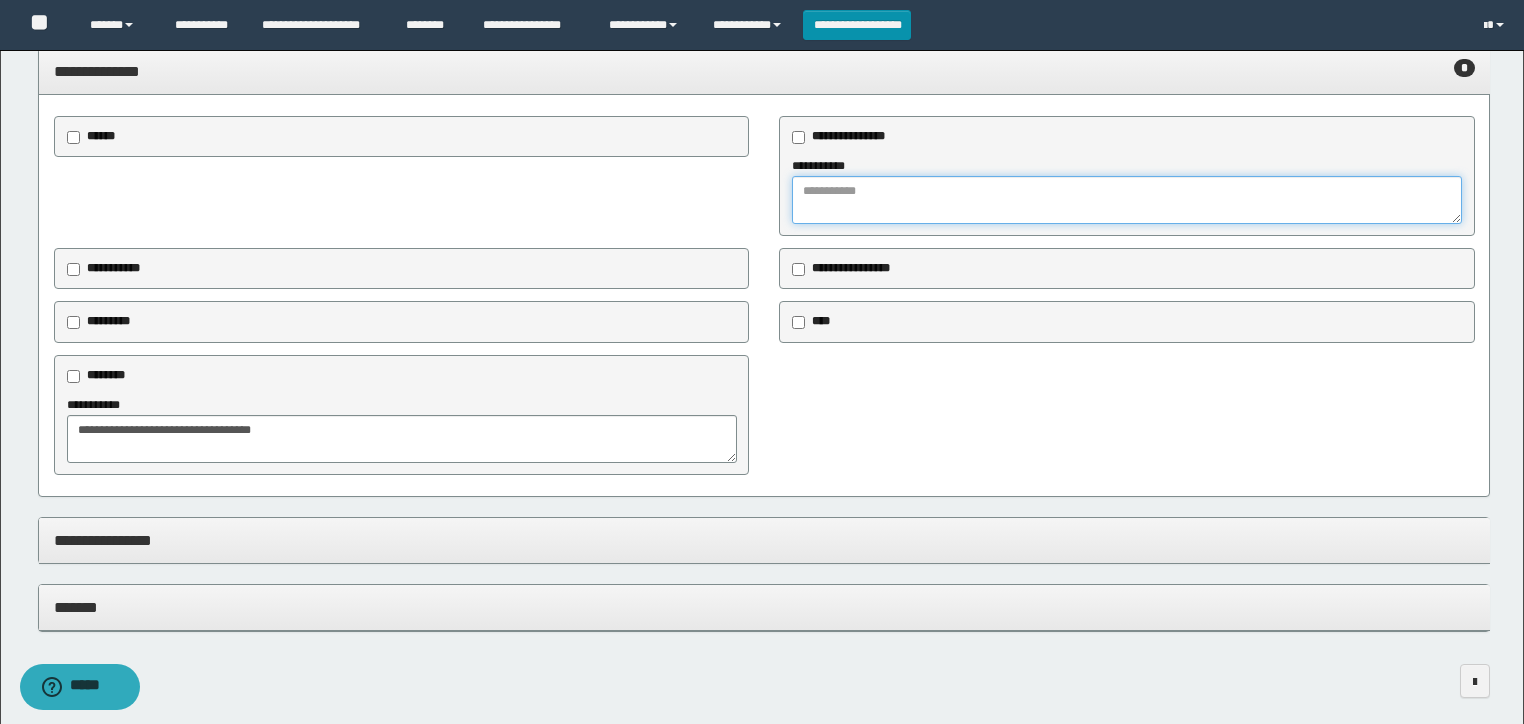 drag, startPoint x: 907, startPoint y: 204, endPoint x: 868, endPoint y: 203, distance: 39.012817 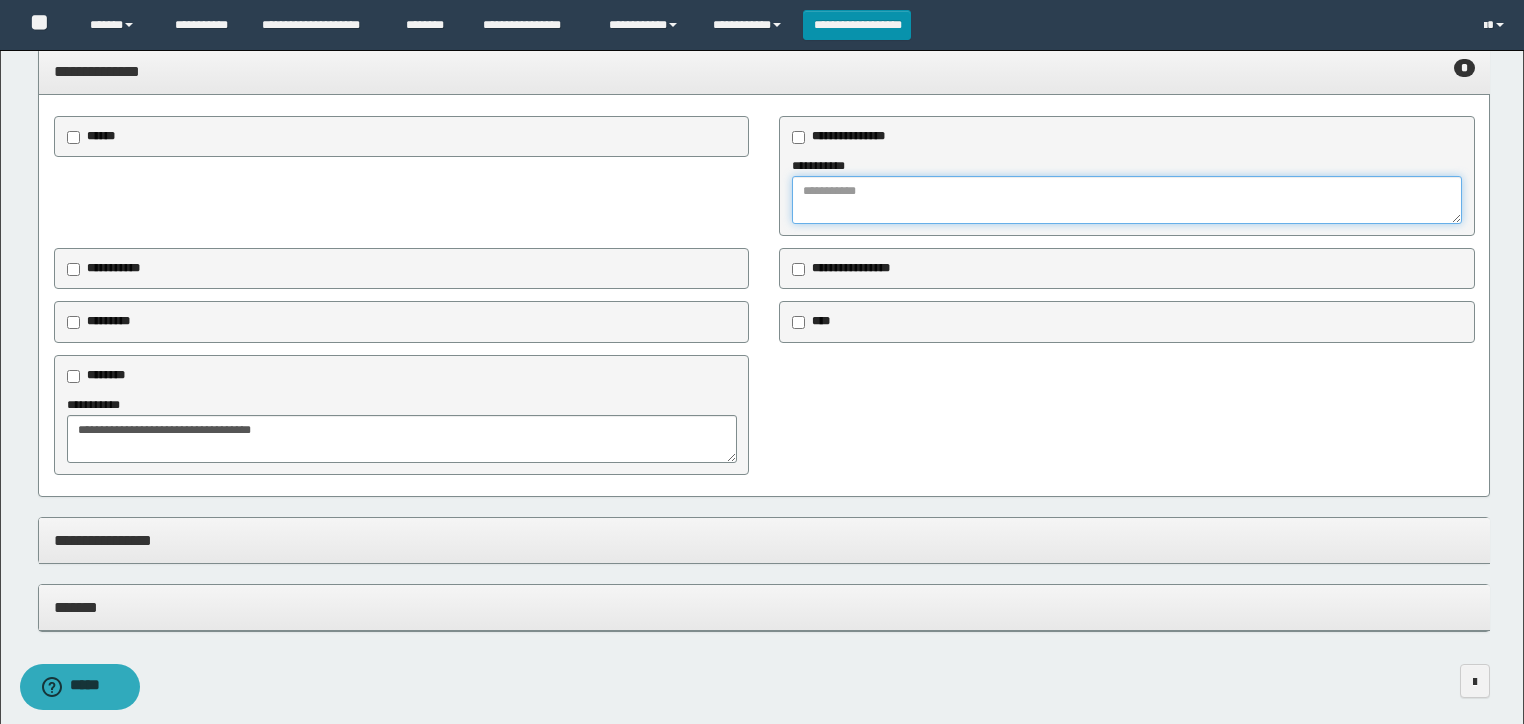 click at bounding box center [1127, 200] 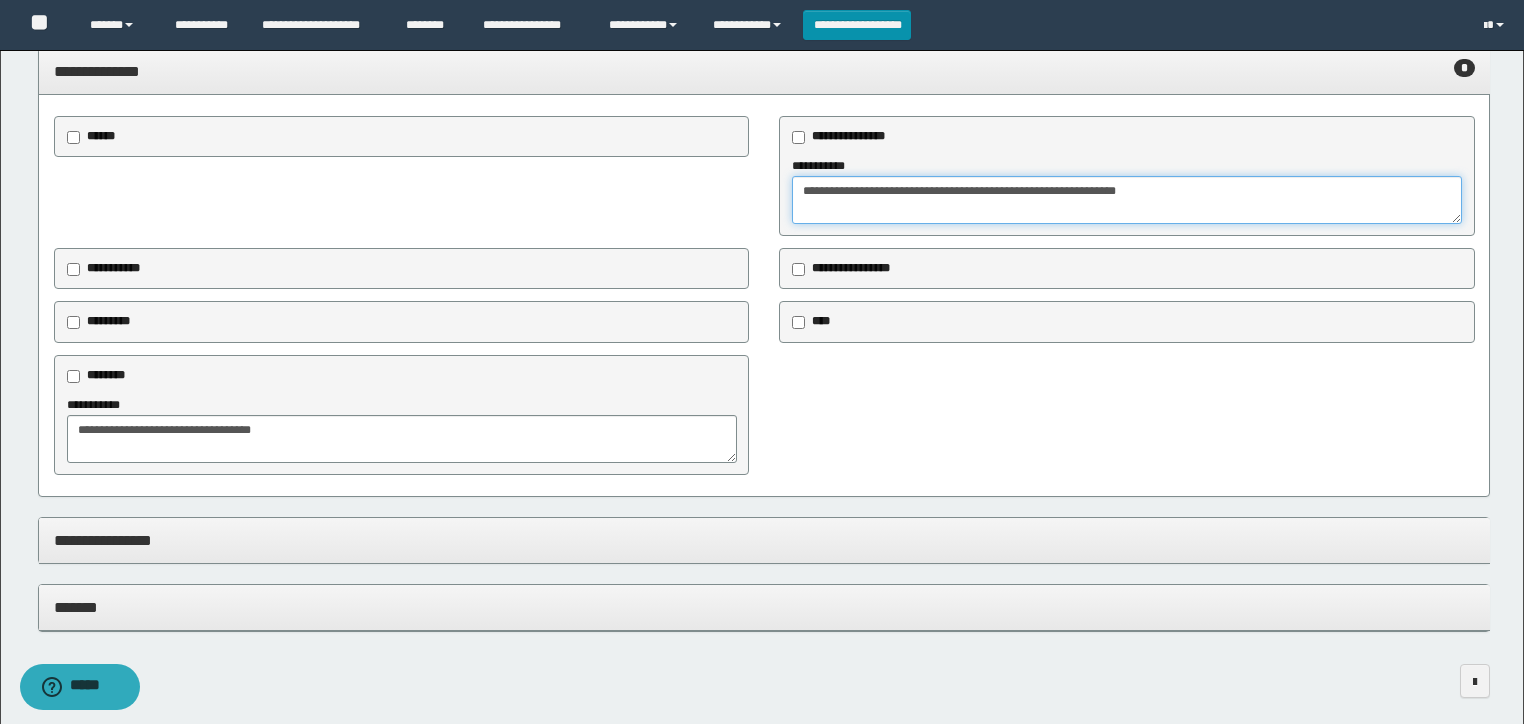 type on "**********" 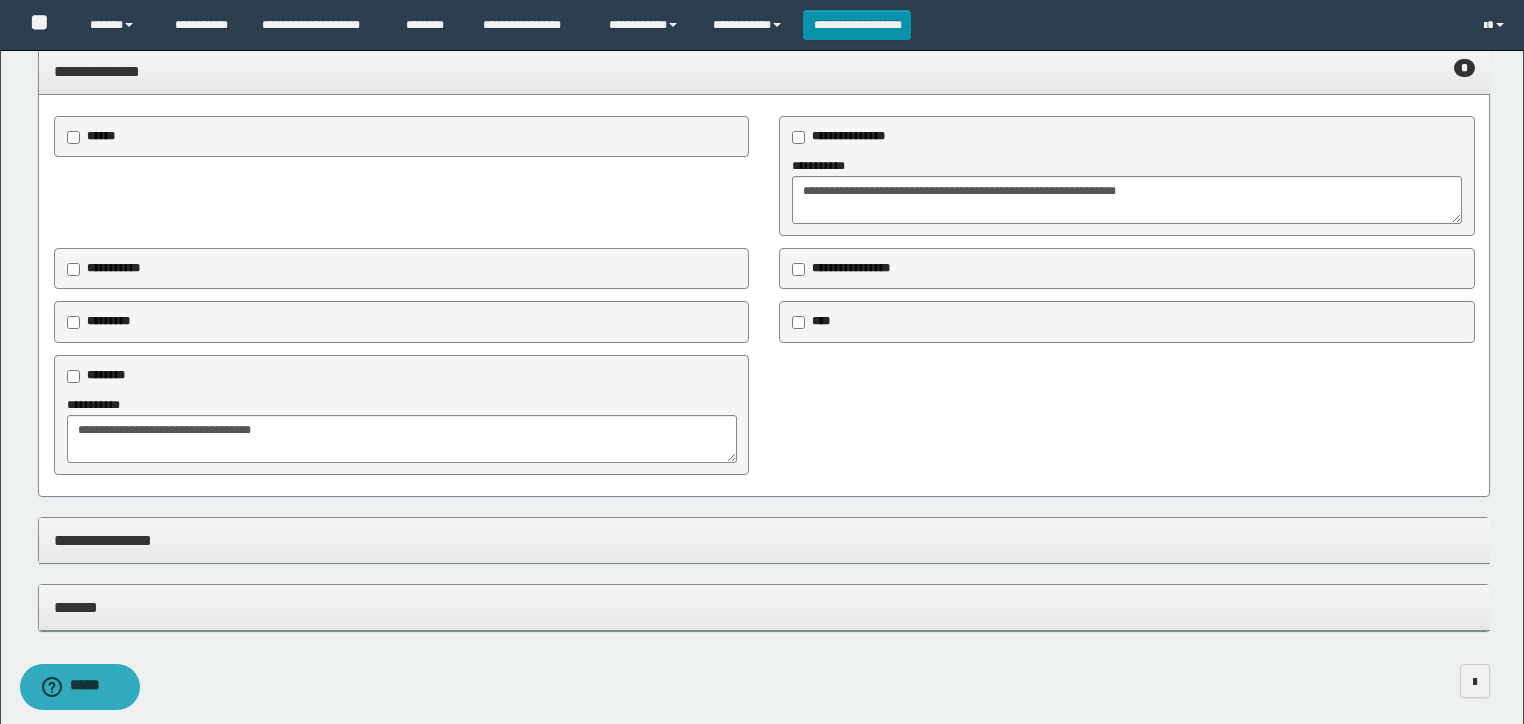 click on "******" at bounding box center (96, 137) 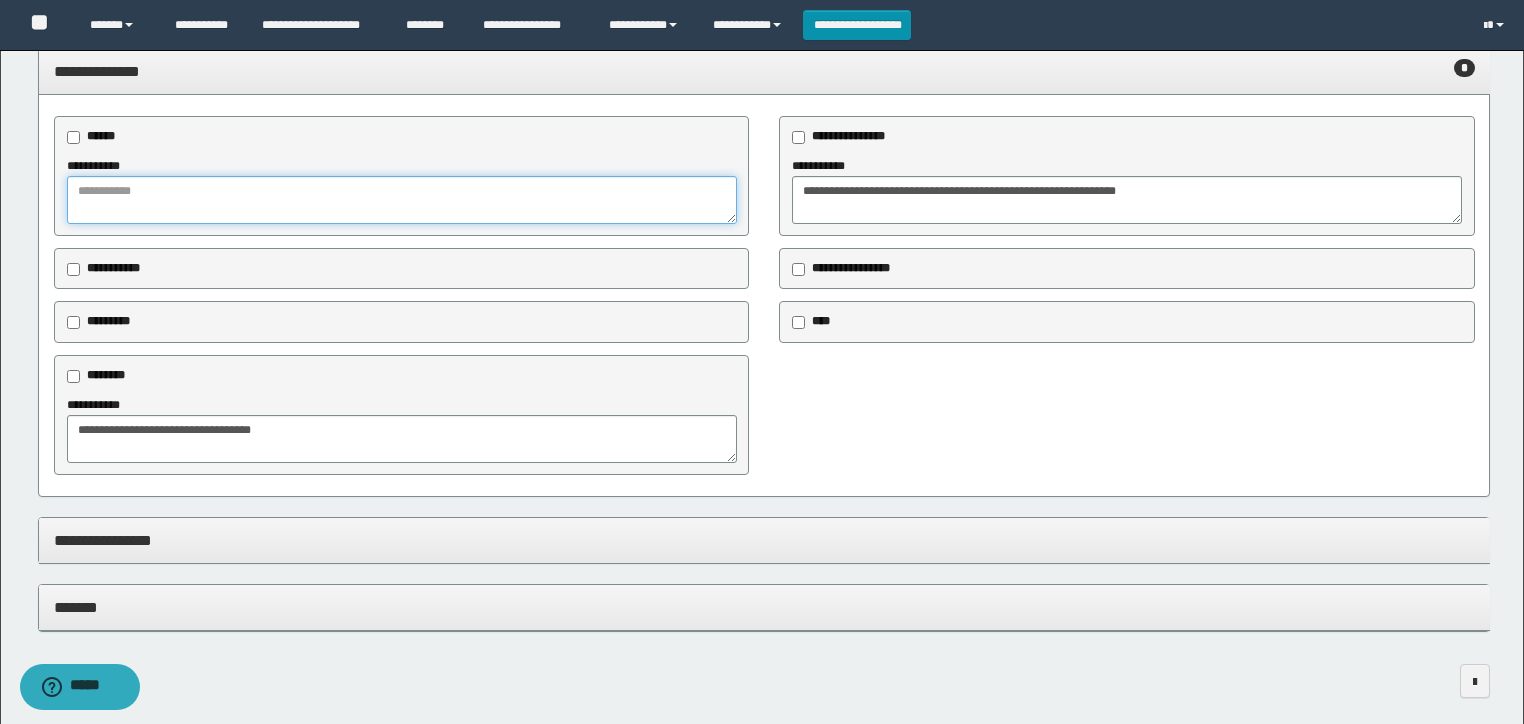 drag, startPoint x: 117, startPoint y: 198, endPoint x: 199, endPoint y: 136, distance: 102.80078 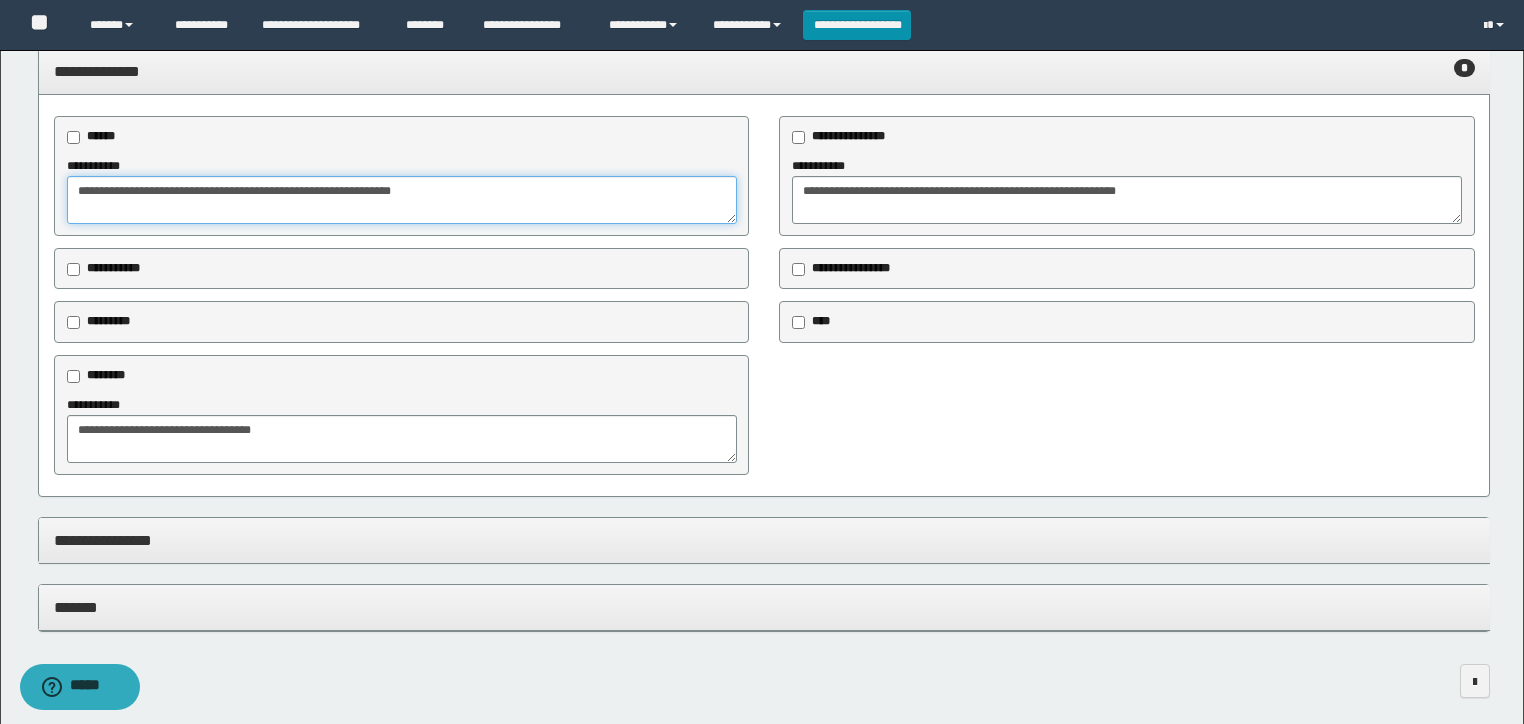 type on "**********" 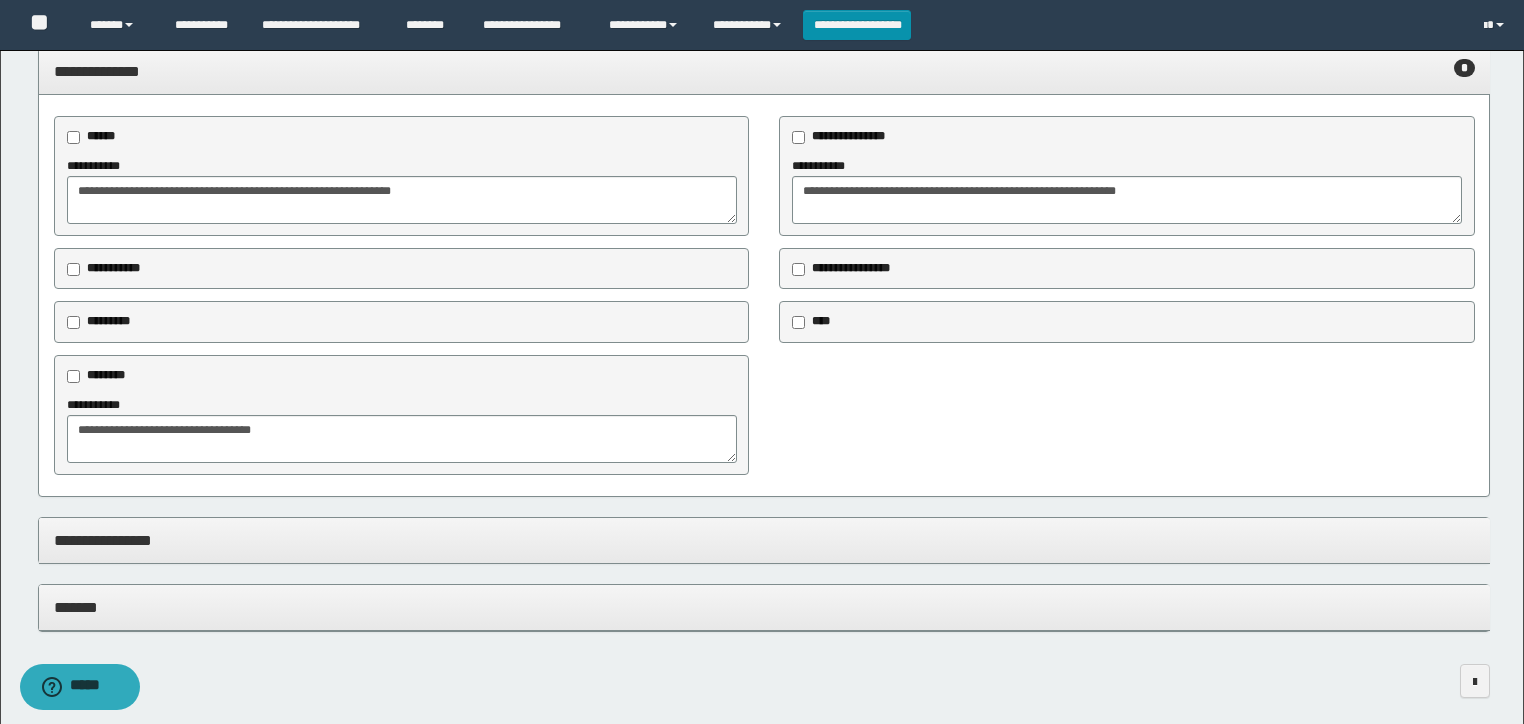 click on "**********" at bounding box center [764, 71] 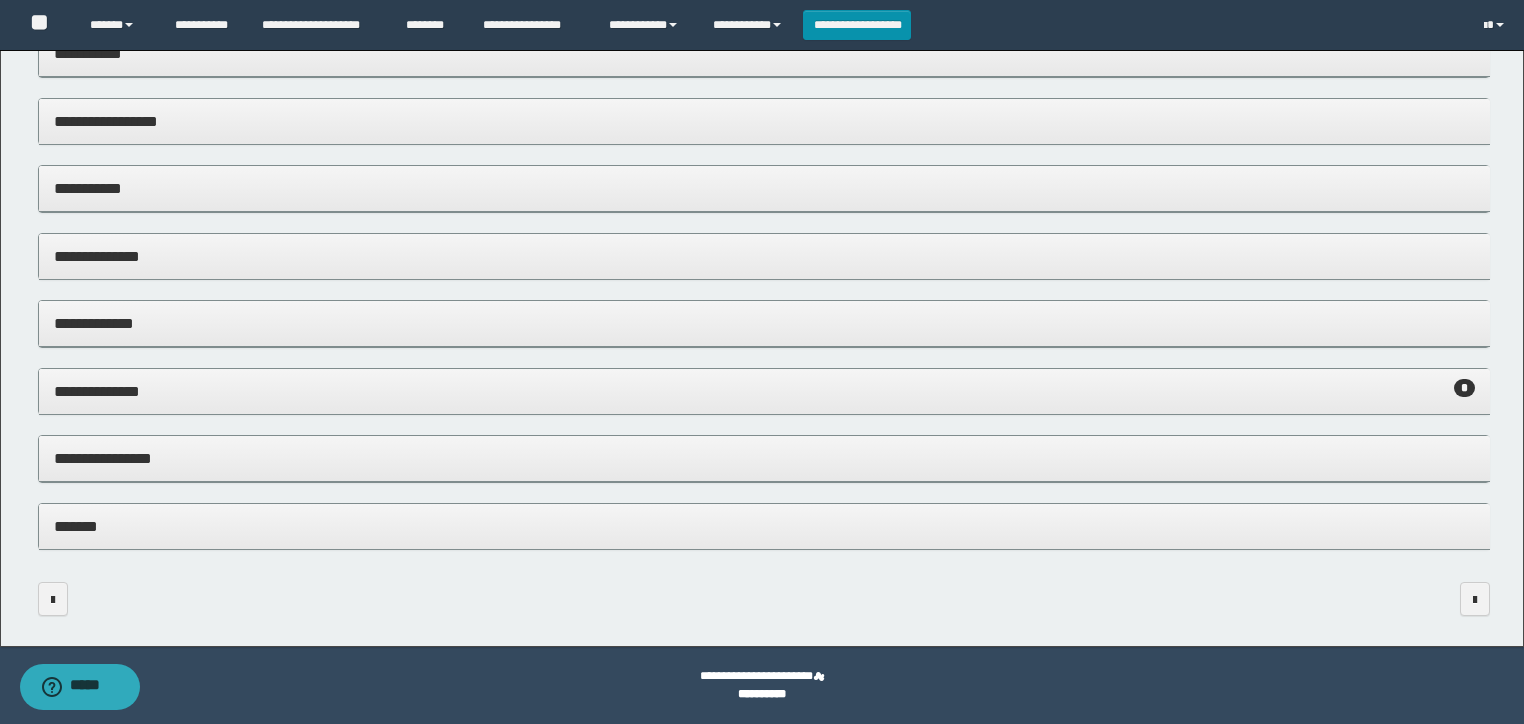 scroll, scrollTop: 339, scrollLeft: 0, axis: vertical 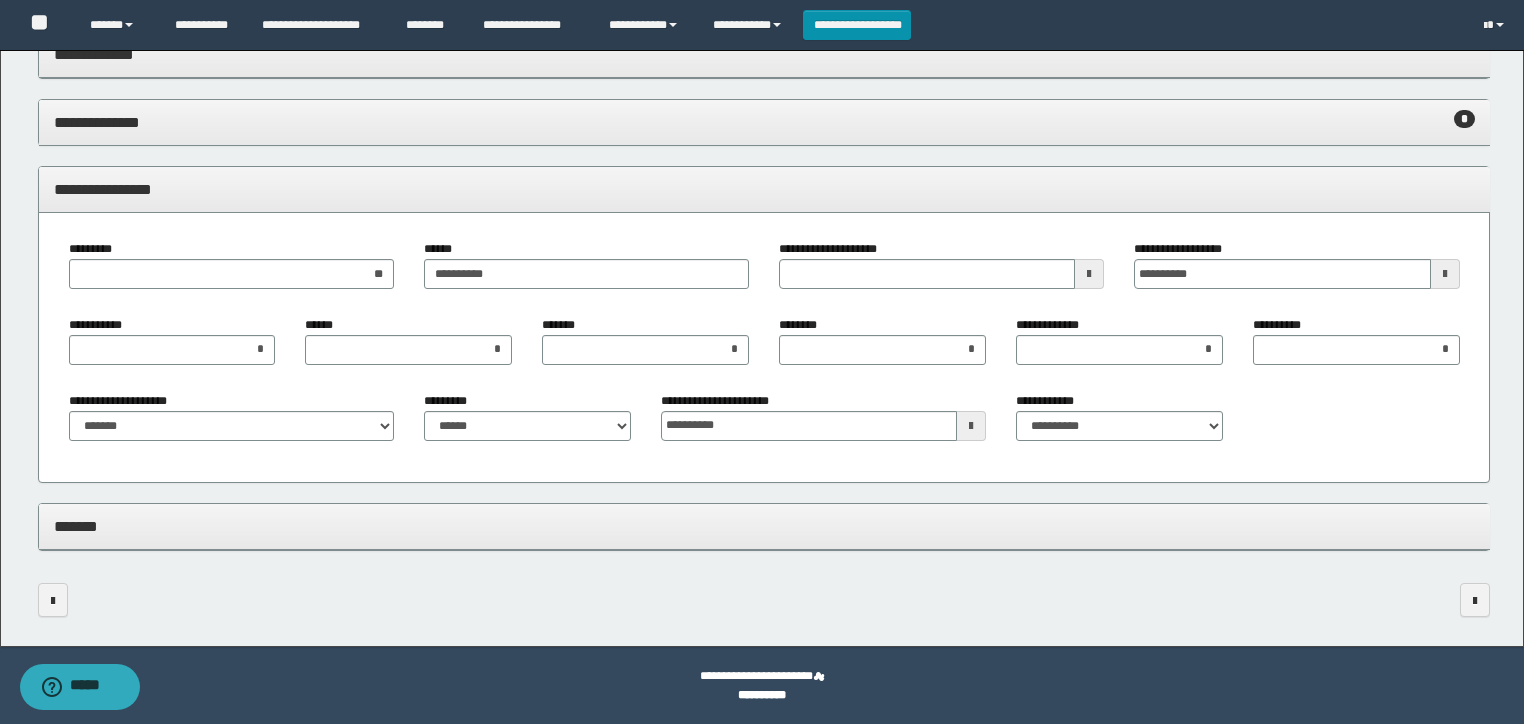 click on "**********" at bounding box center (764, 348) 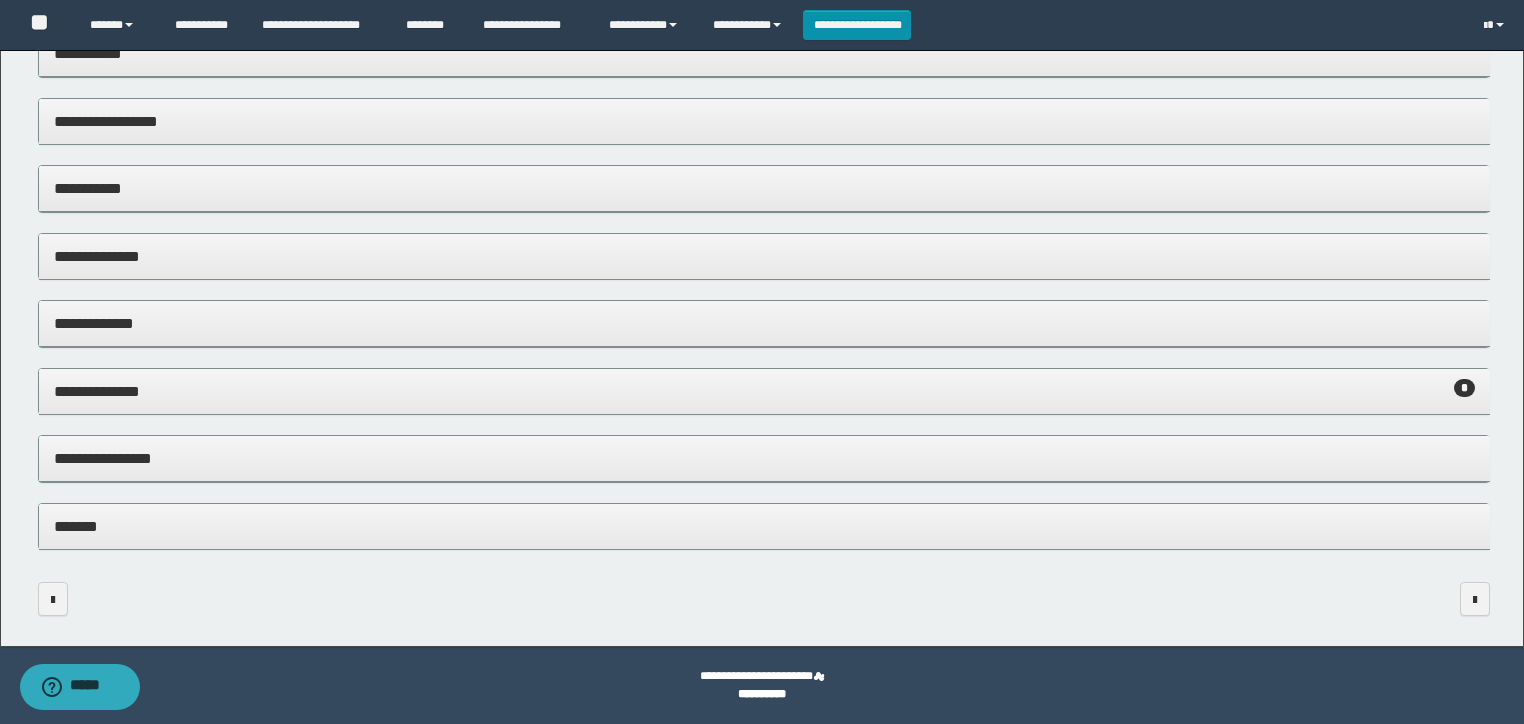 click on "*******" at bounding box center (764, 526) 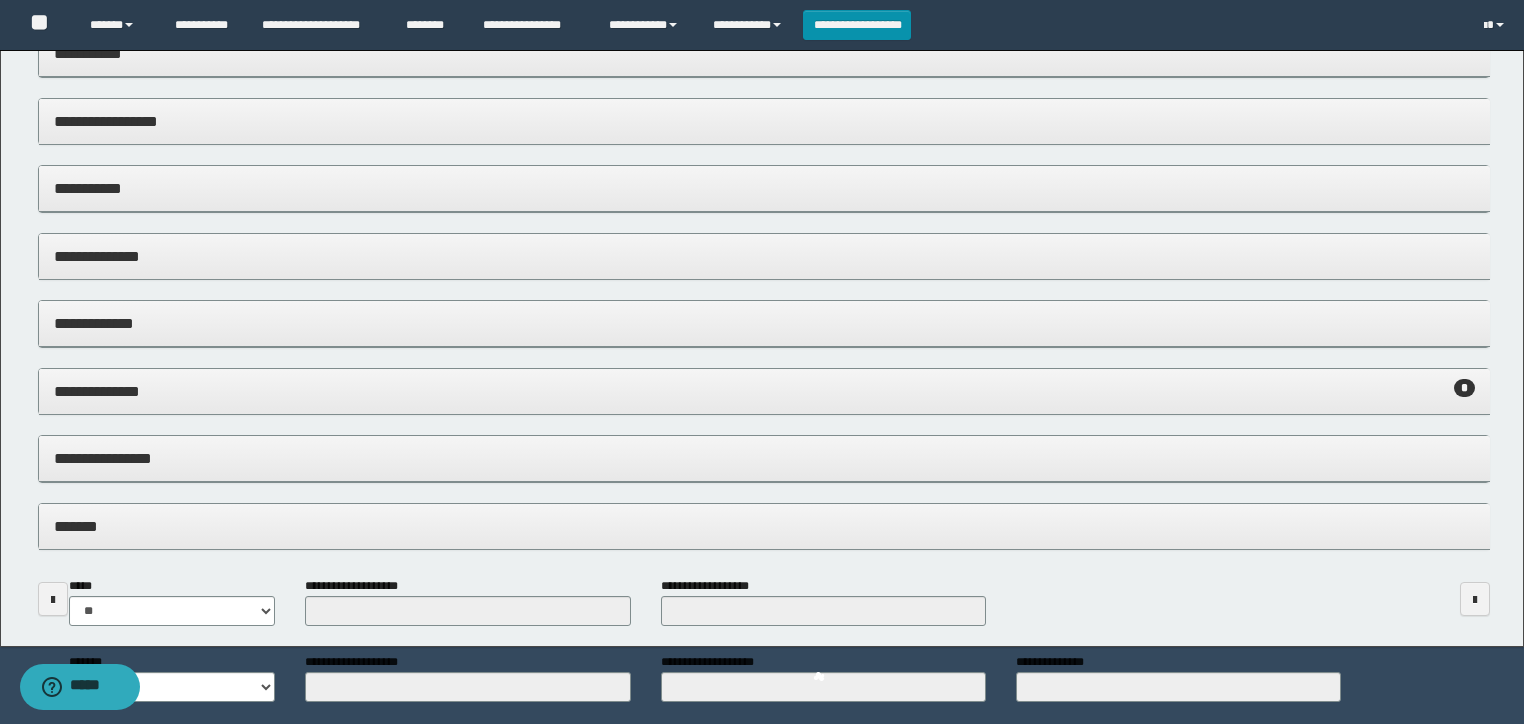 scroll, scrollTop: 659, scrollLeft: 0, axis: vertical 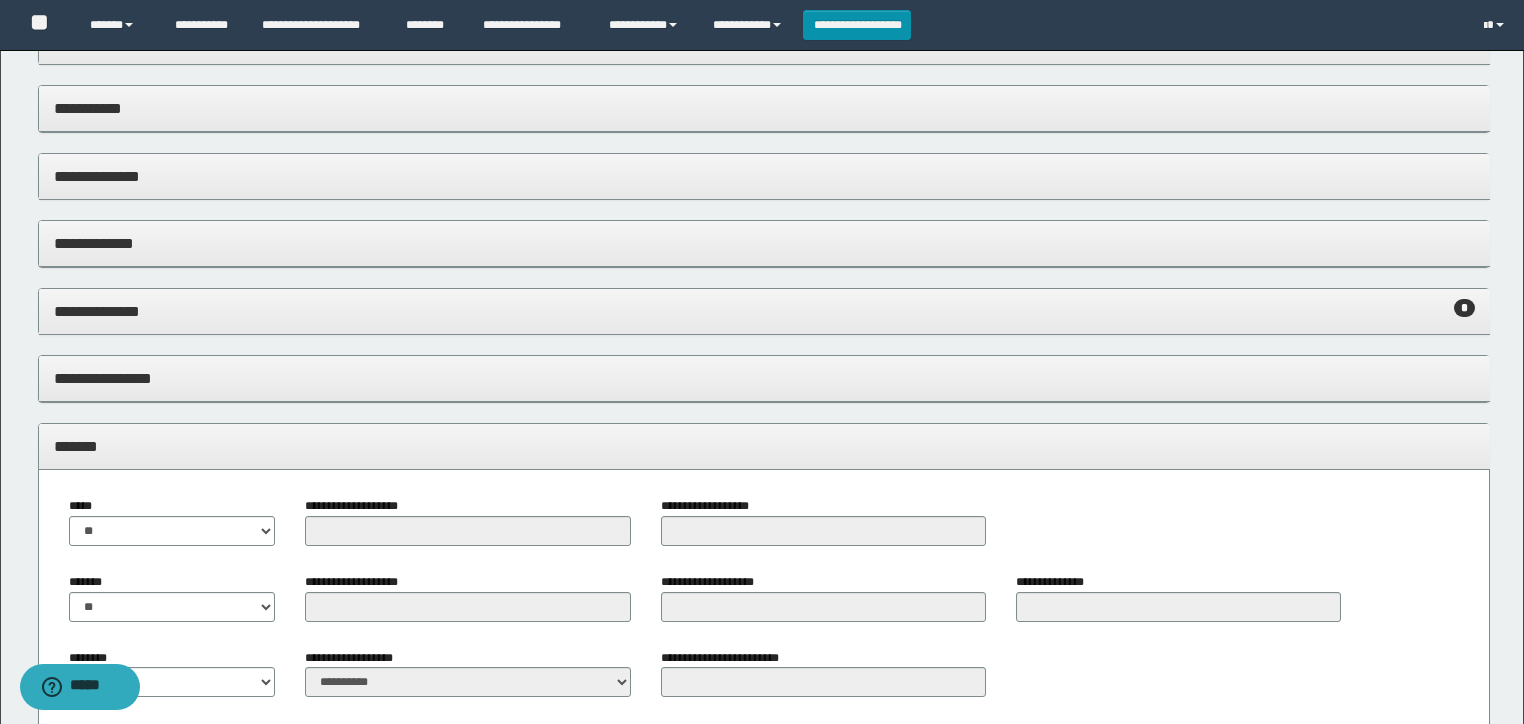 click on "*******" at bounding box center (764, 446) 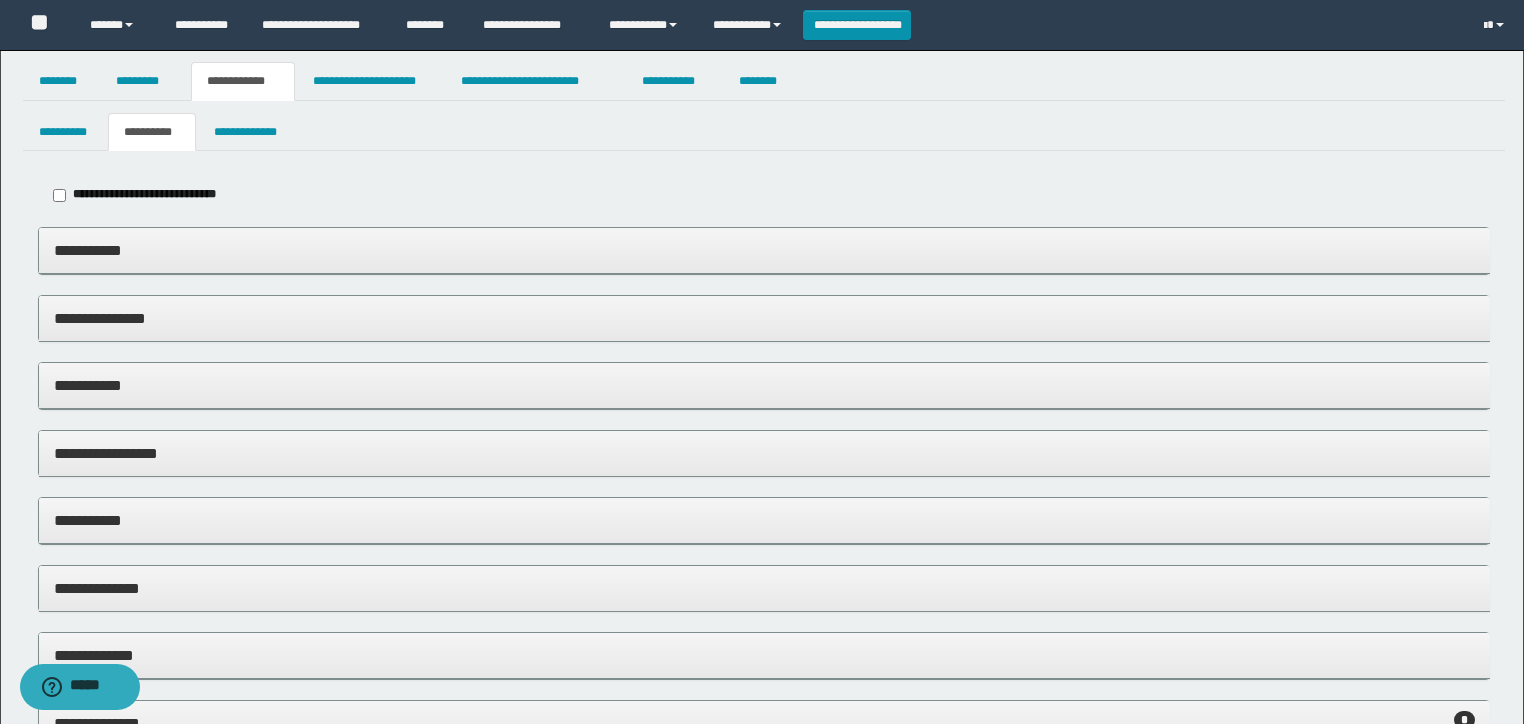 scroll, scrollTop: 0, scrollLeft: 0, axis: both 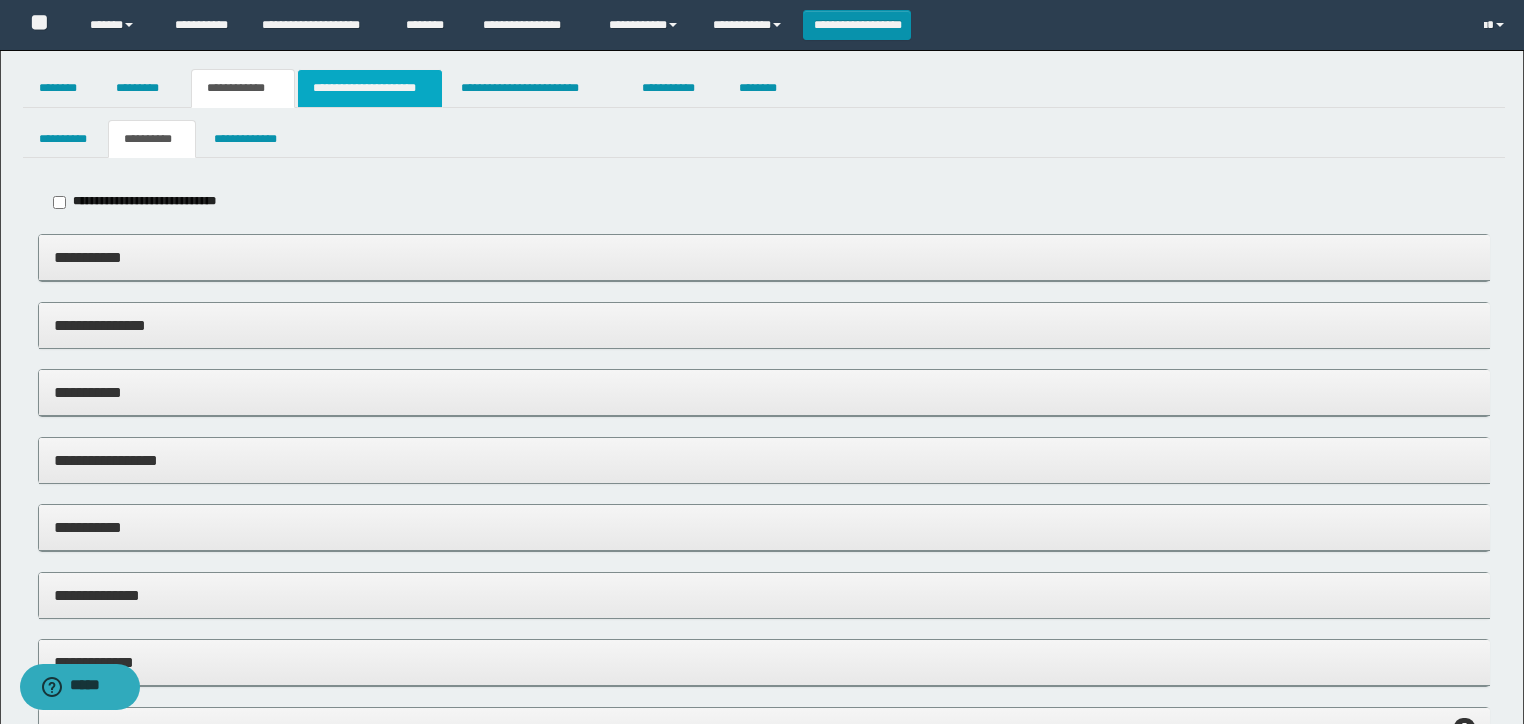 click on "**********" at bounding box center [370, 88] 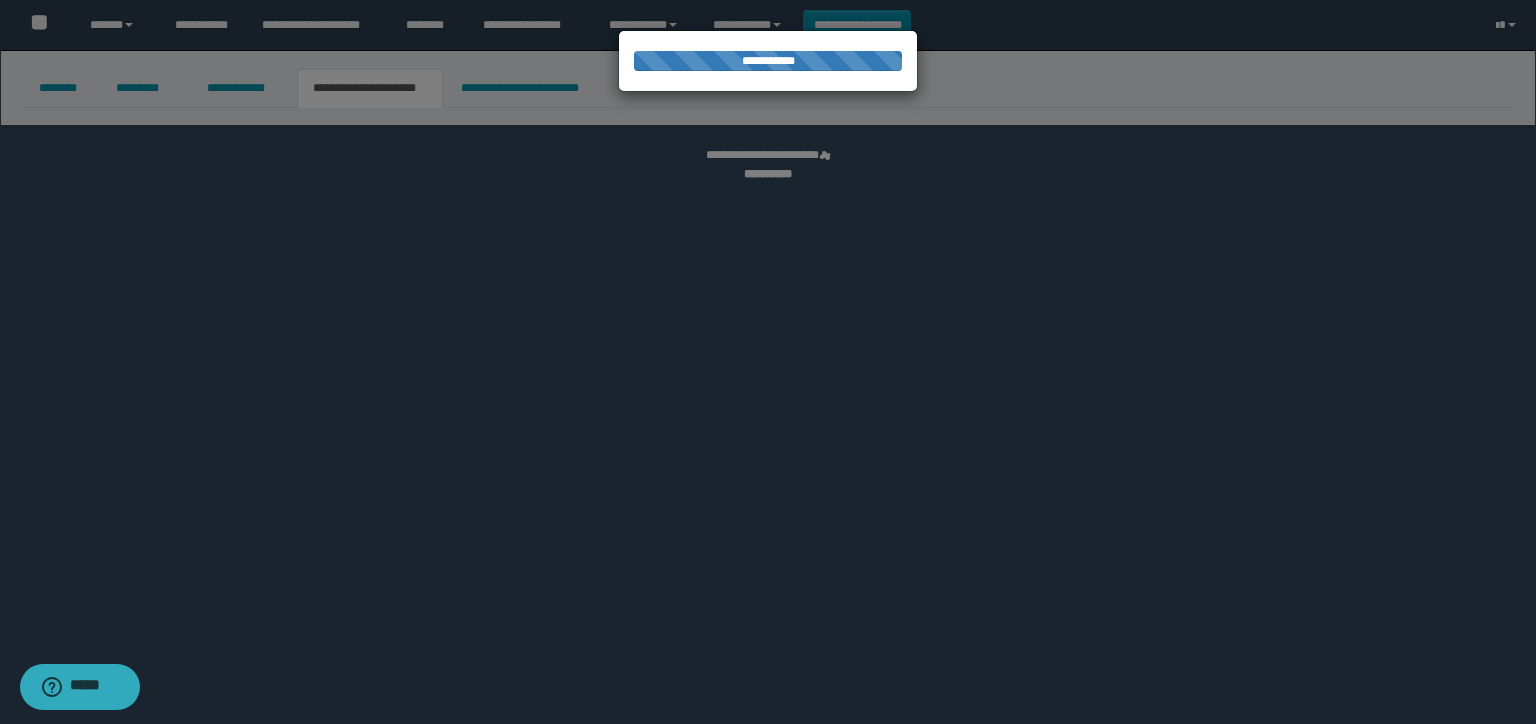 select on "*" 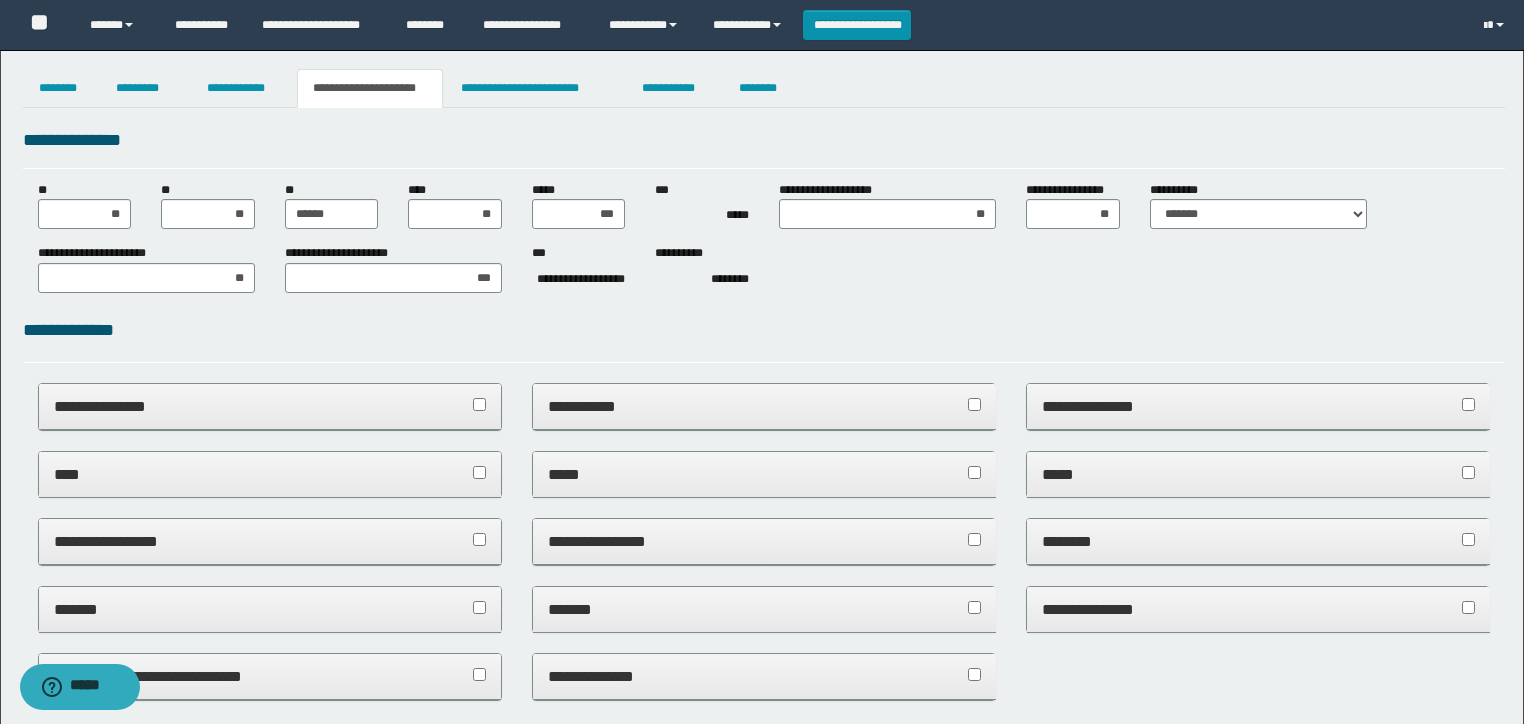 scroll, scrollTop: 0, scrollLeft: 0, axis: both 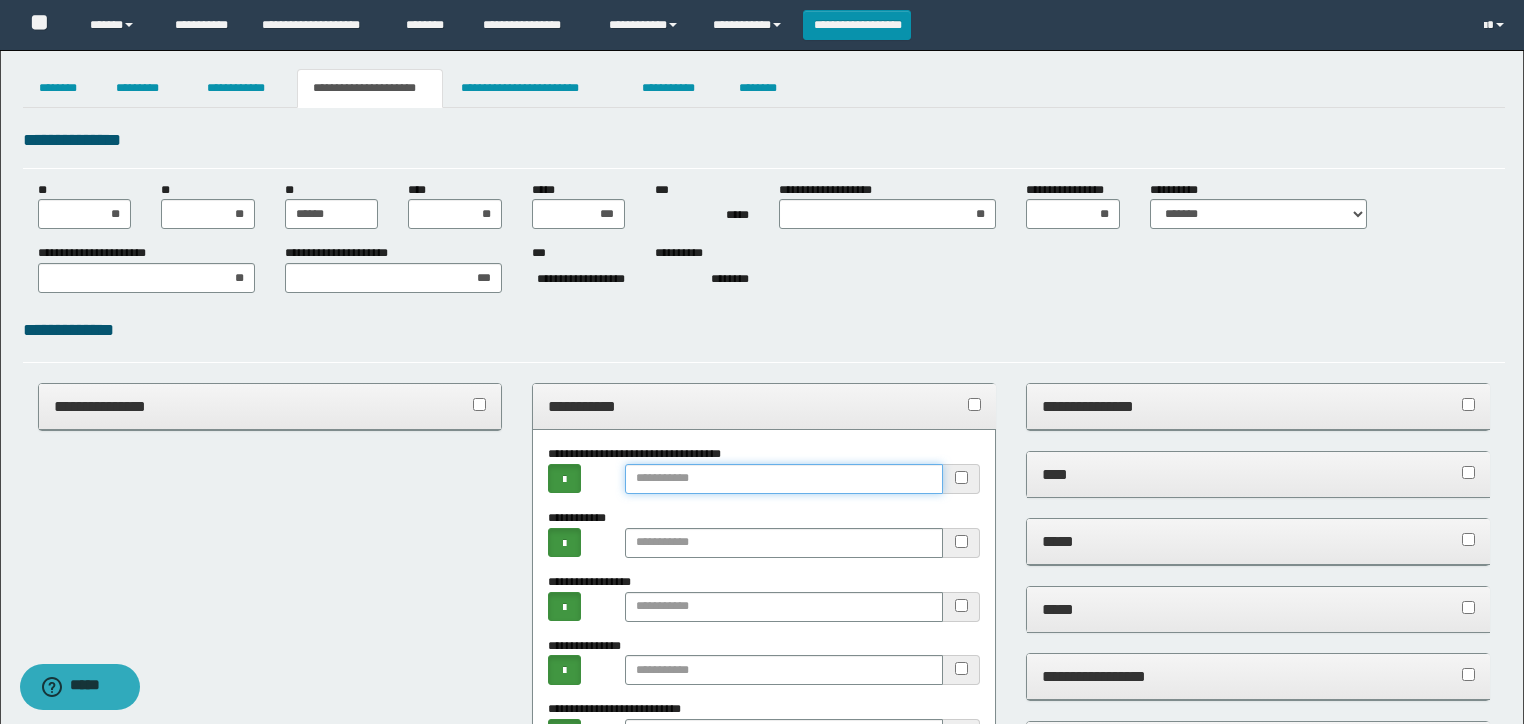 click at bounding box center (784, 479) 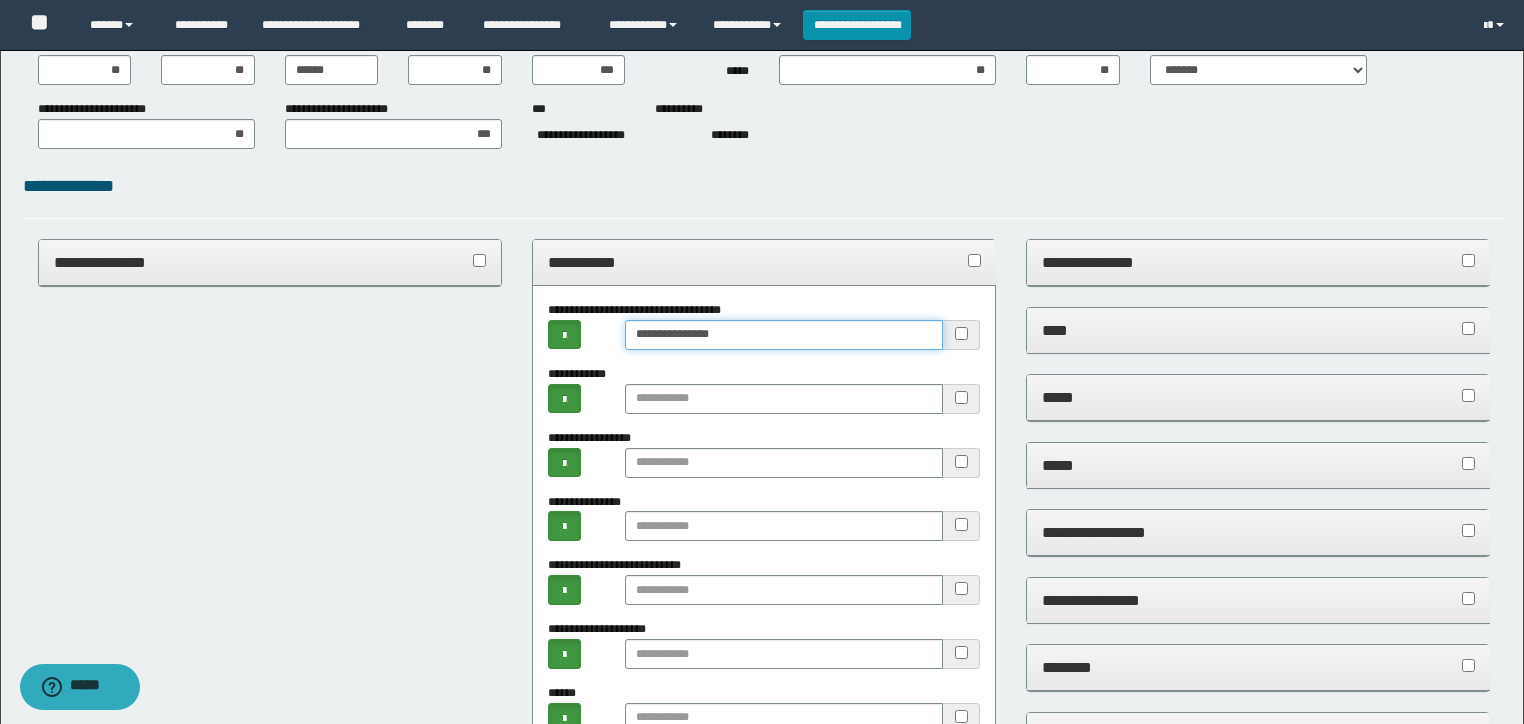 scroll, scrollTop: 160, scrollLeft: 0, axis: vertical 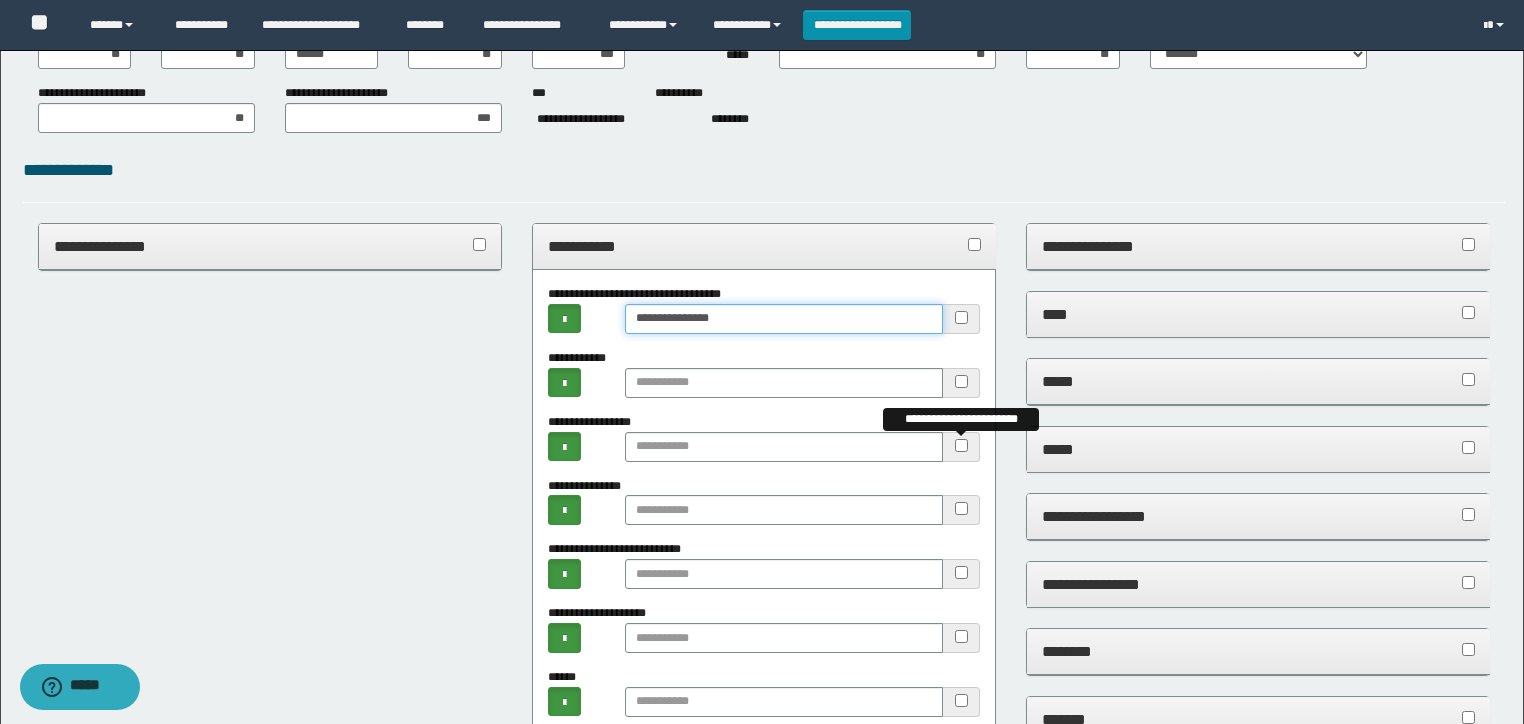 type on "**********" 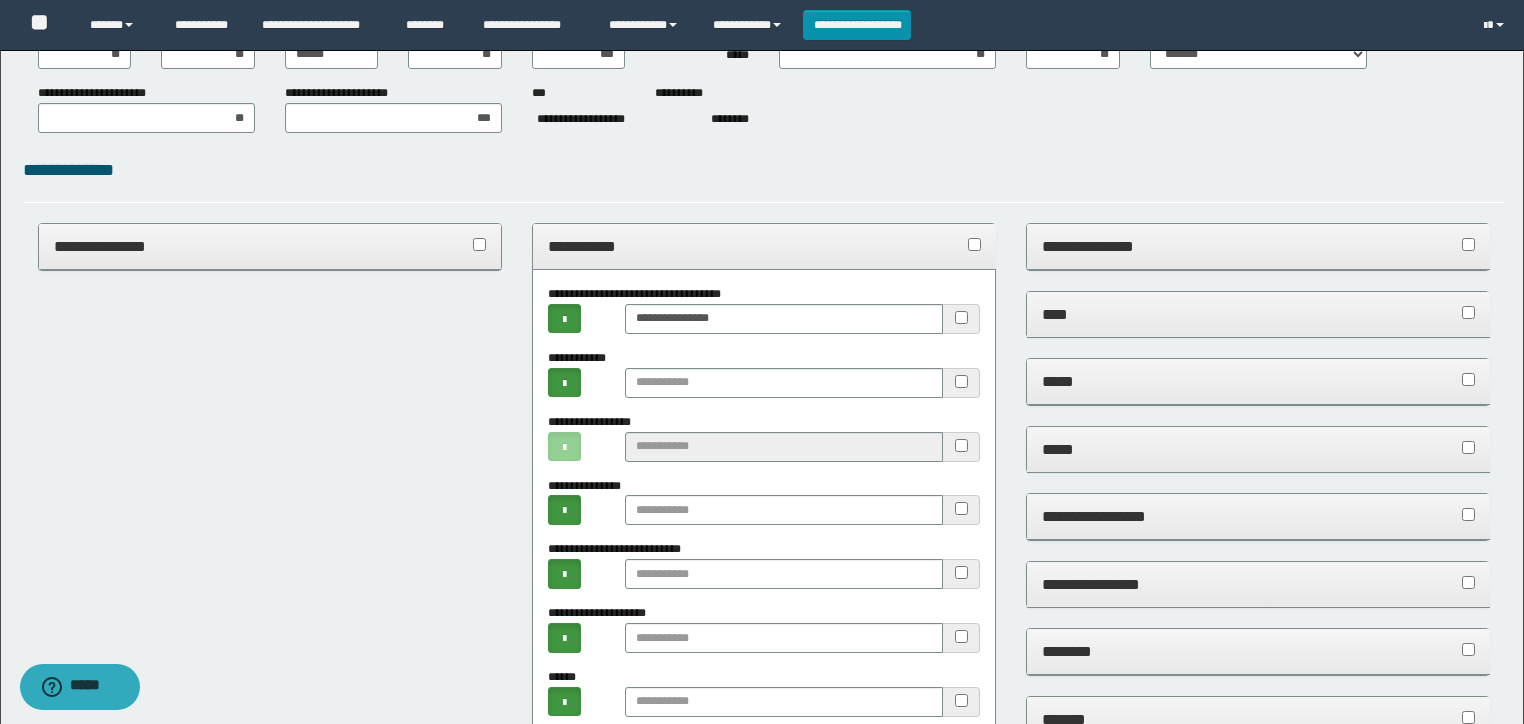 click on "**********" at bounding box center (764, 246) 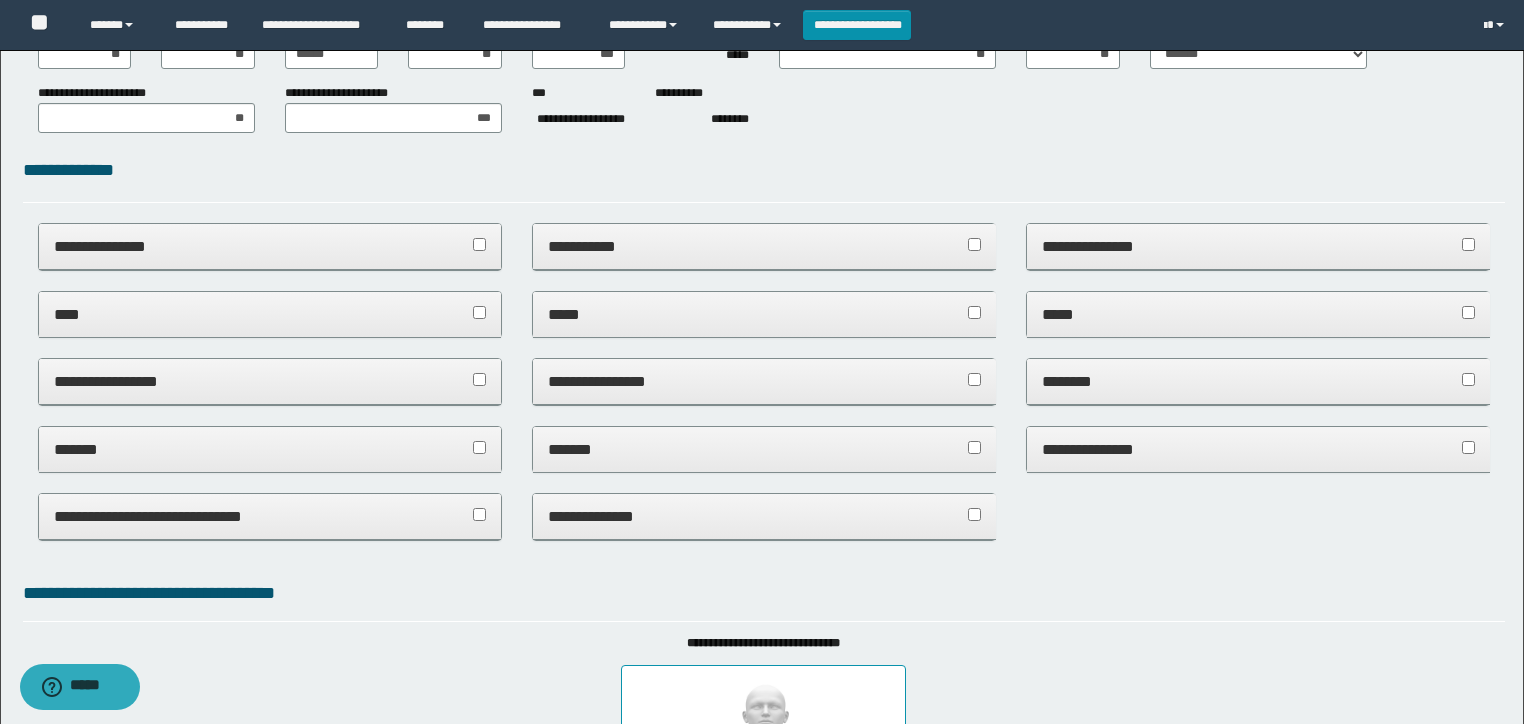 click on "*****" at bounding box center (764, 314) 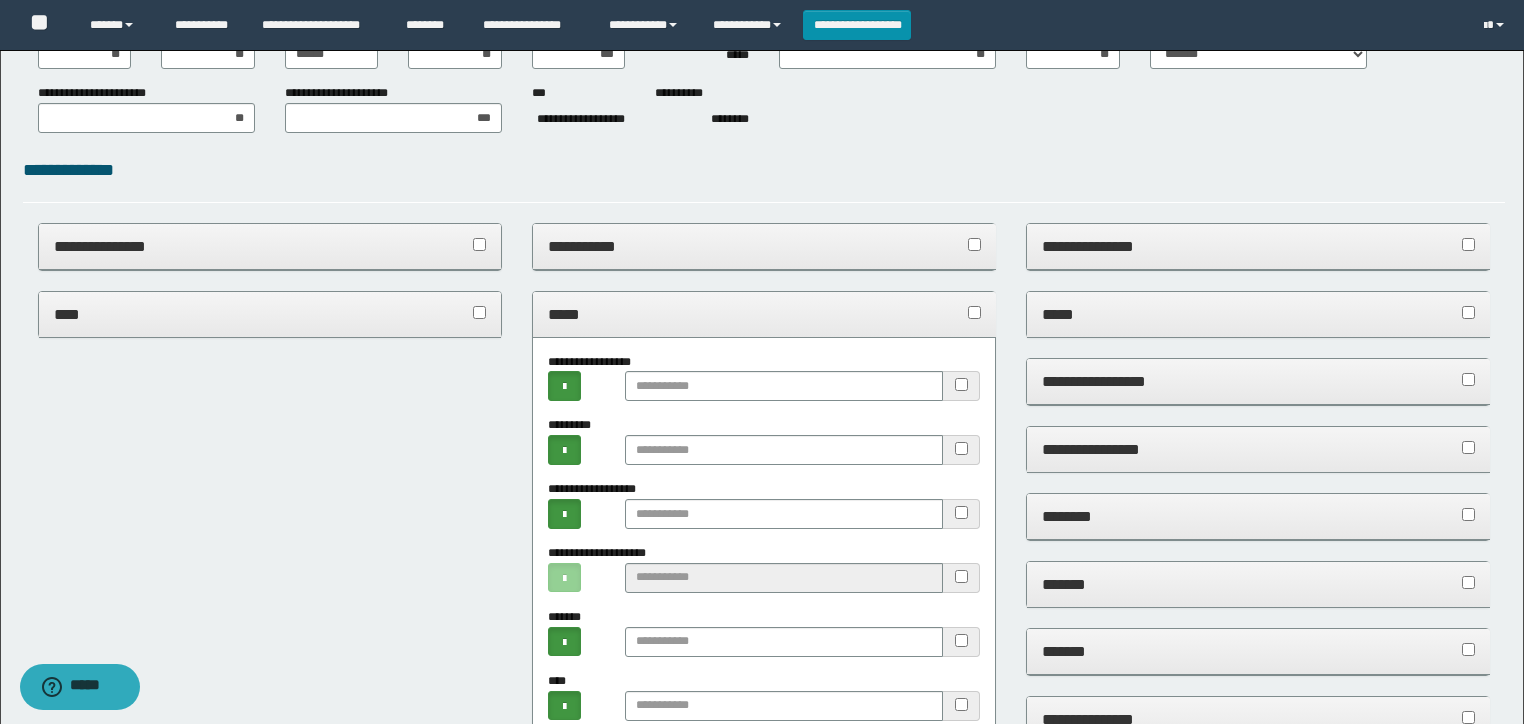click on "*****" at bounding box center (764, 314) 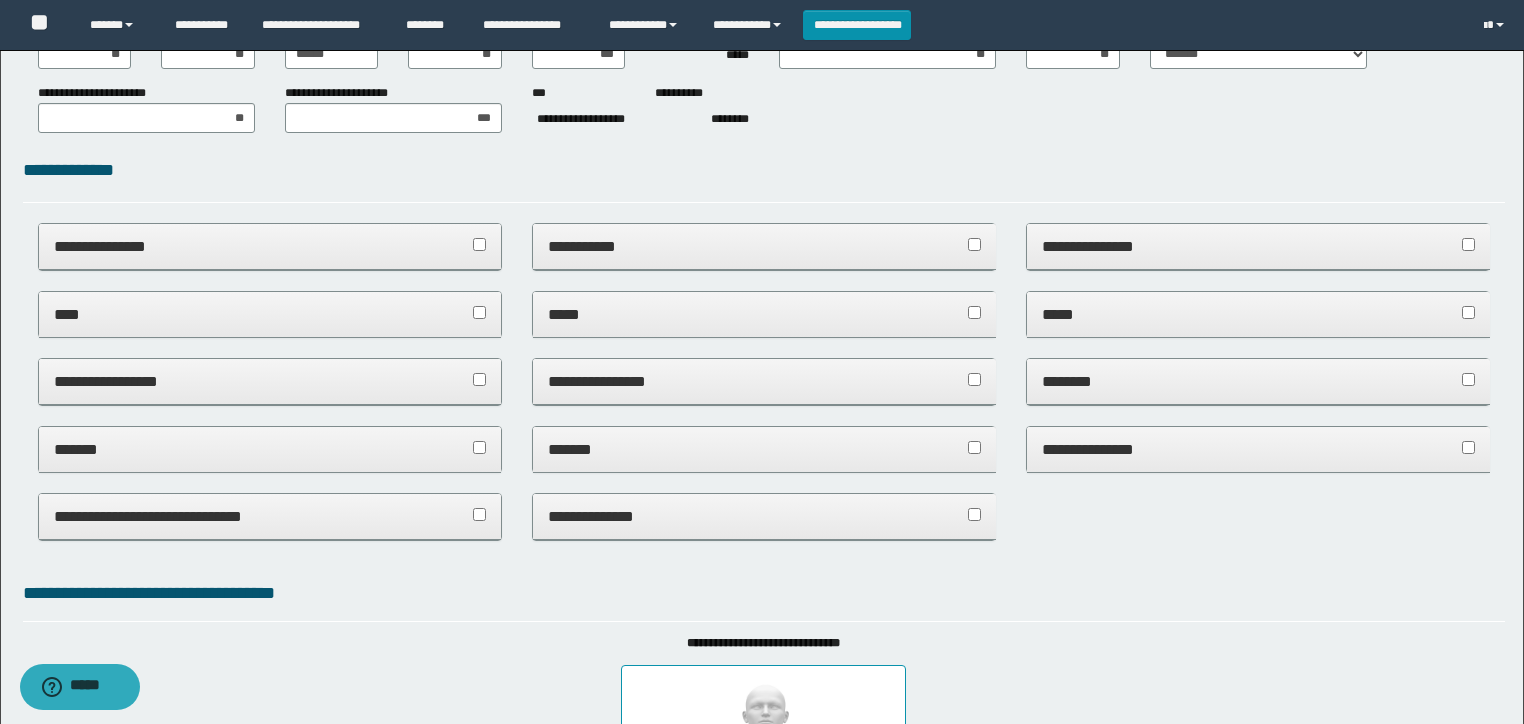 drag, startPoint x: 696, startPoint y: 384, endPoint x: 686, endPoint y: 417, distance: 34.48188 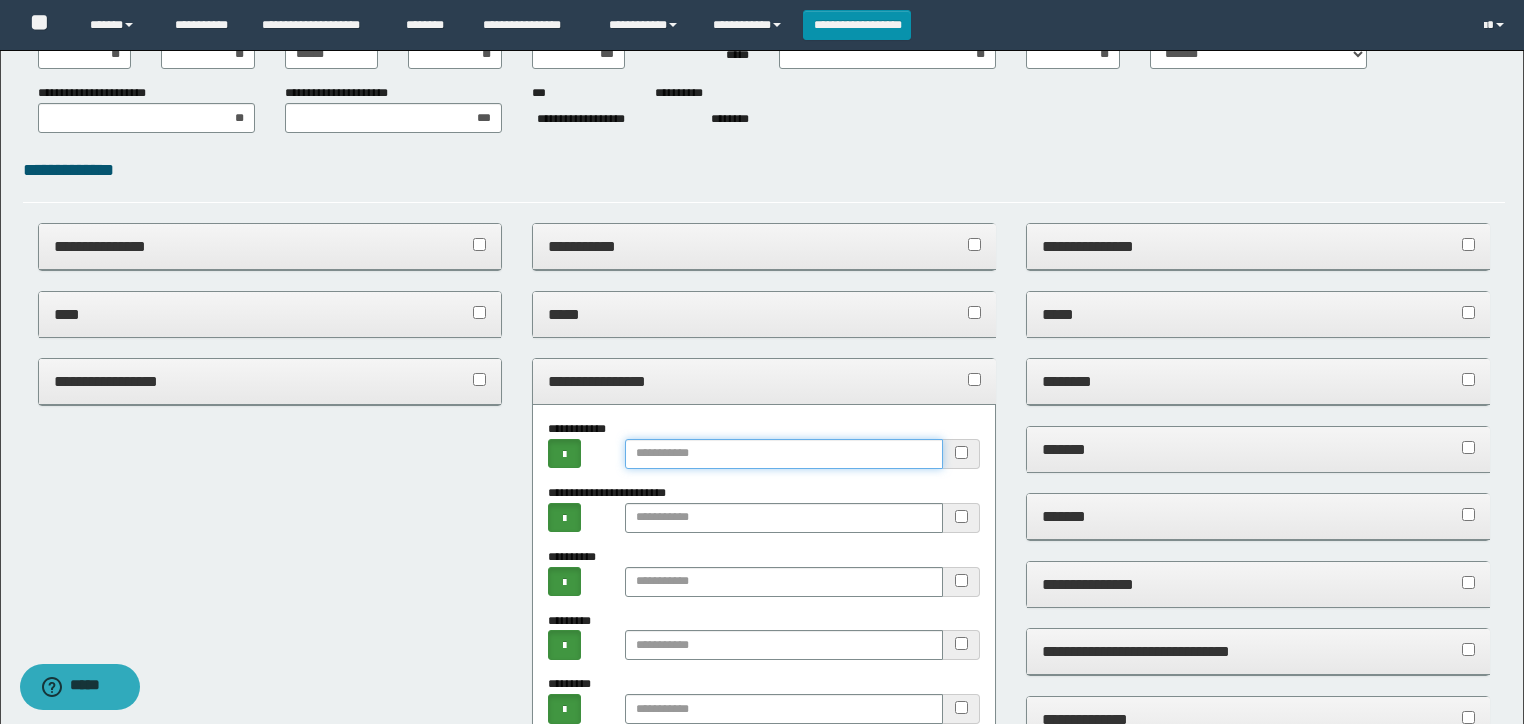 click at bounding box center [784, 454] 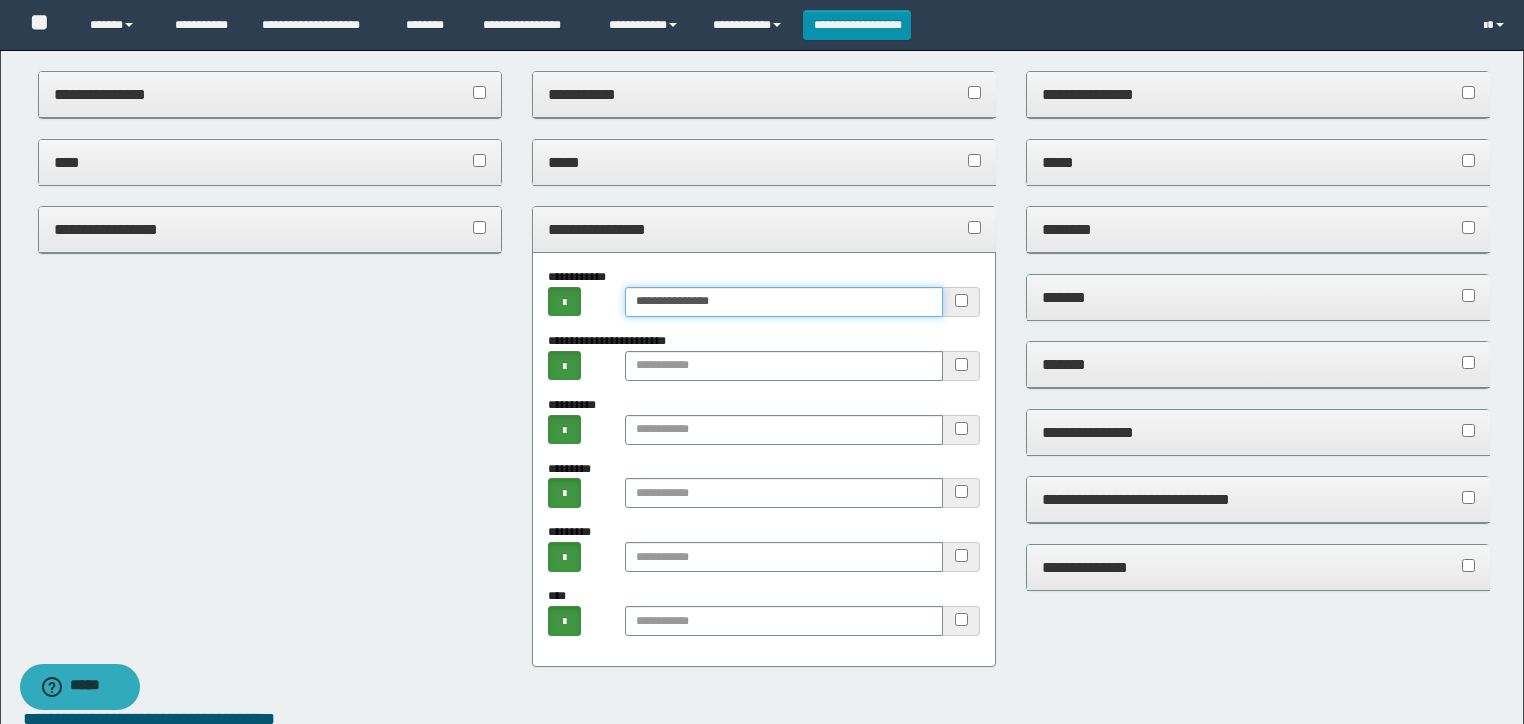 scroll, scrollTop: 320, scrollLeft: 0, axis: vertical 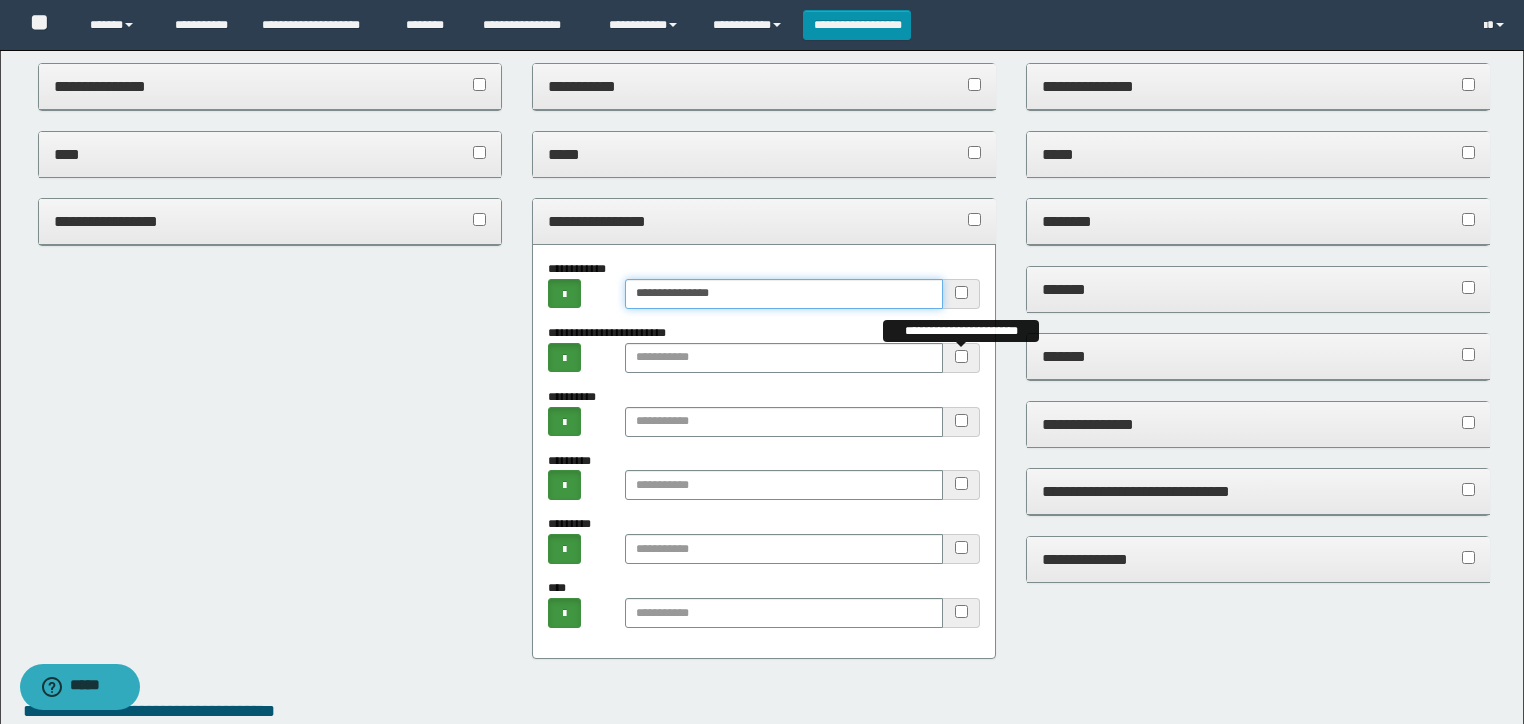type on "**********" 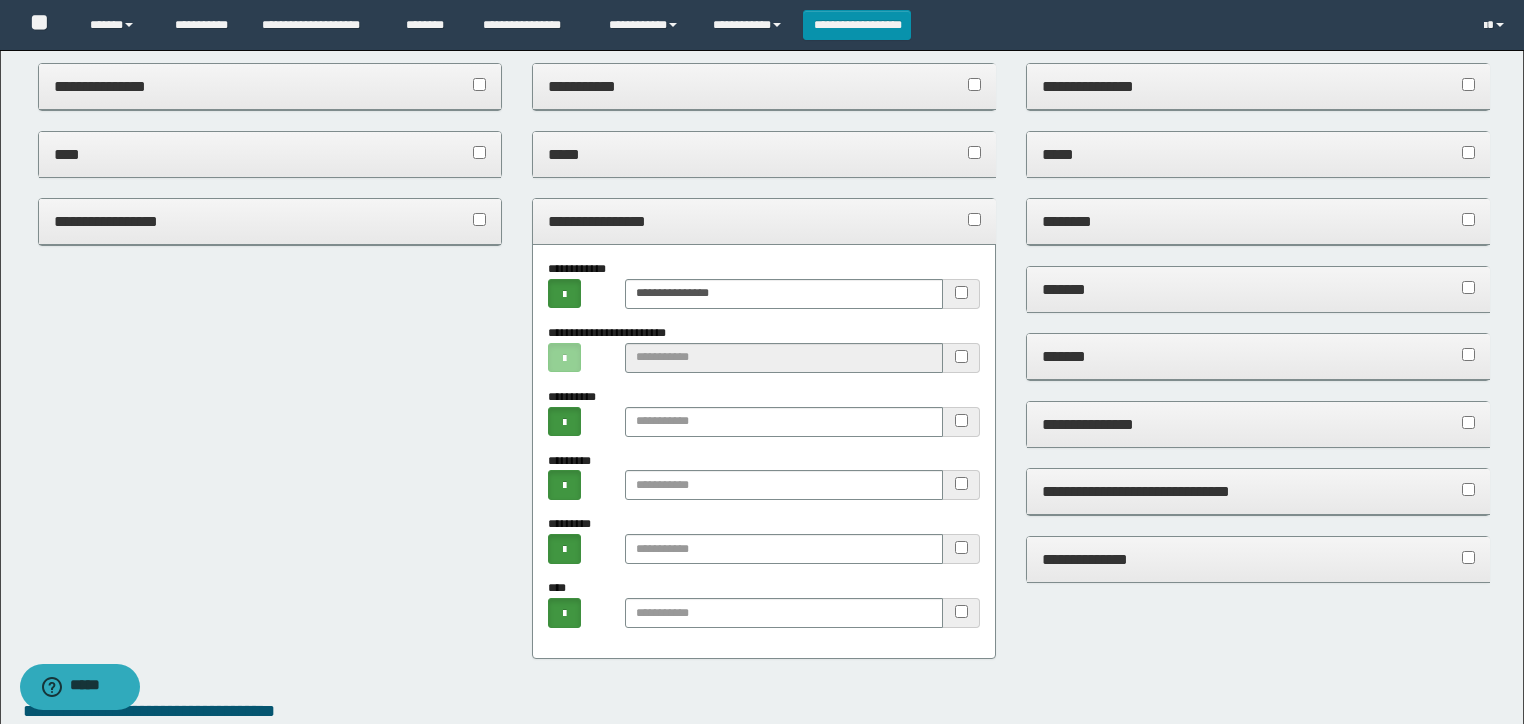 click on "**********" at bounding box center [764, 221] 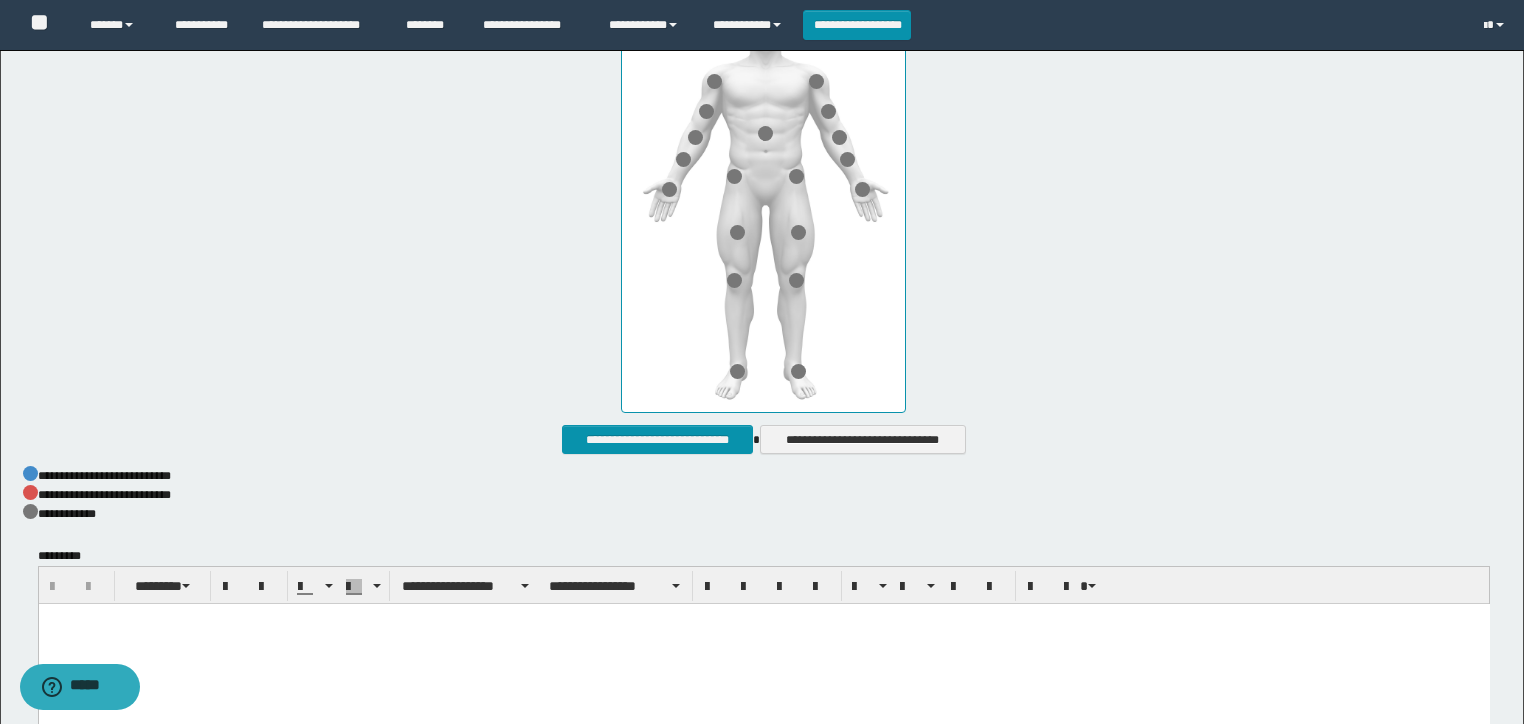 scroll, scrollTop: 1012, scrollLeft: 0, axis: vertical 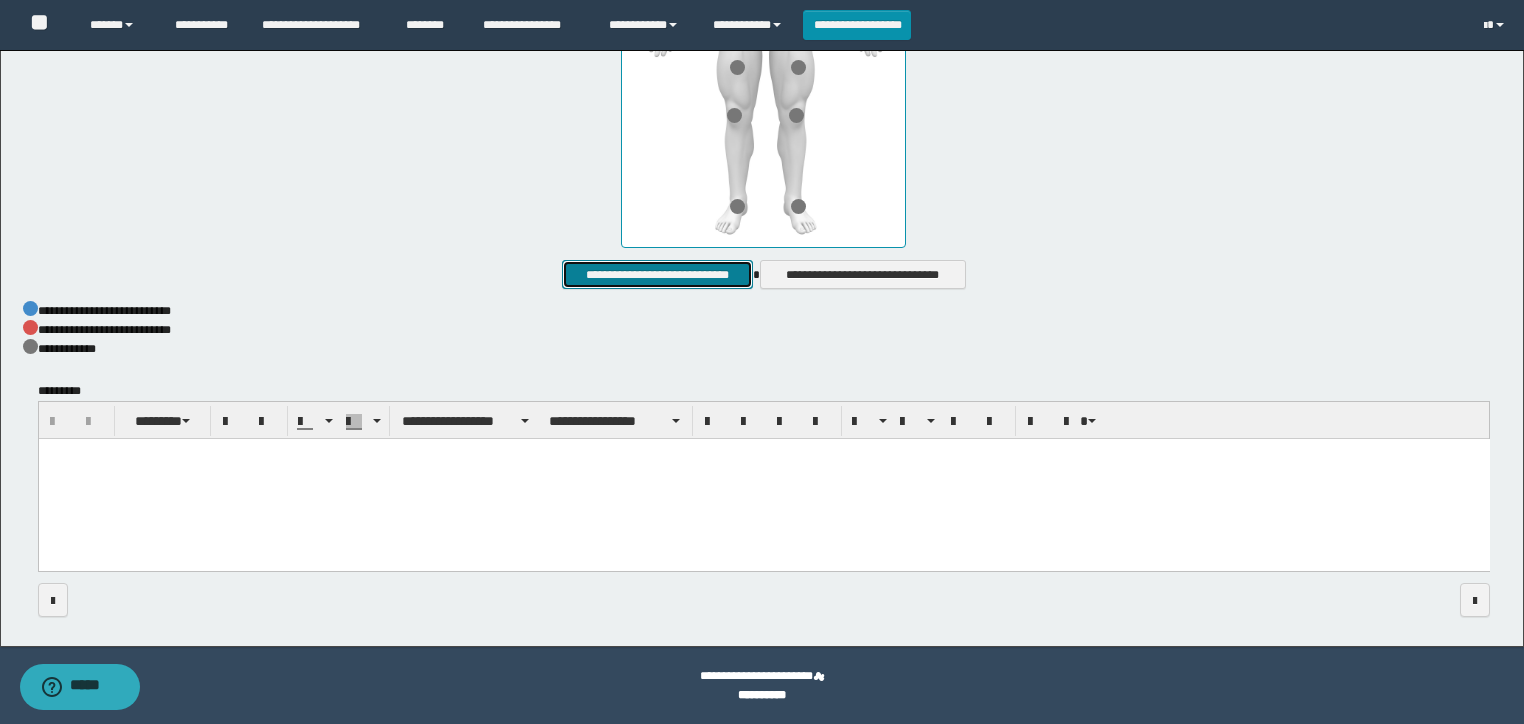 drag, startPoint x: 655, startPoint y: 280, endPoint x: 931, endPoint y: 58, distance: 354.20334 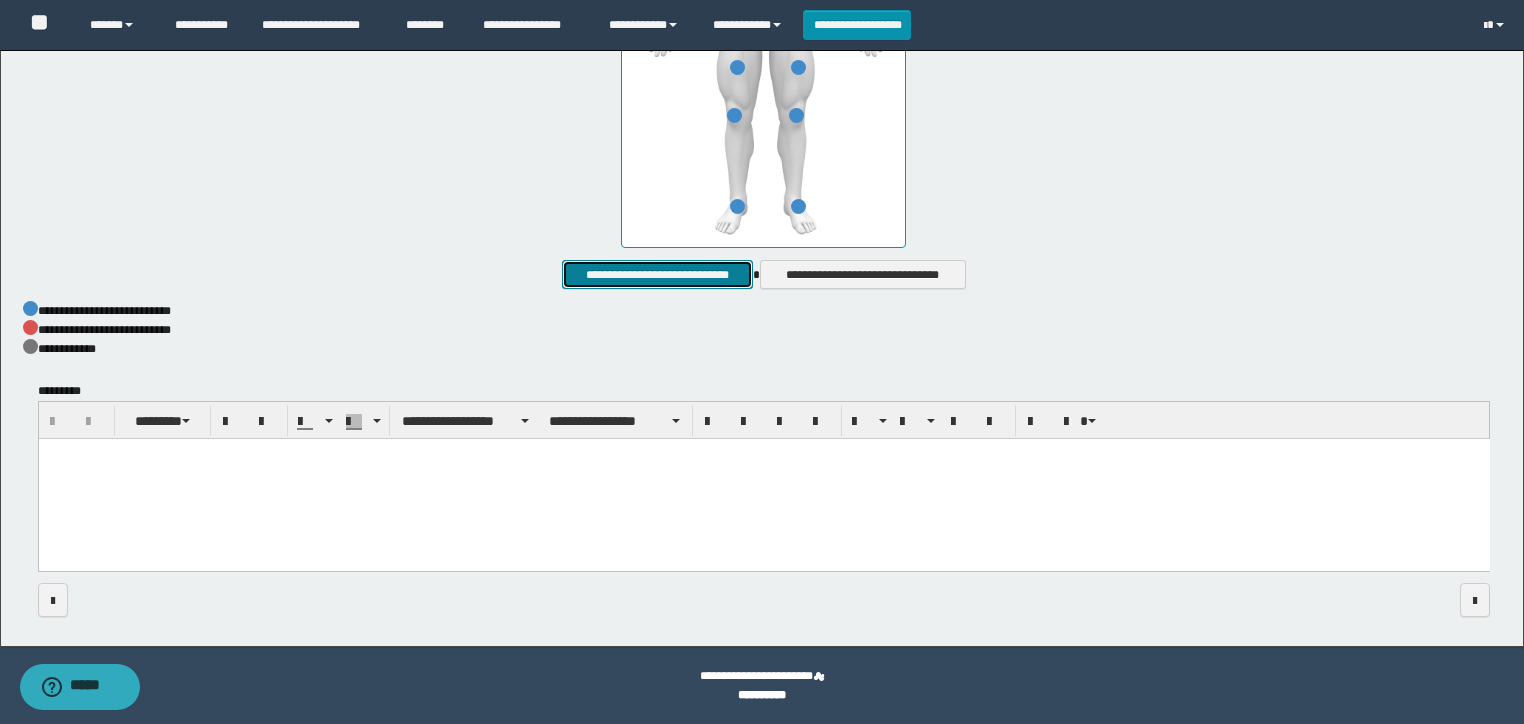 type 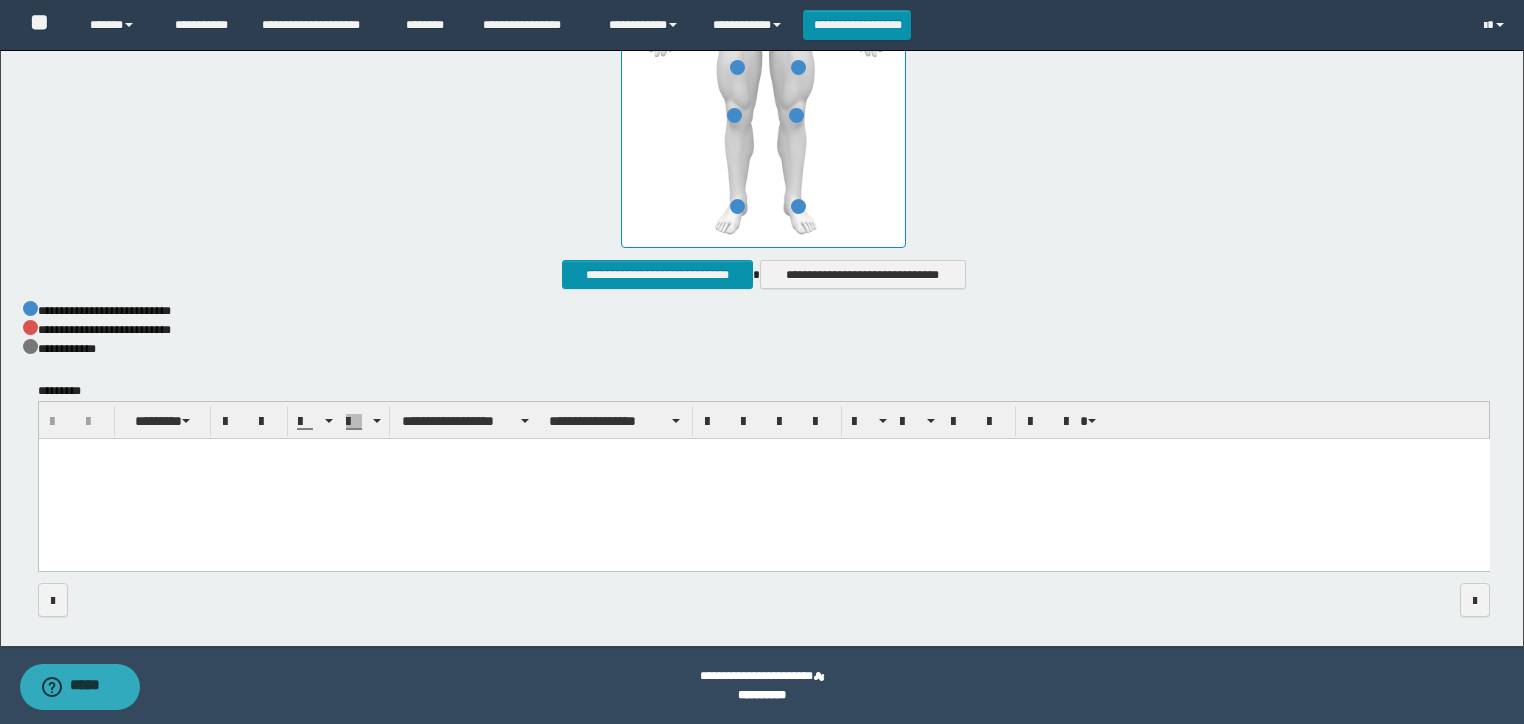 click at bounding box center [763, 479] 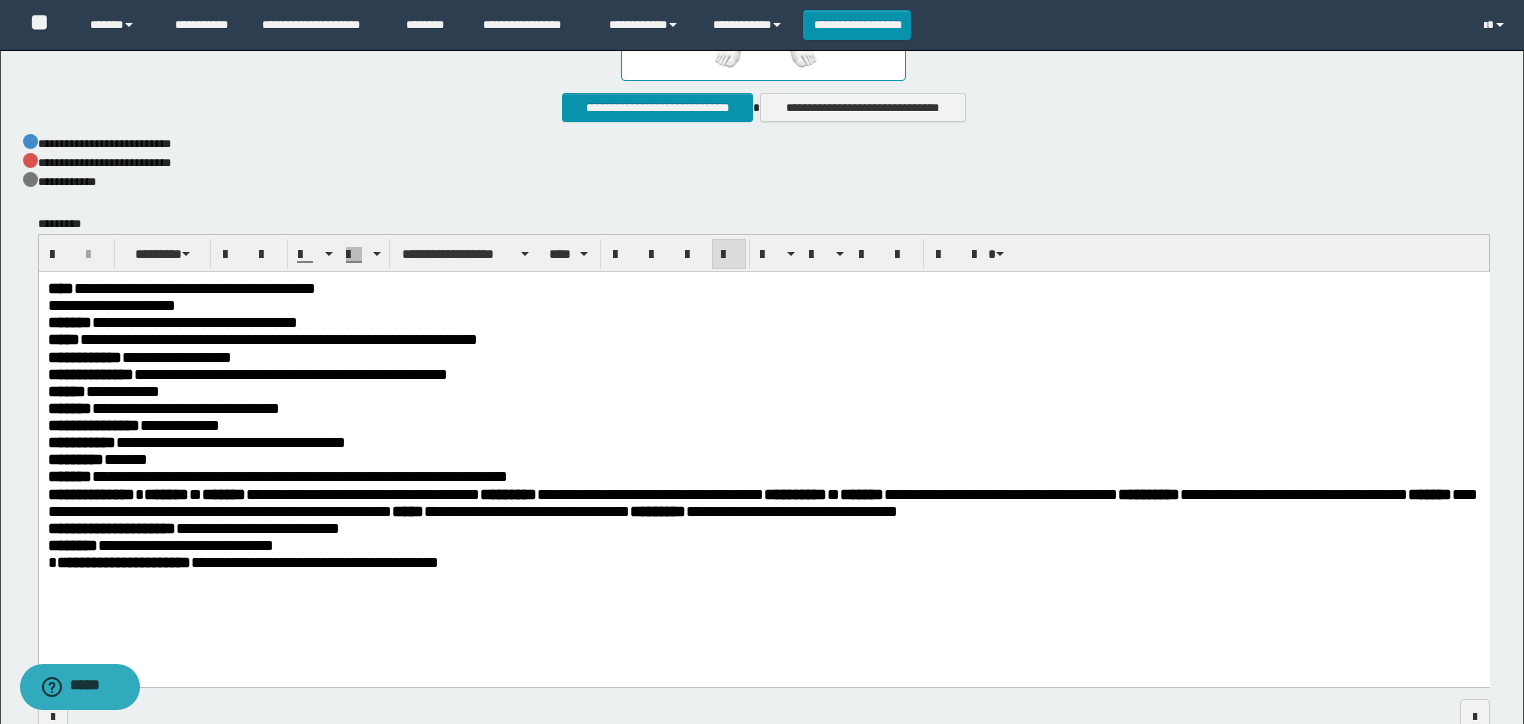 scroll, scrollTop: 1296, scrollLeft: 0, axis: vertical 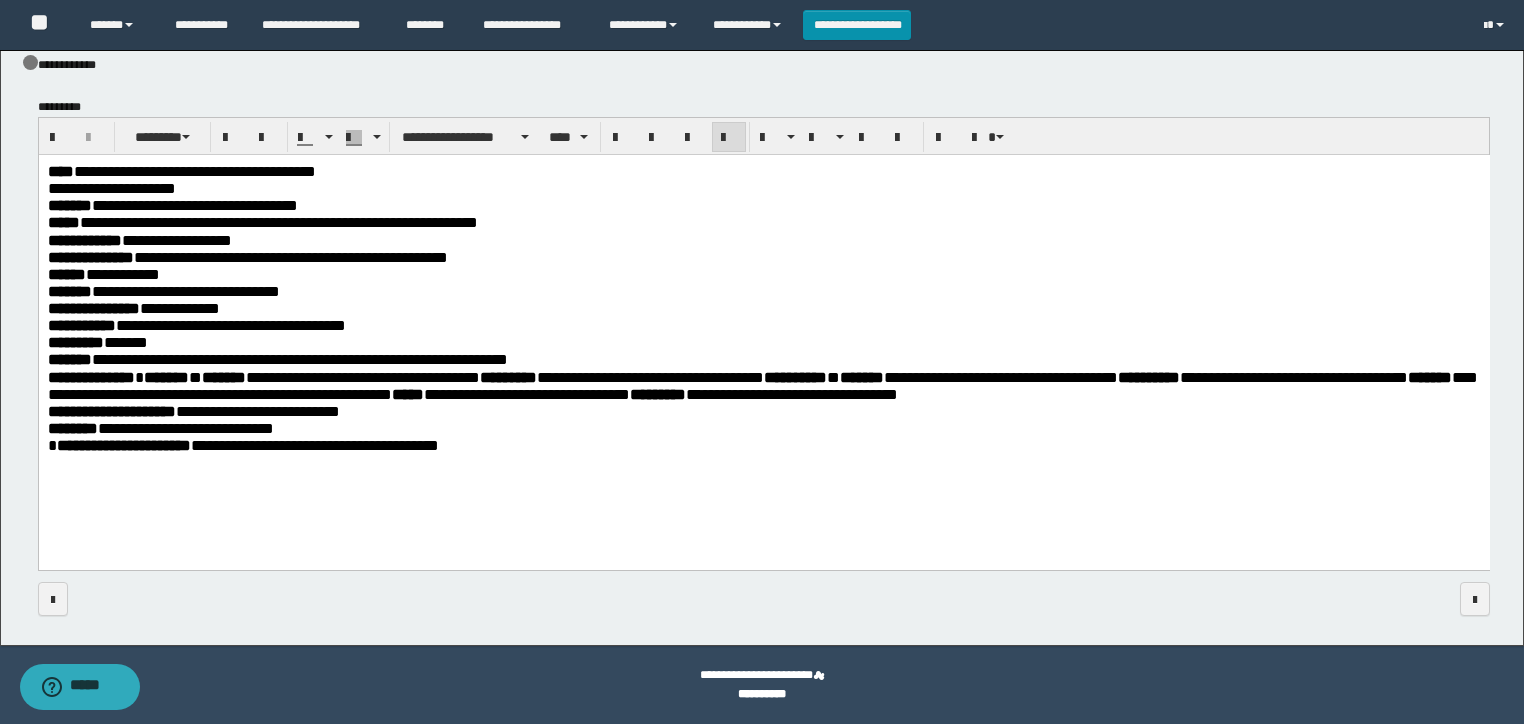 click on "**********" at bounding box center [299, 358] 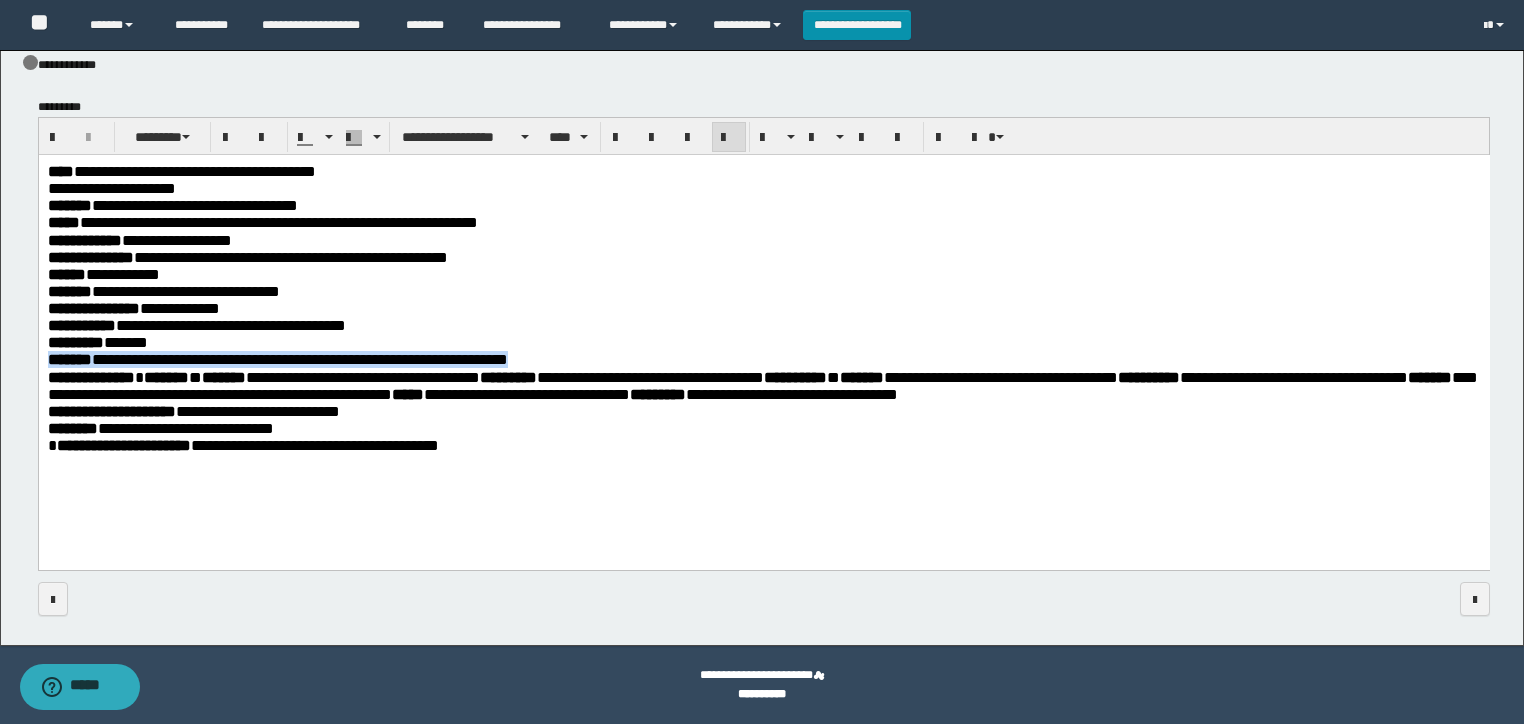 click on "**********" at bounding box center (299, 358) 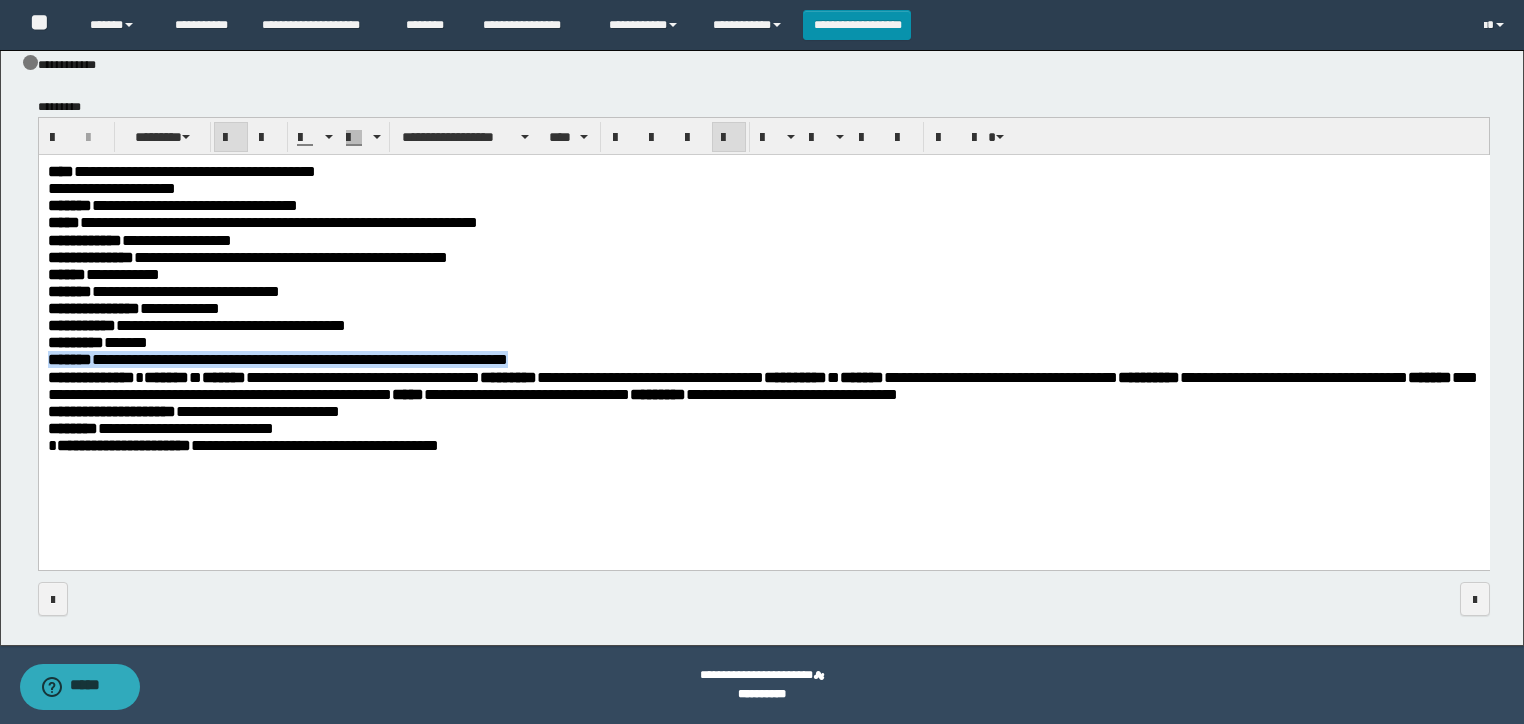 copy on "**********" 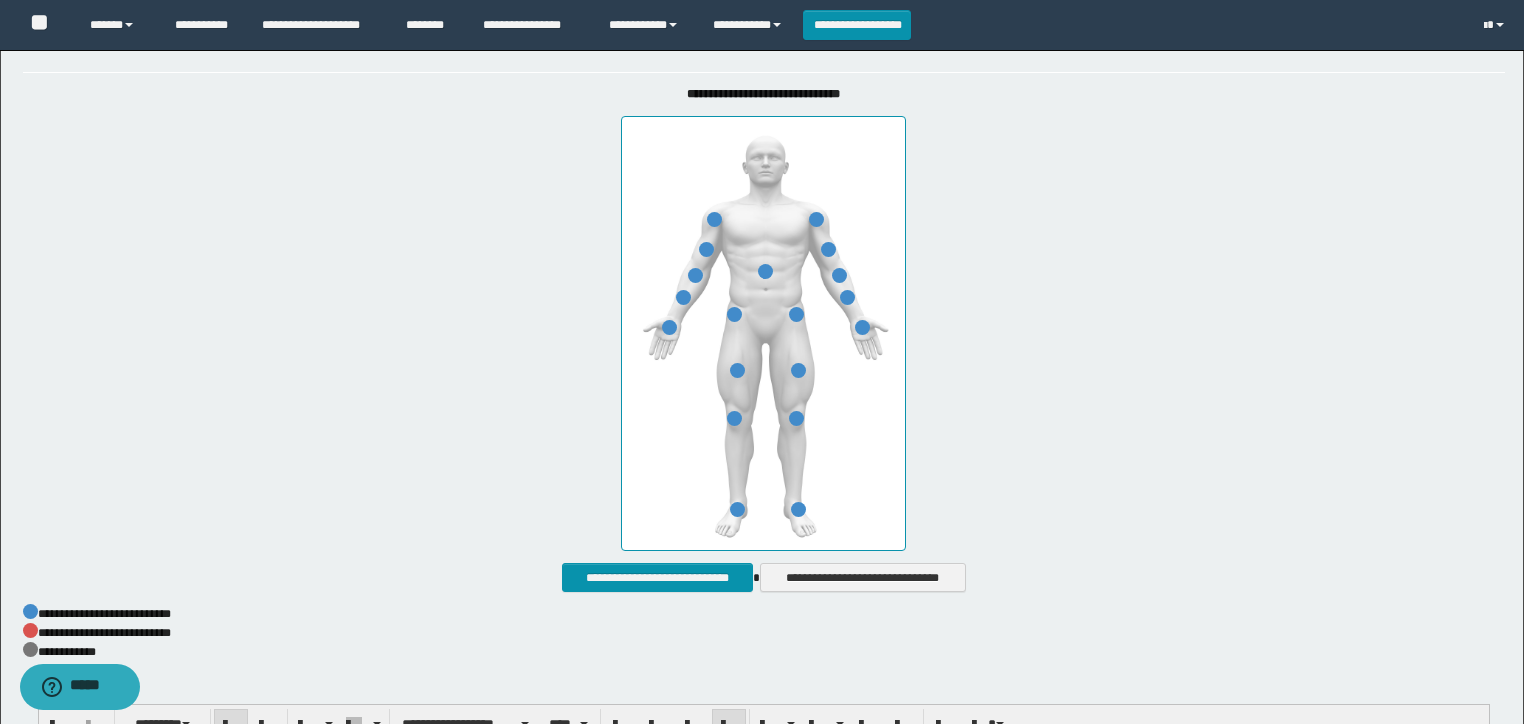 scroll, scrollTop: 496, scrollLeft: 0, axis: vertical 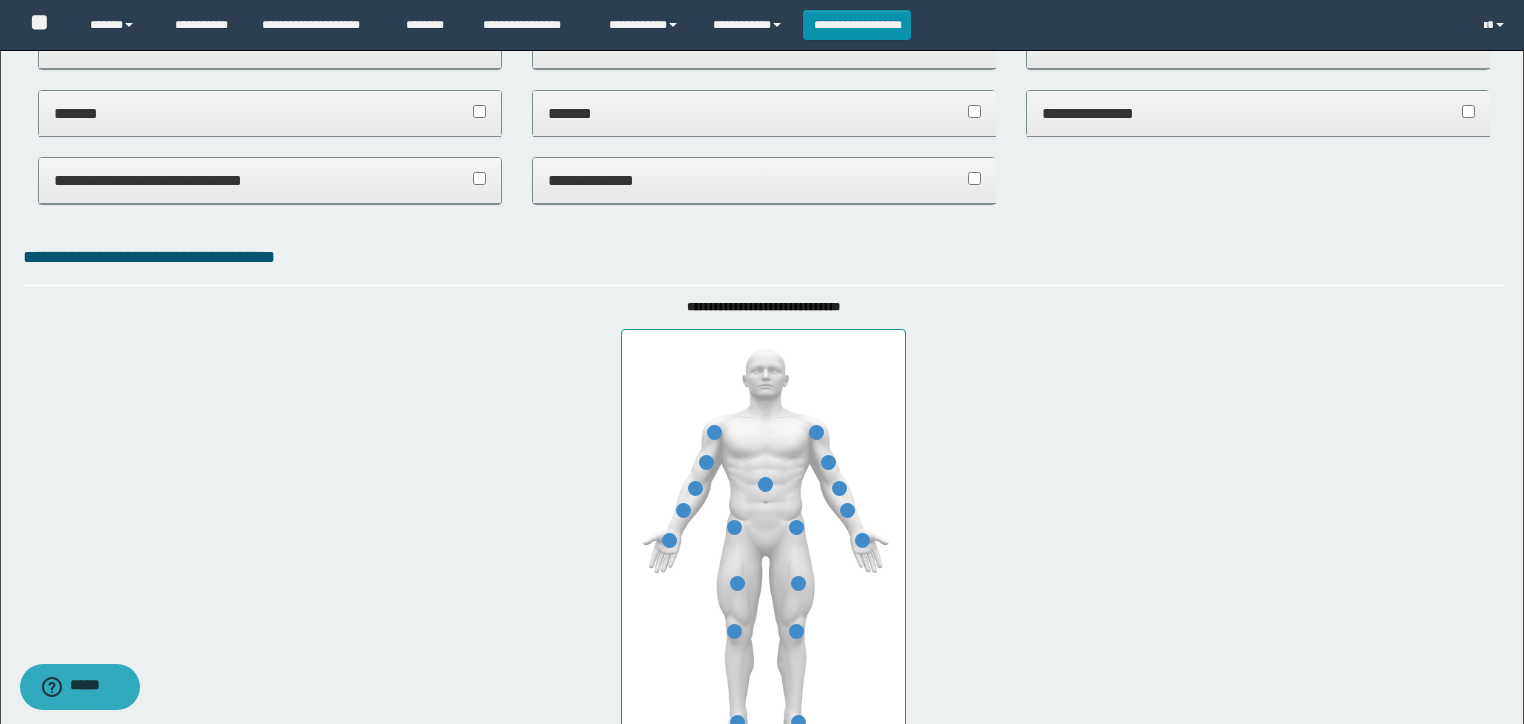 click on "*******" at bounding box center (270, 114) 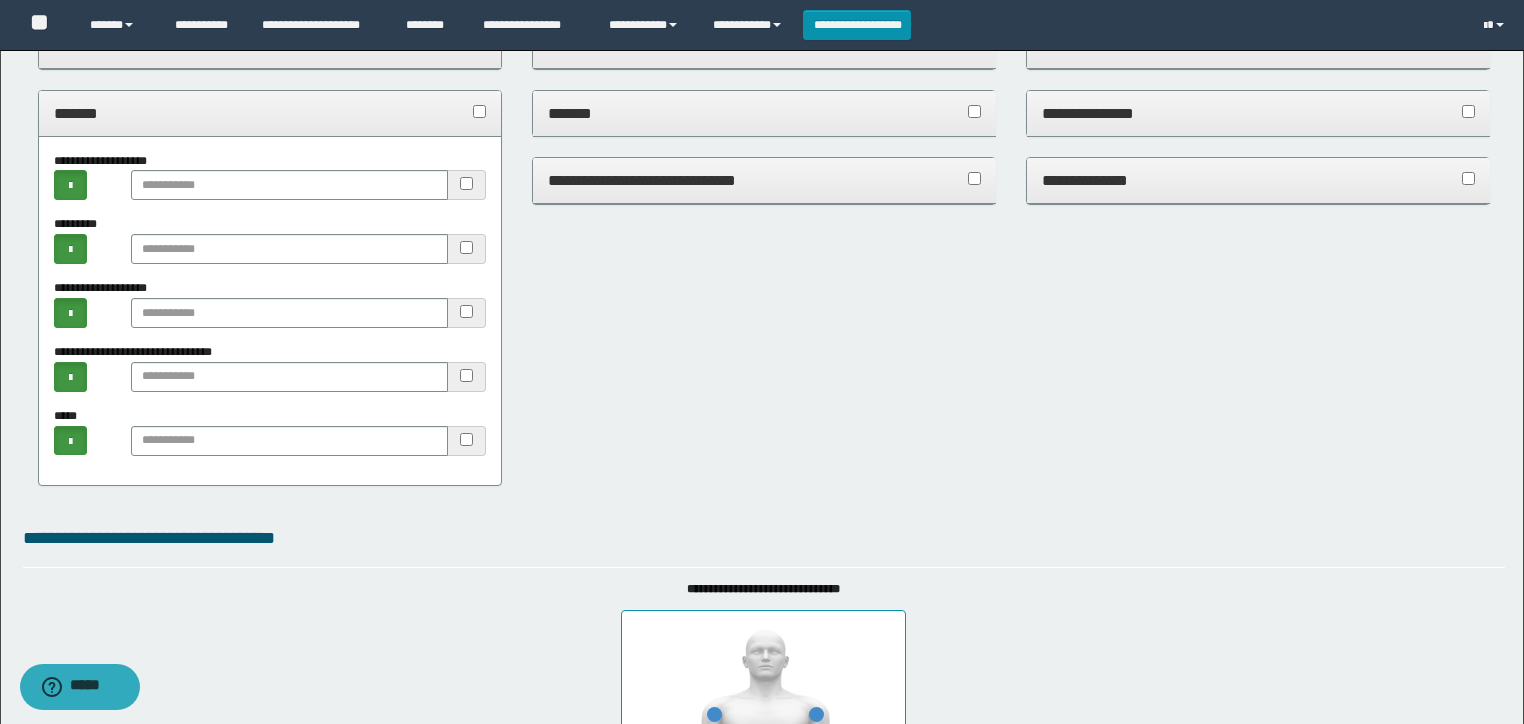 drag, startPoint x: 190, startPoint y: 336, endPoint x: 186, endPoint y: 313, distance: 23.345236 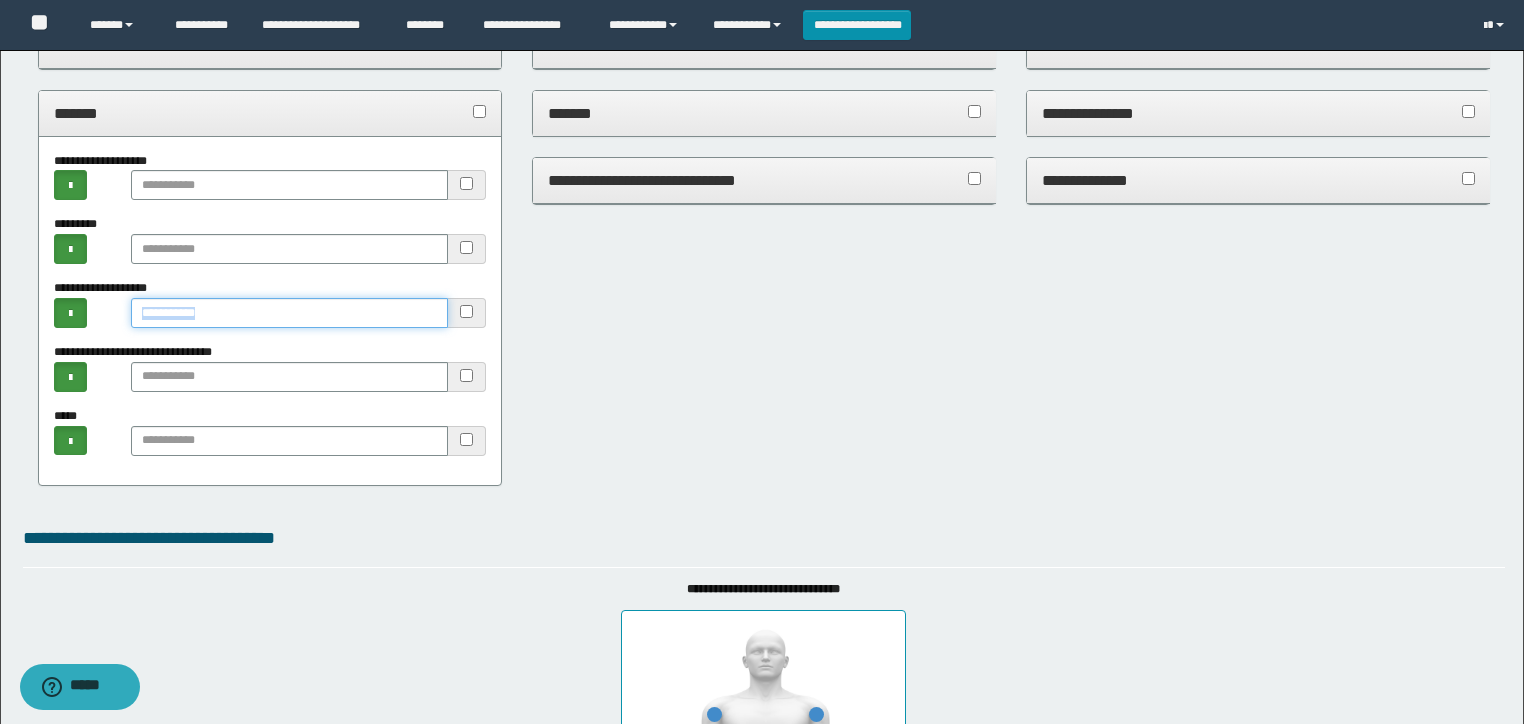click at bounding box center (290, 313) 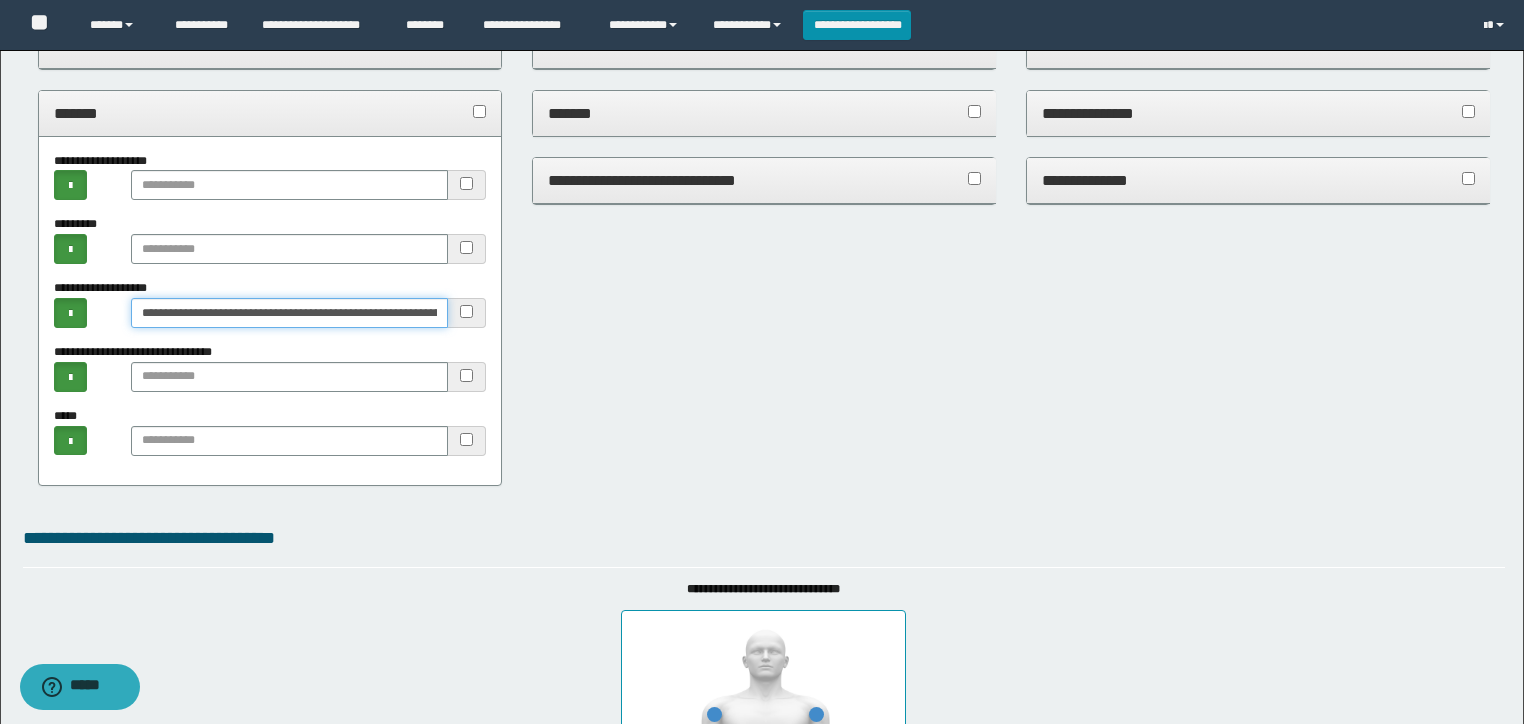 scroll, scrollTop: 0, scrollLeft: 125, axis: horizontal 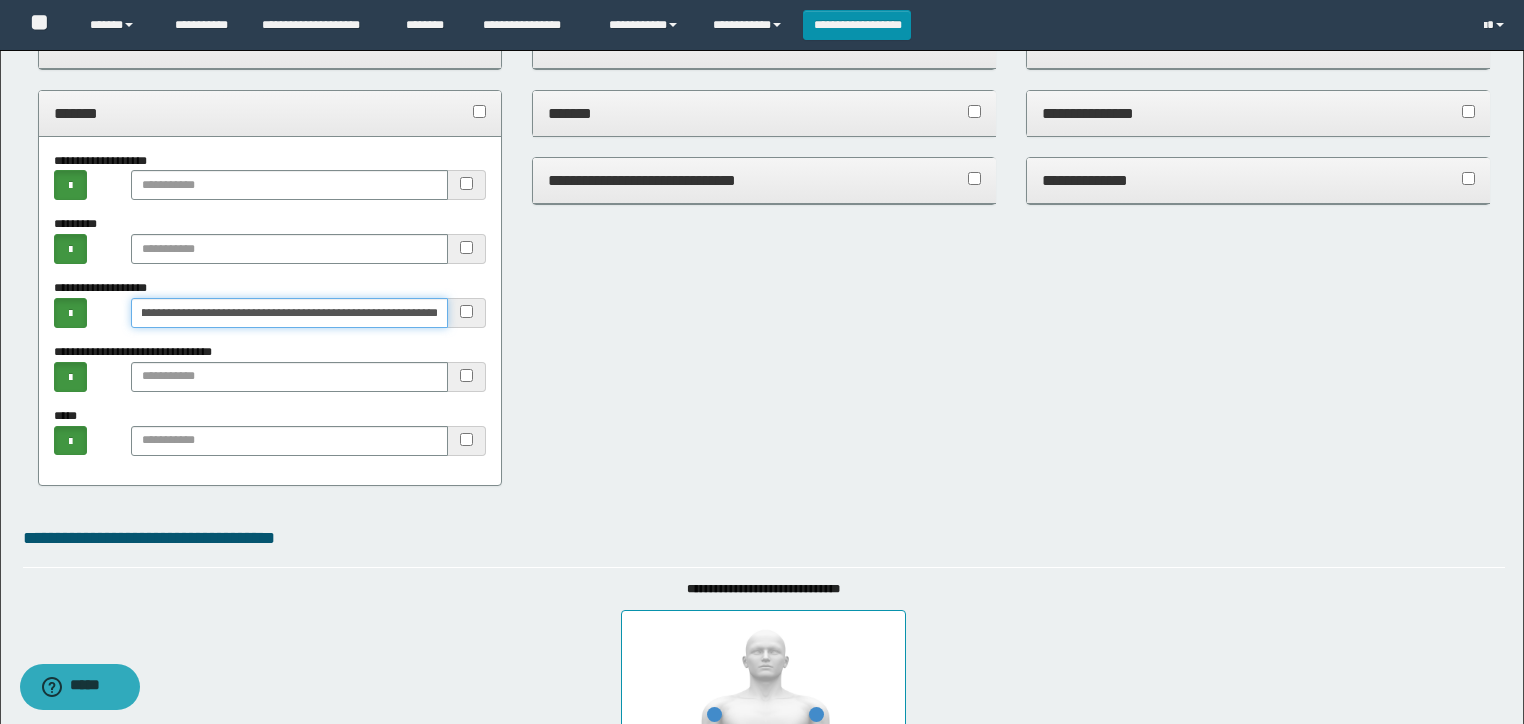 type on "**********" 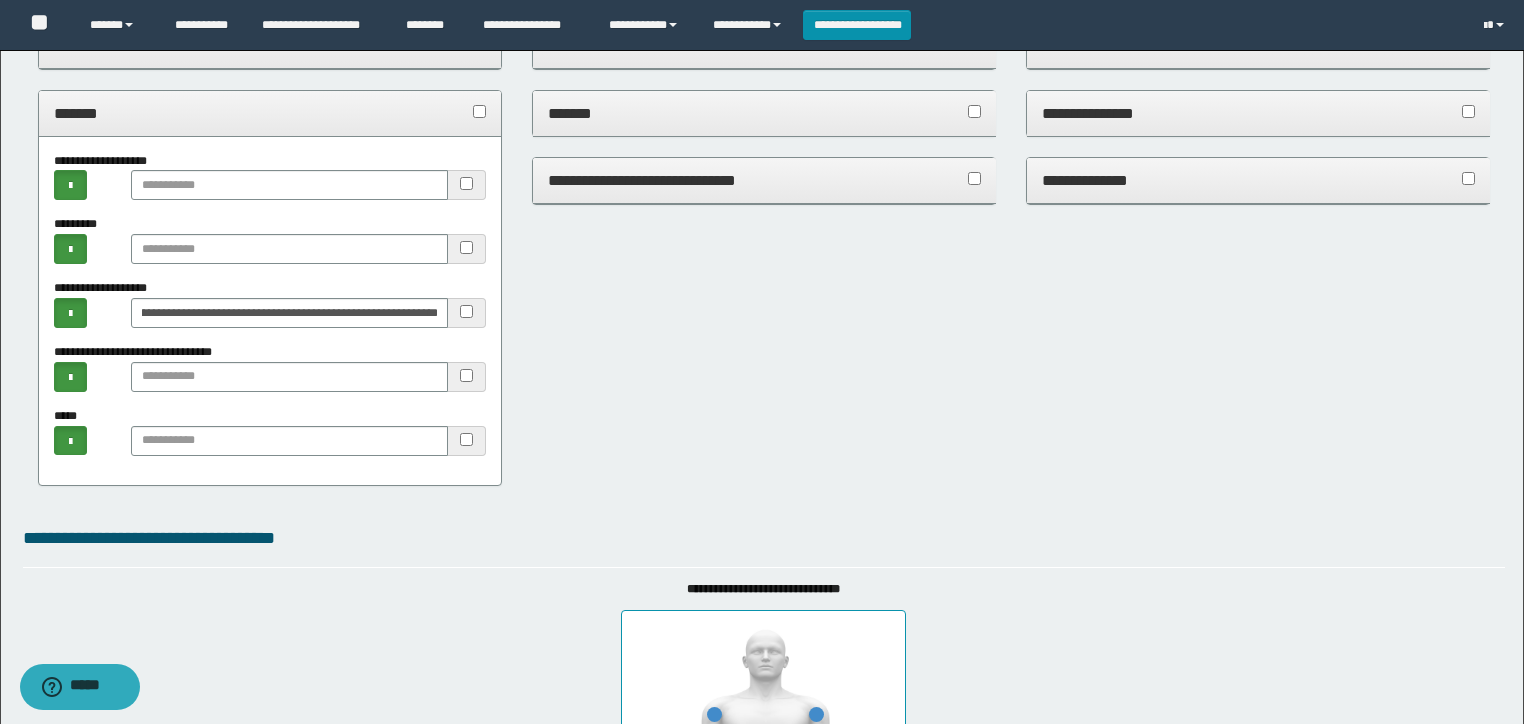 scroll, scrollTop: 0, scrollLeft: 0, axis: both 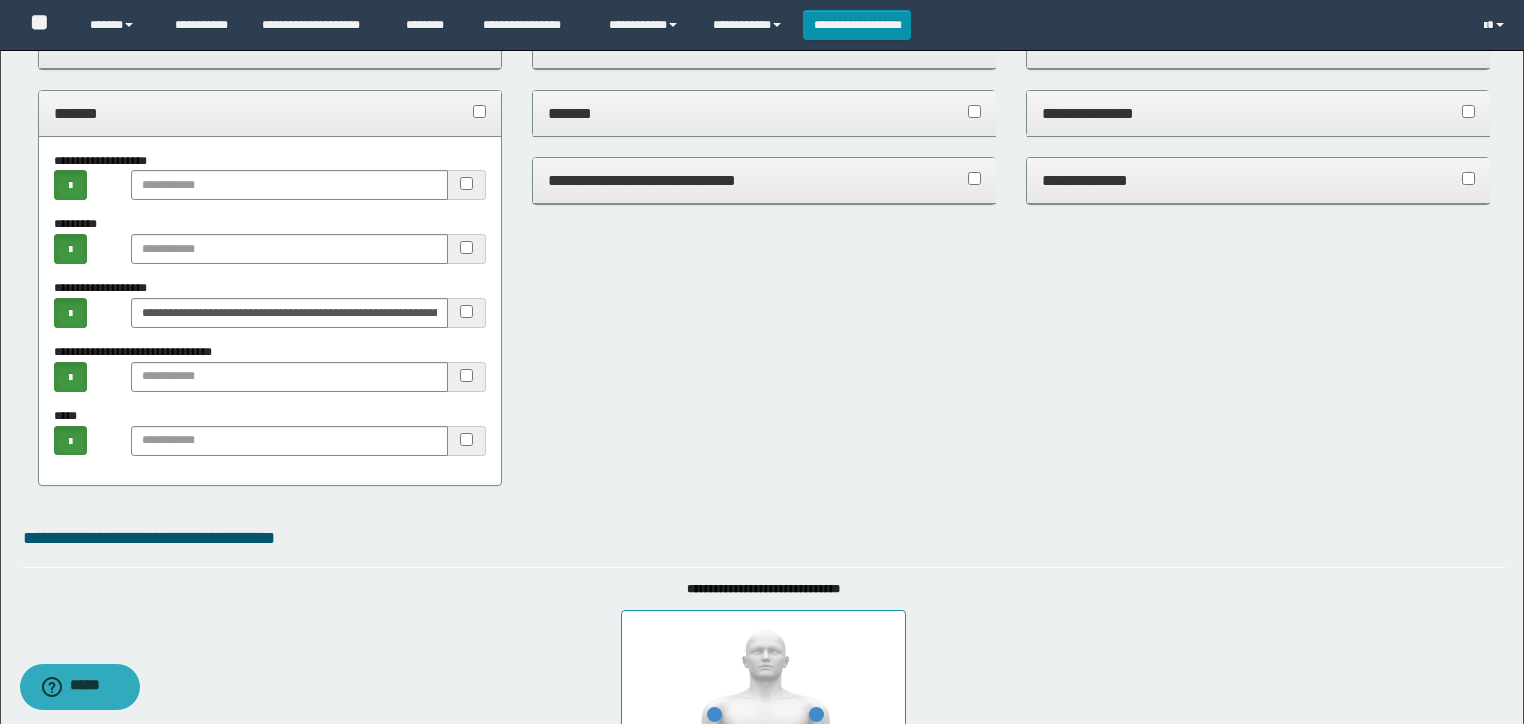 click on "*******" at bounding box center (270, 113) 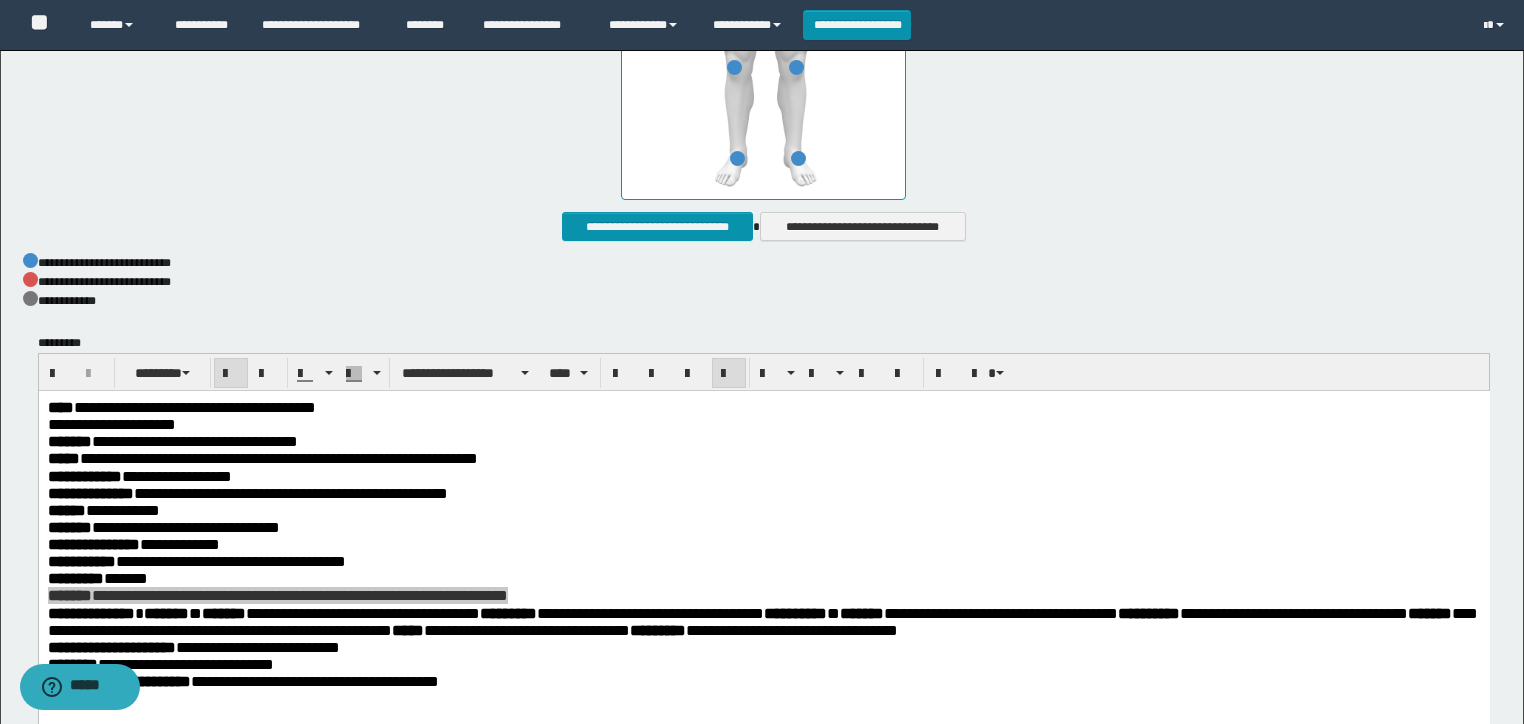 scroll, scrollTop: 1296, scrollLeft: 0, axis: vertical 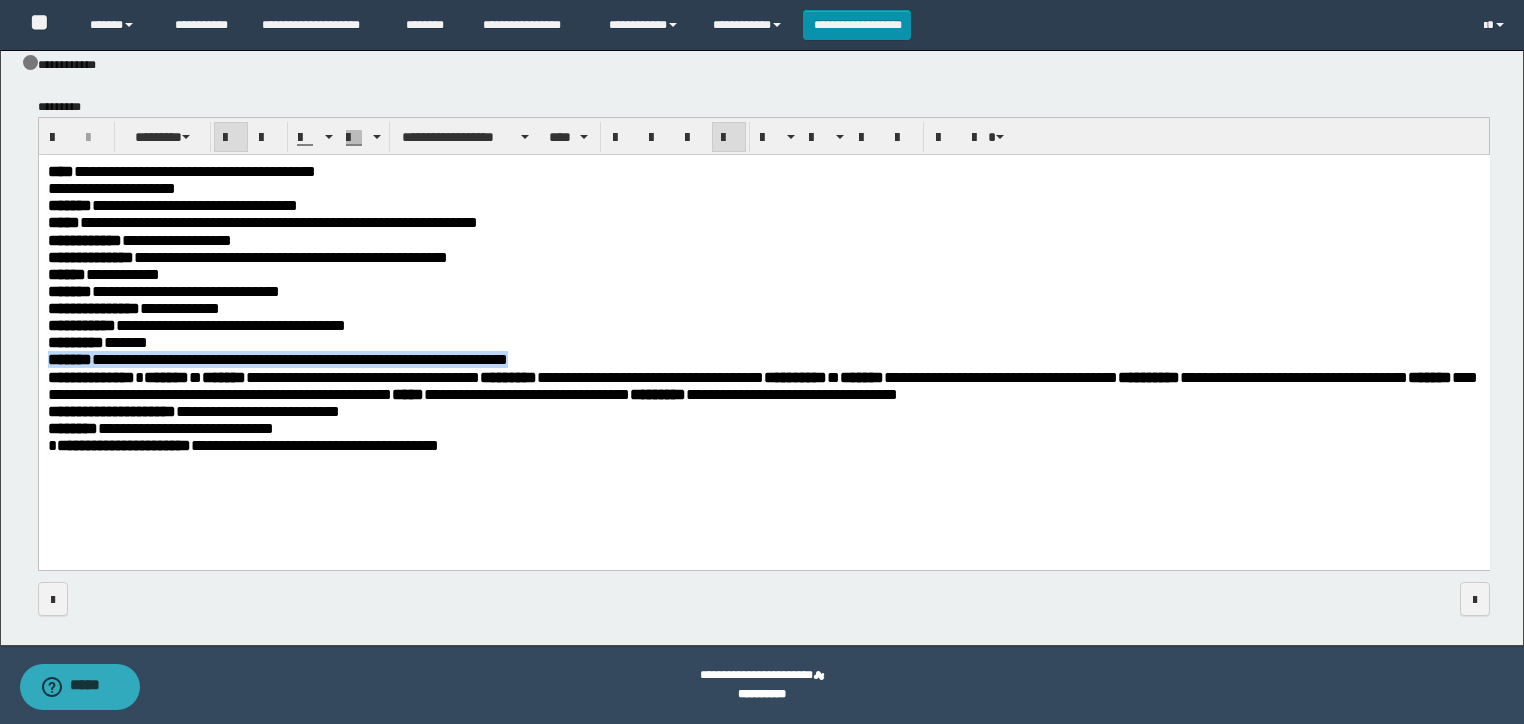 drag, startPoint x: 326, startPoint y: 500, endPoint x: 290, endPoint y: 482, distance: 40.24922 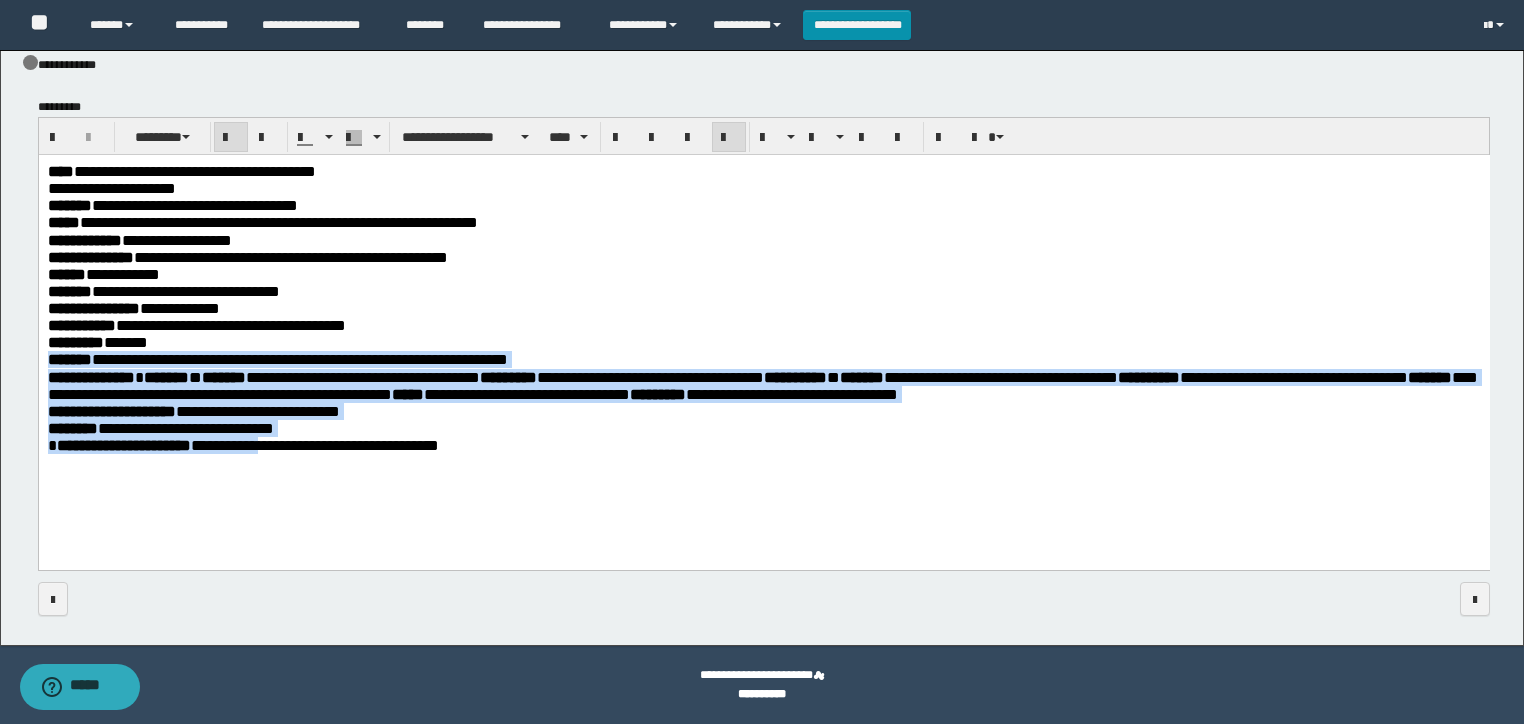 click on "**********" at bounding box center [763, 332] 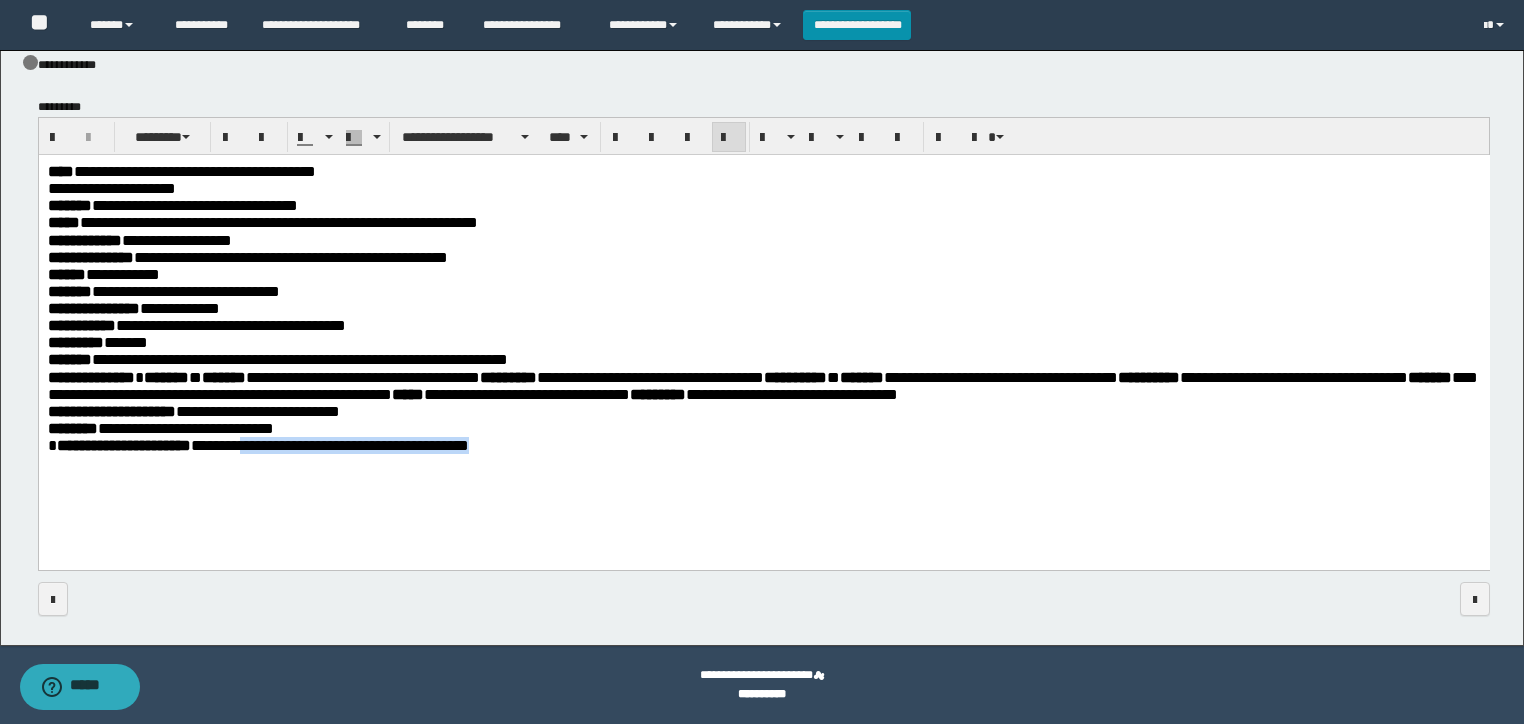 drag, startPoint x: 289, startPoint y: 453, endPoint x: 631, endPoint y: 447, distance: 342.0526 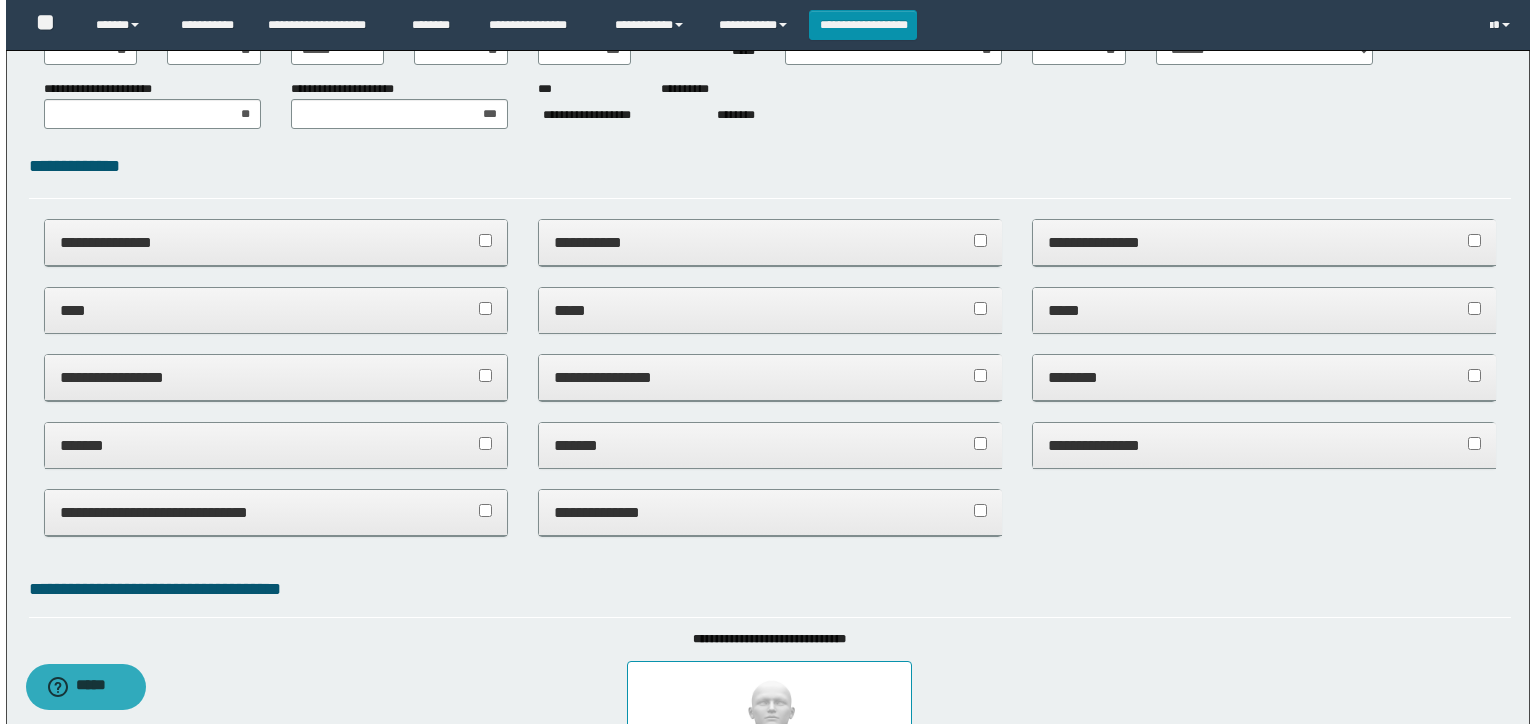 scroll, scrollTop: 0, scrollLeft: 0, axis: both 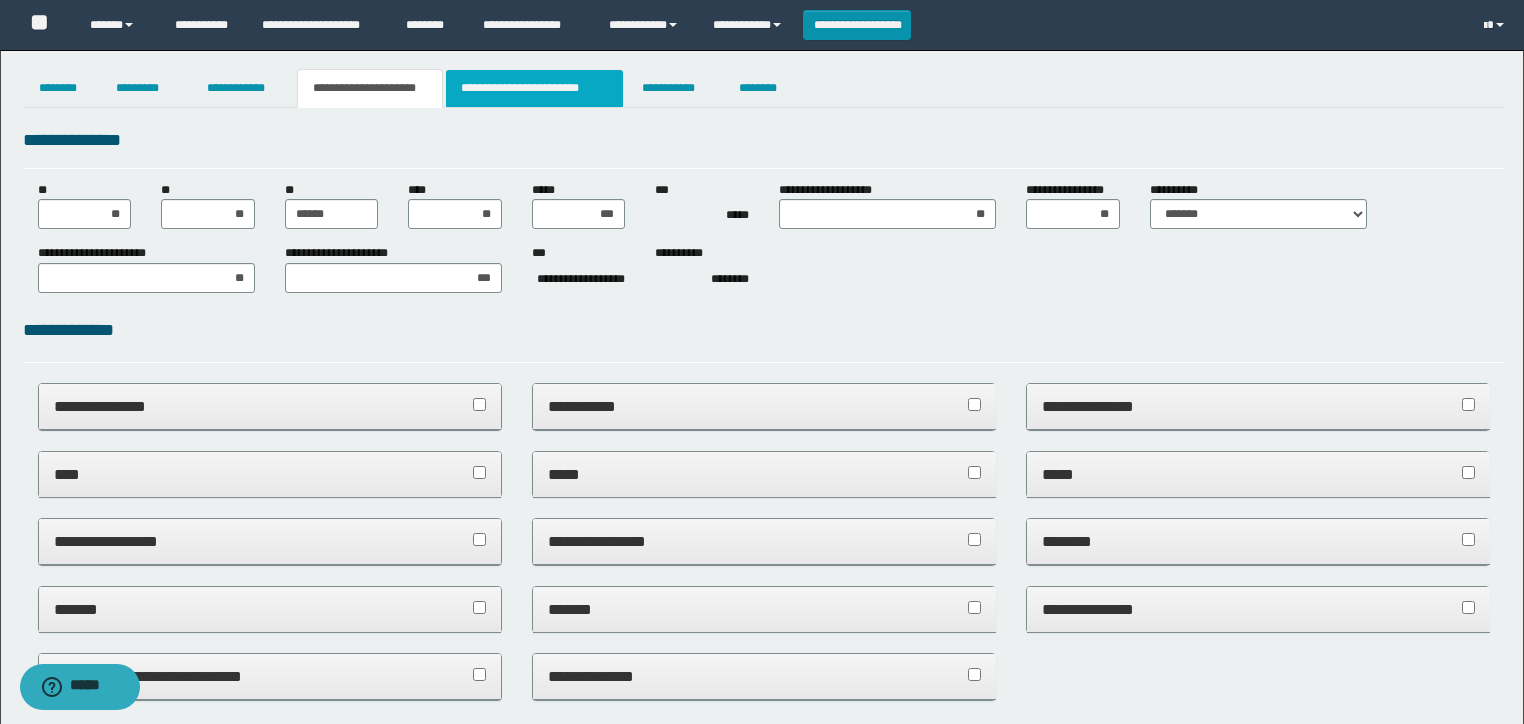 click on "**********" at bounding box center [534, 88] 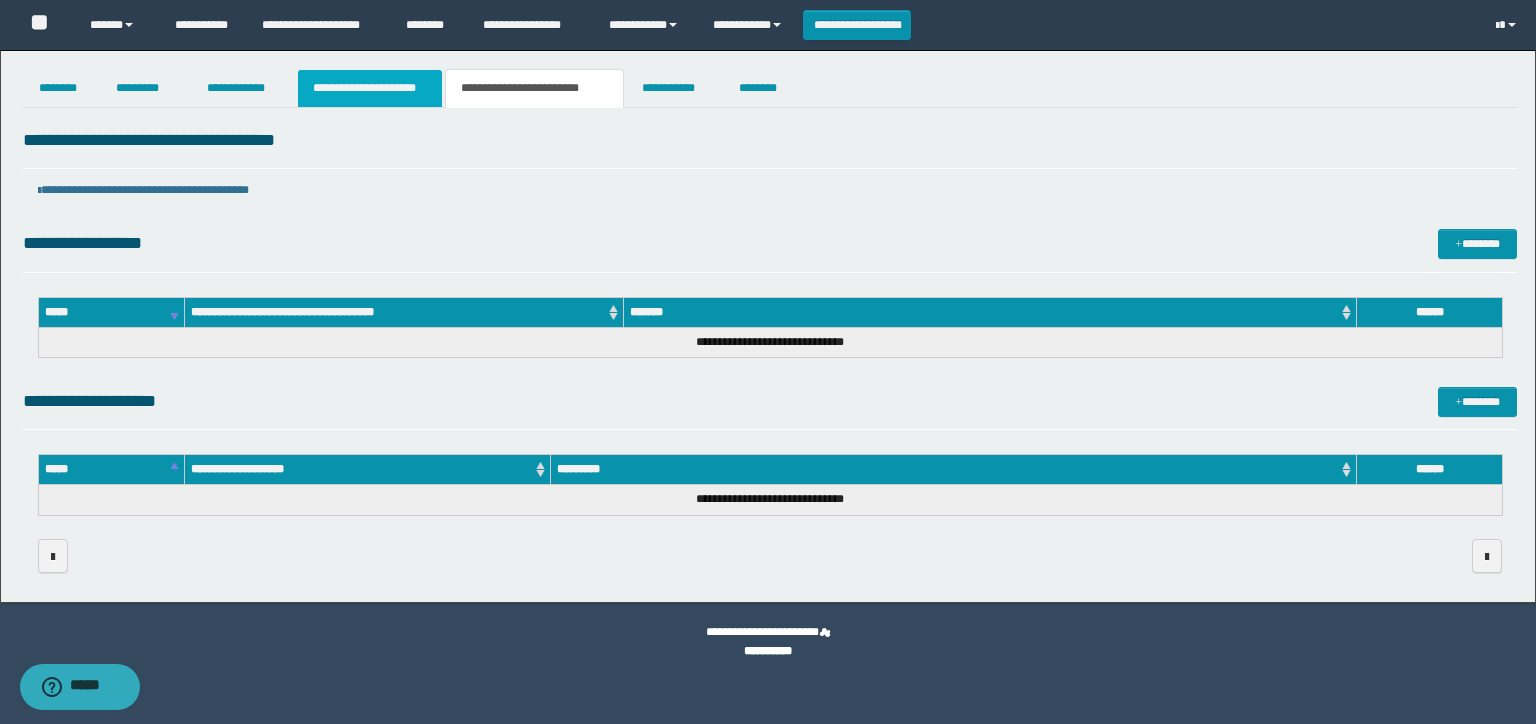 click on "**********" at bounding box center (370, 88) 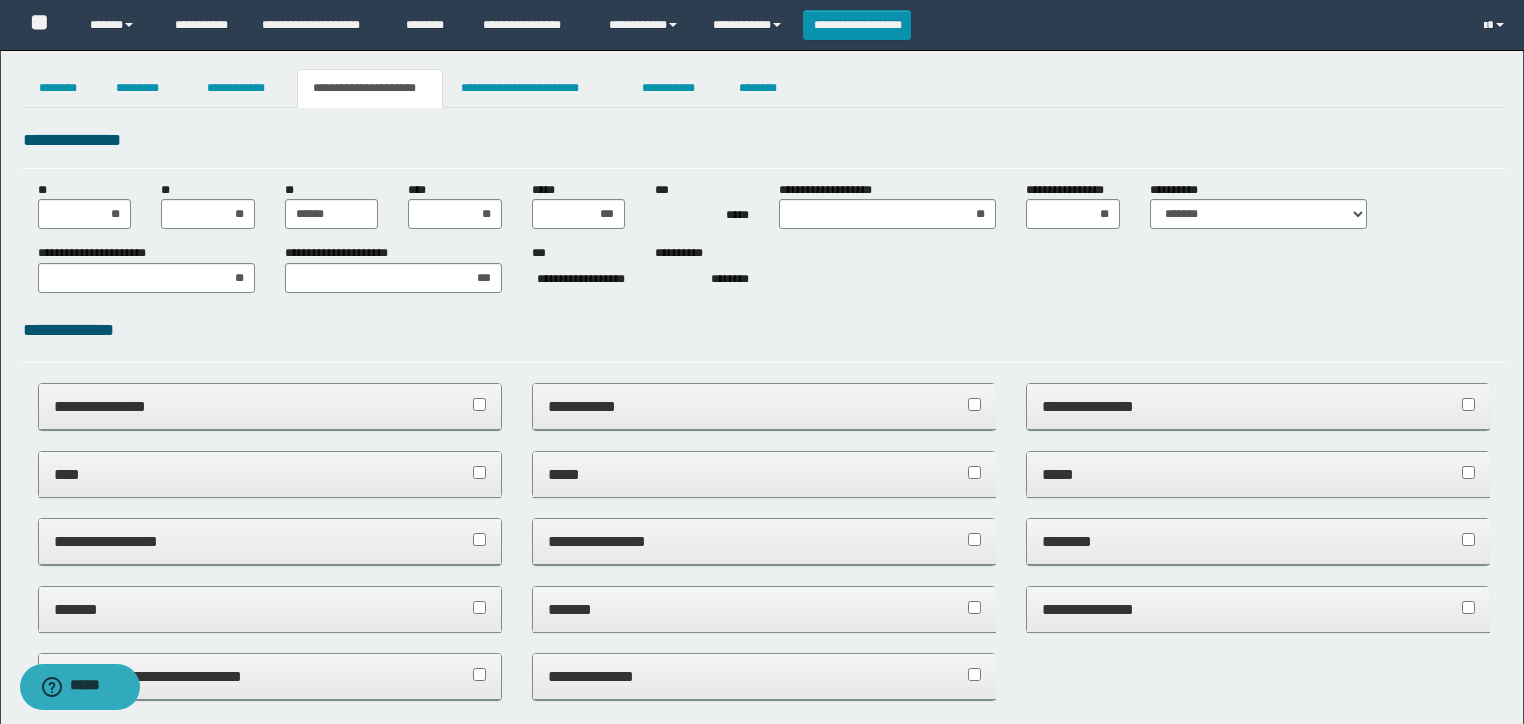 click on "****
**" at bounding box center (455, 205) 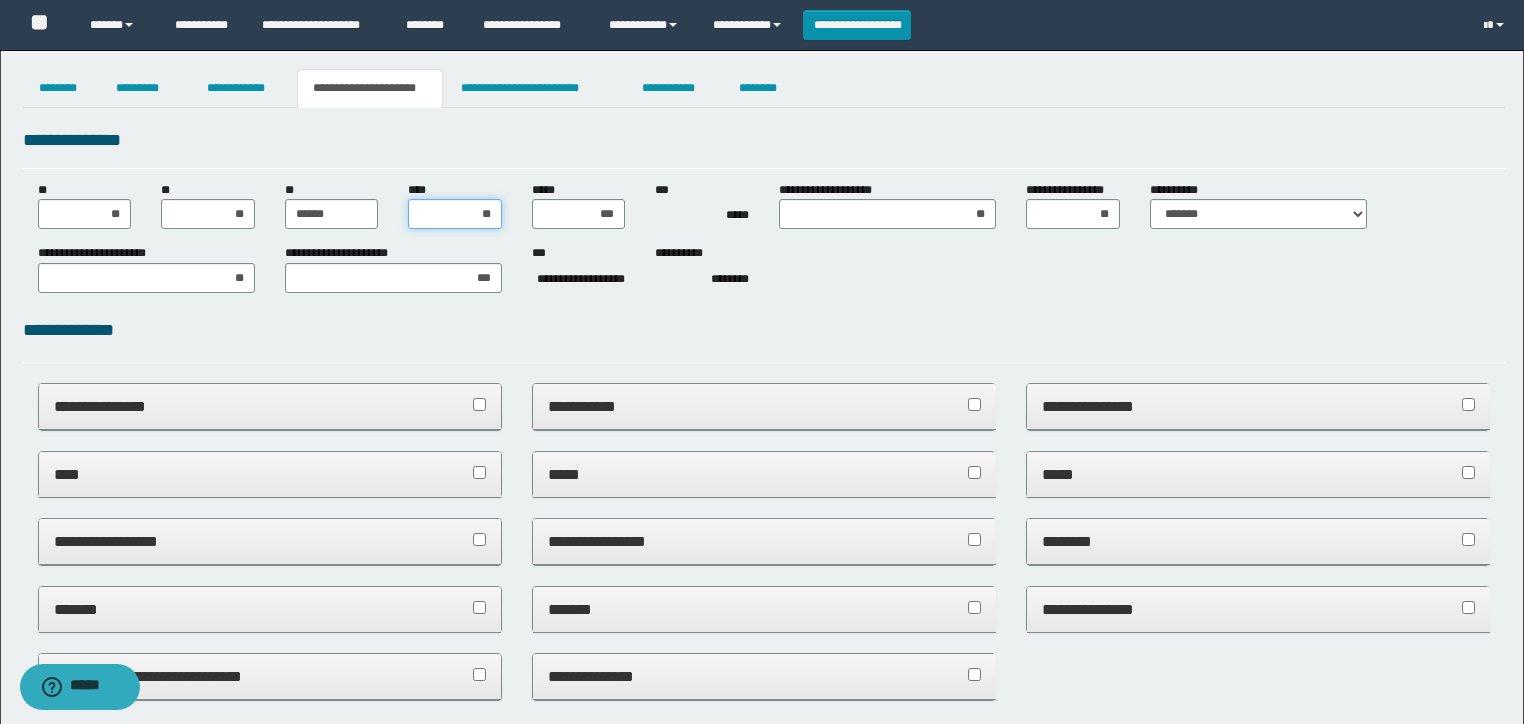 drag, startPoint x: 468, startPoint y: 218, endPoint x: 563, endPoint y: 211, distance: 95.257545 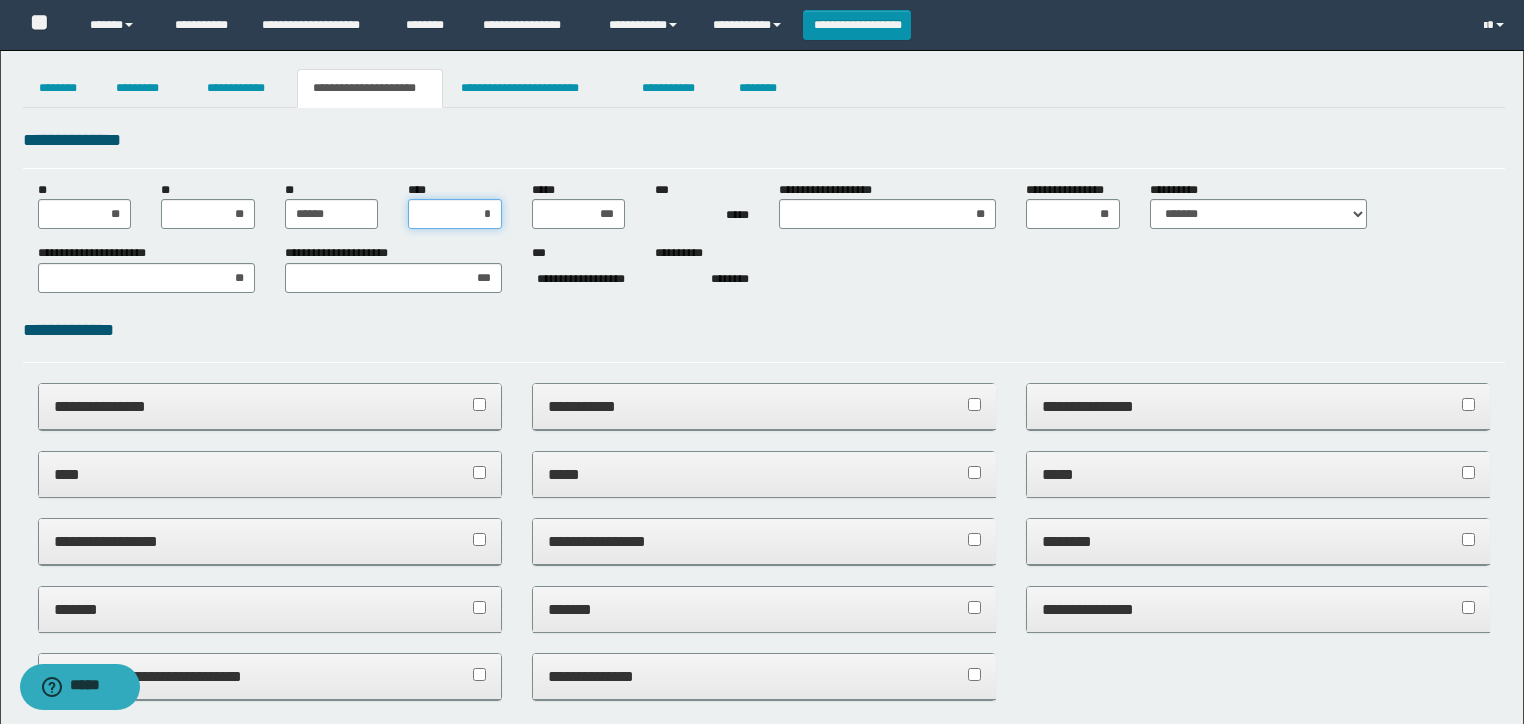 type on "**" 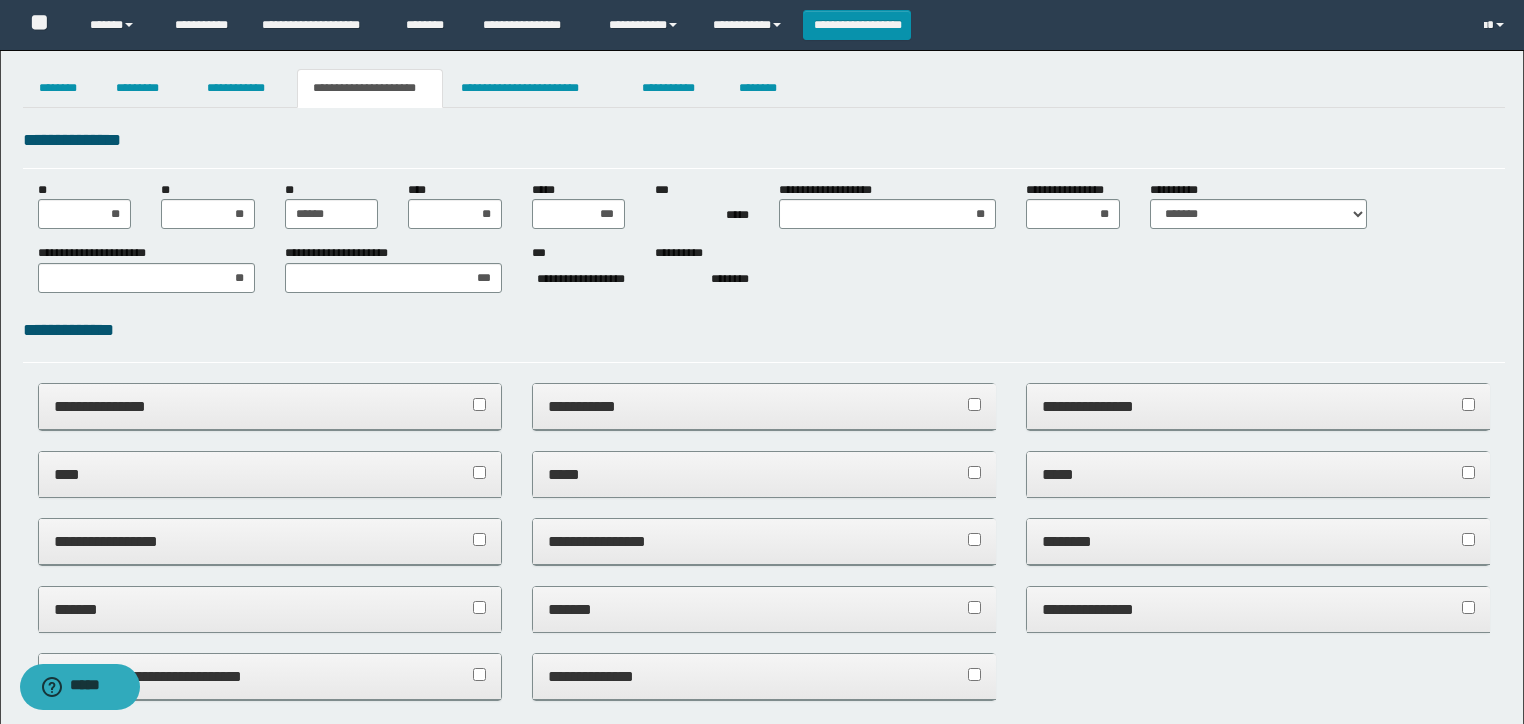click on "**********" at bounding box center (764, 140) 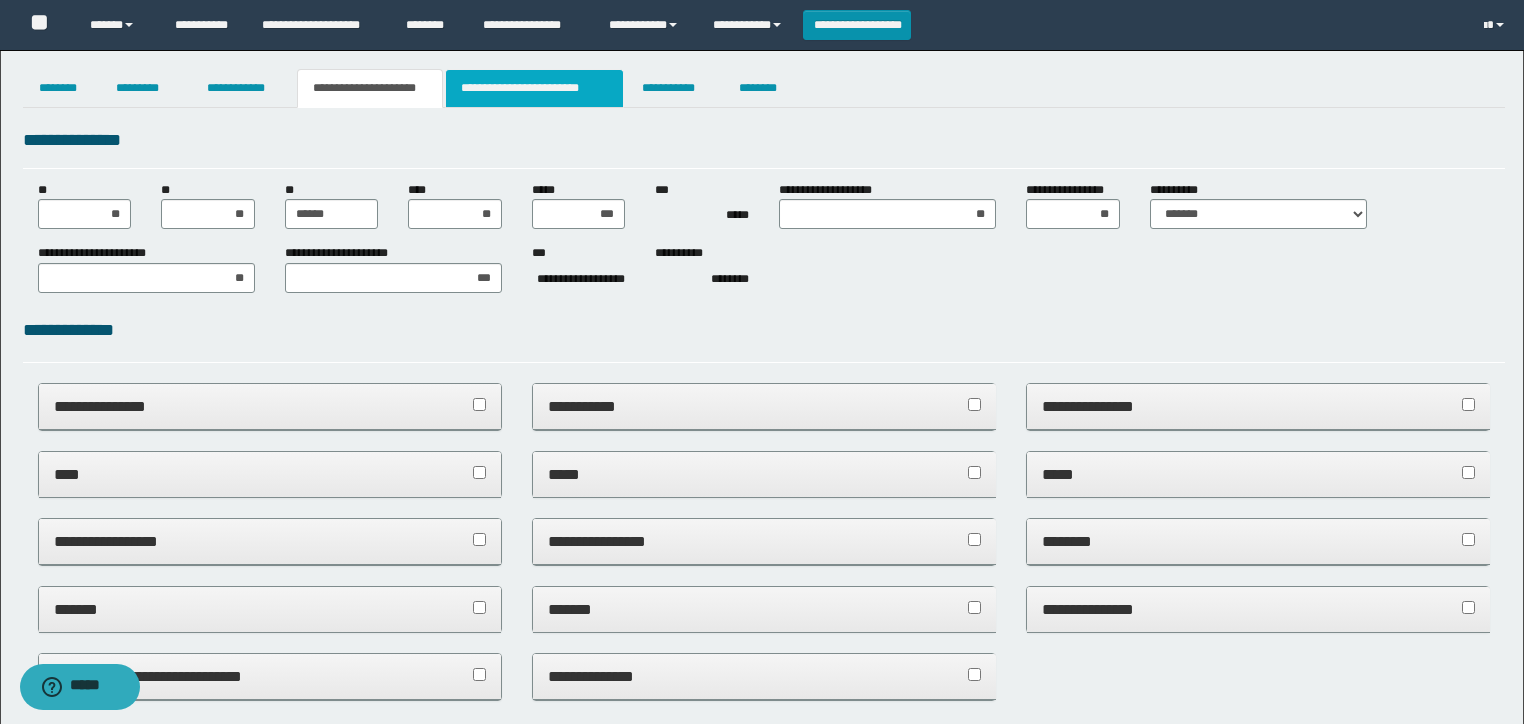 click on "**********" at bounding box center [534, 88] 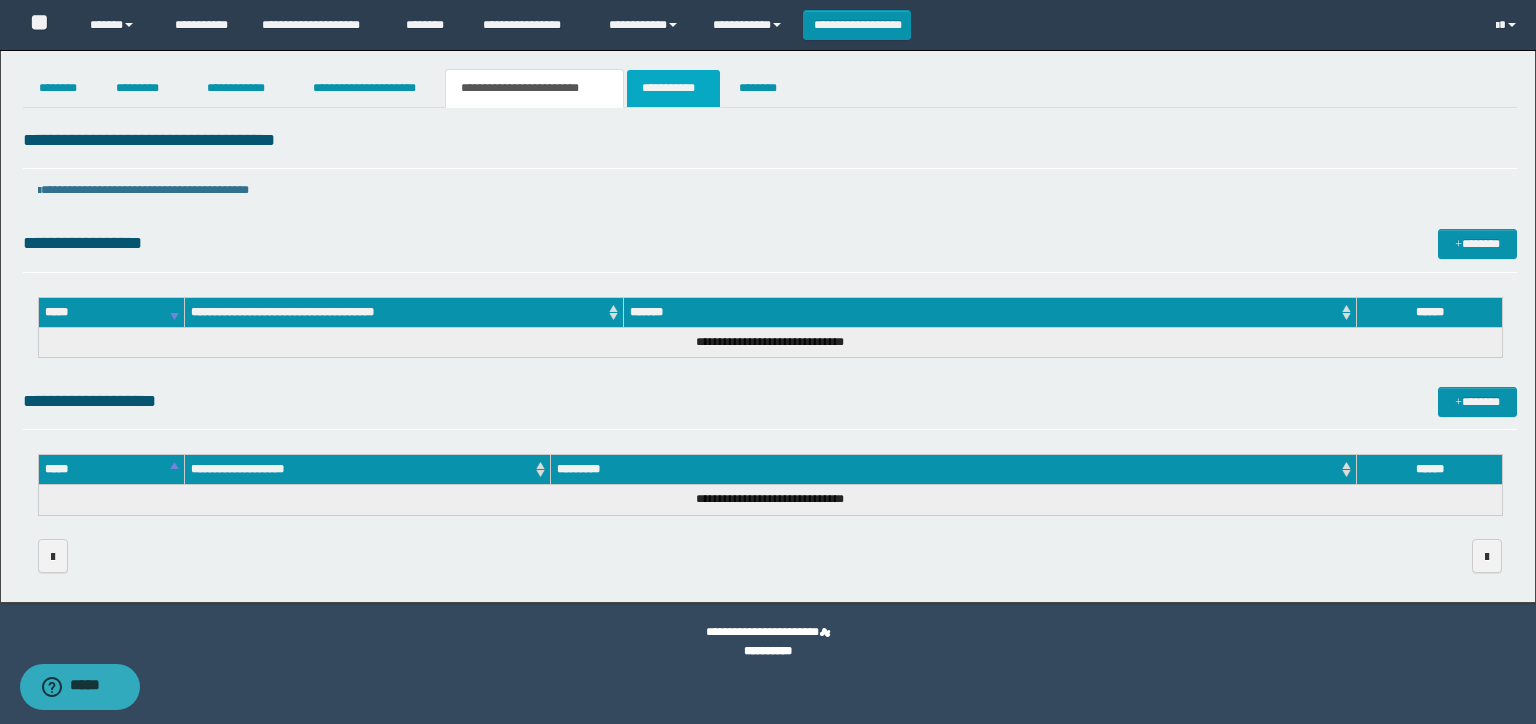 click on "**********" at bounding box center [673, 88] 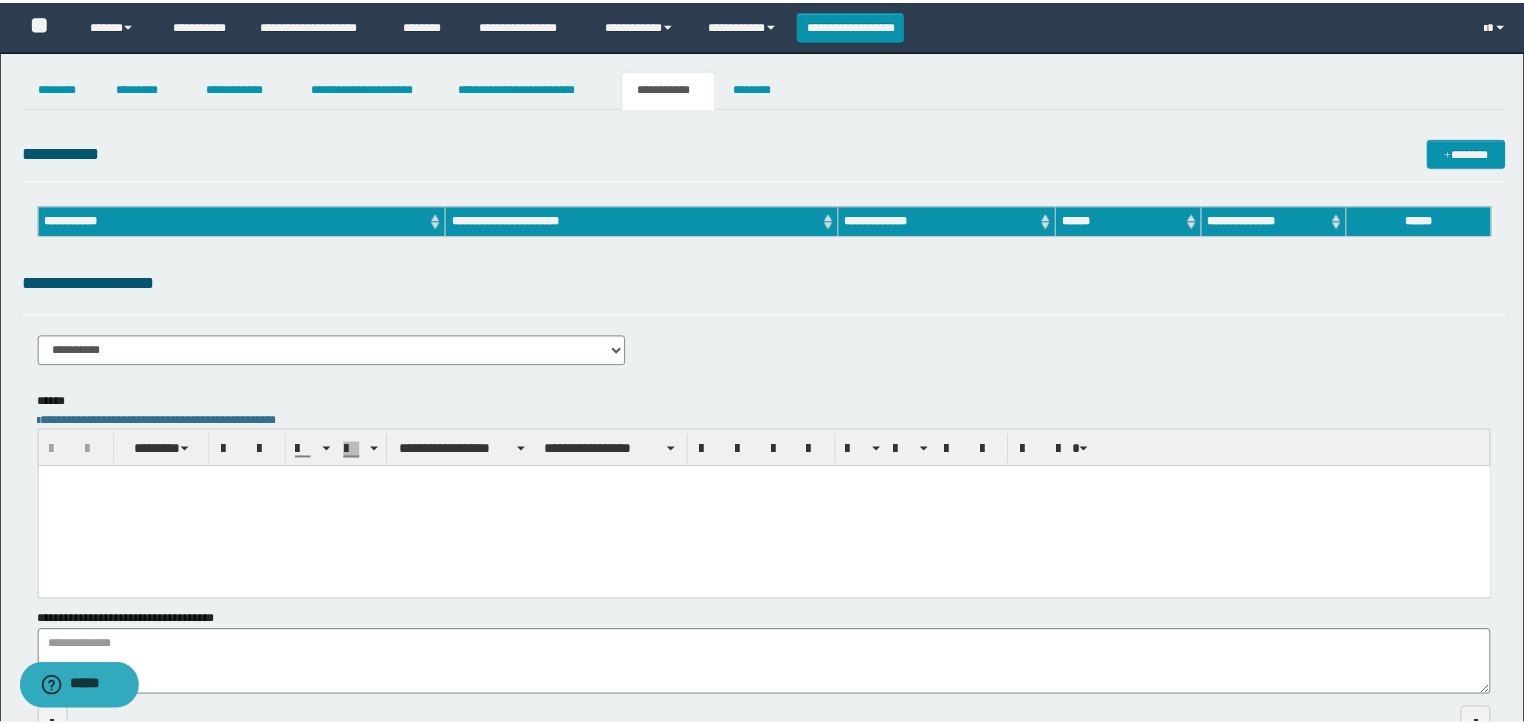 scroll, scrollTop: 0, scrollLeft: 0, axis: both 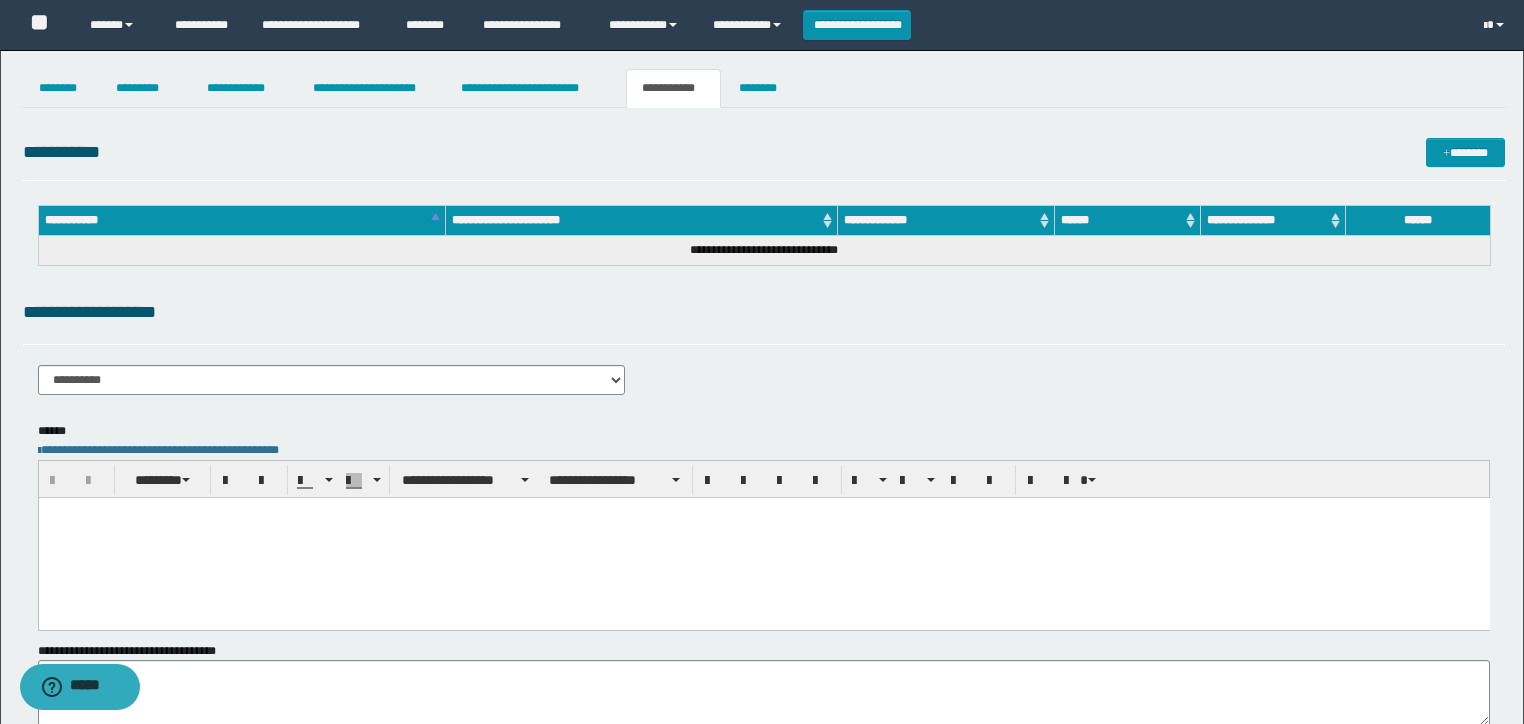 drag, startPoint x: 617, startPoint y: 613, endPoint x: 597, endPoint y: 585, distance: 34.4093 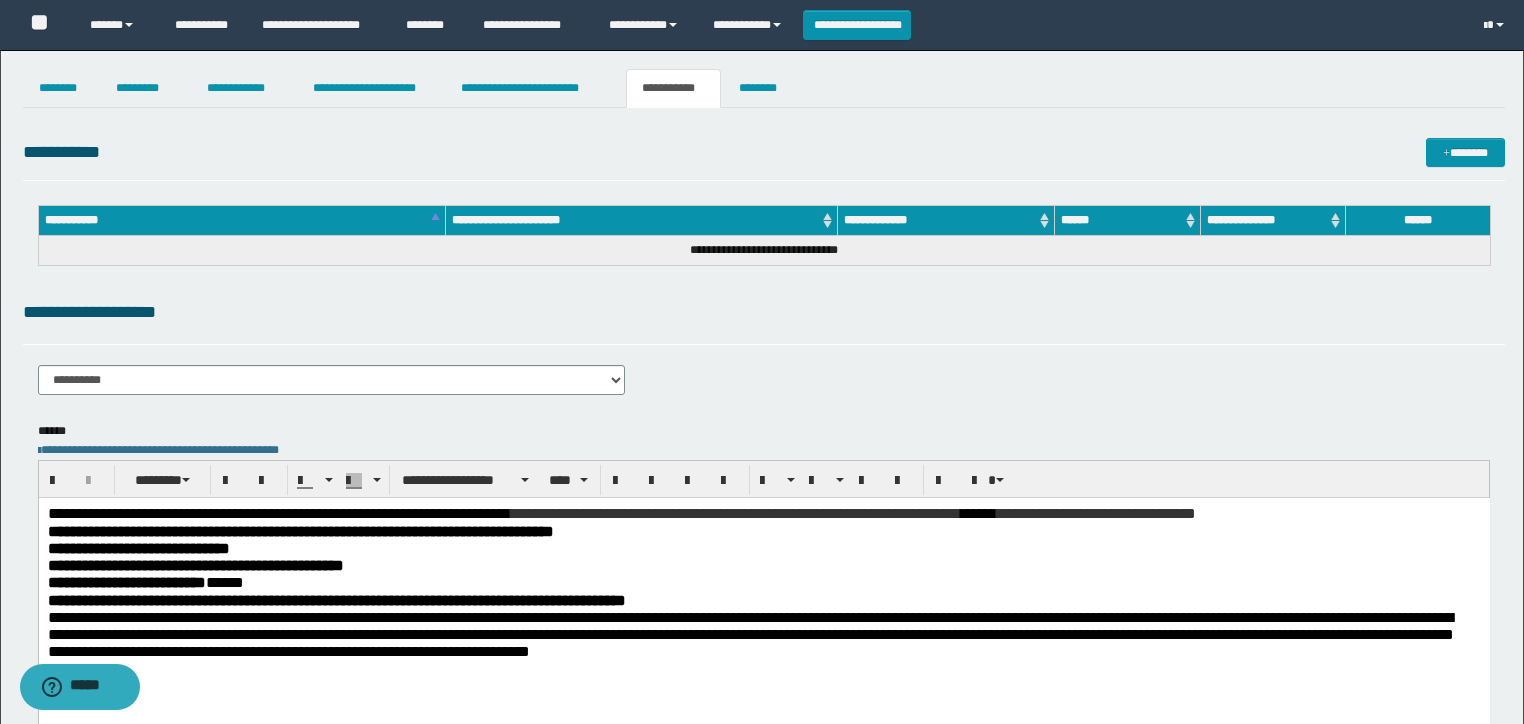 scroll, scrollTop: 297, scrollLeft: 0, axis: vertical 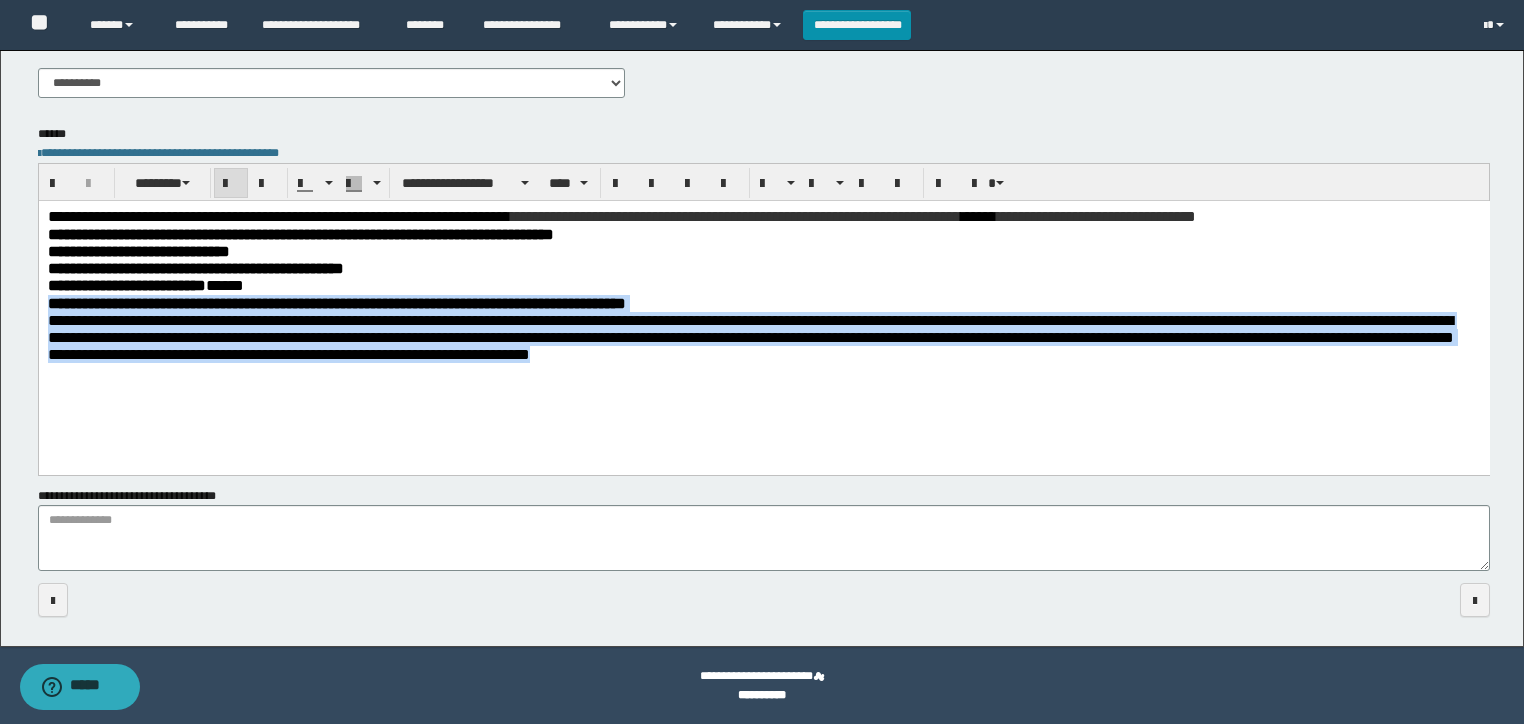 drag, startPoint x: 1314, startPoint y: 384, endPoint x: 0, endPoint y: 305, distance: 1316.3727 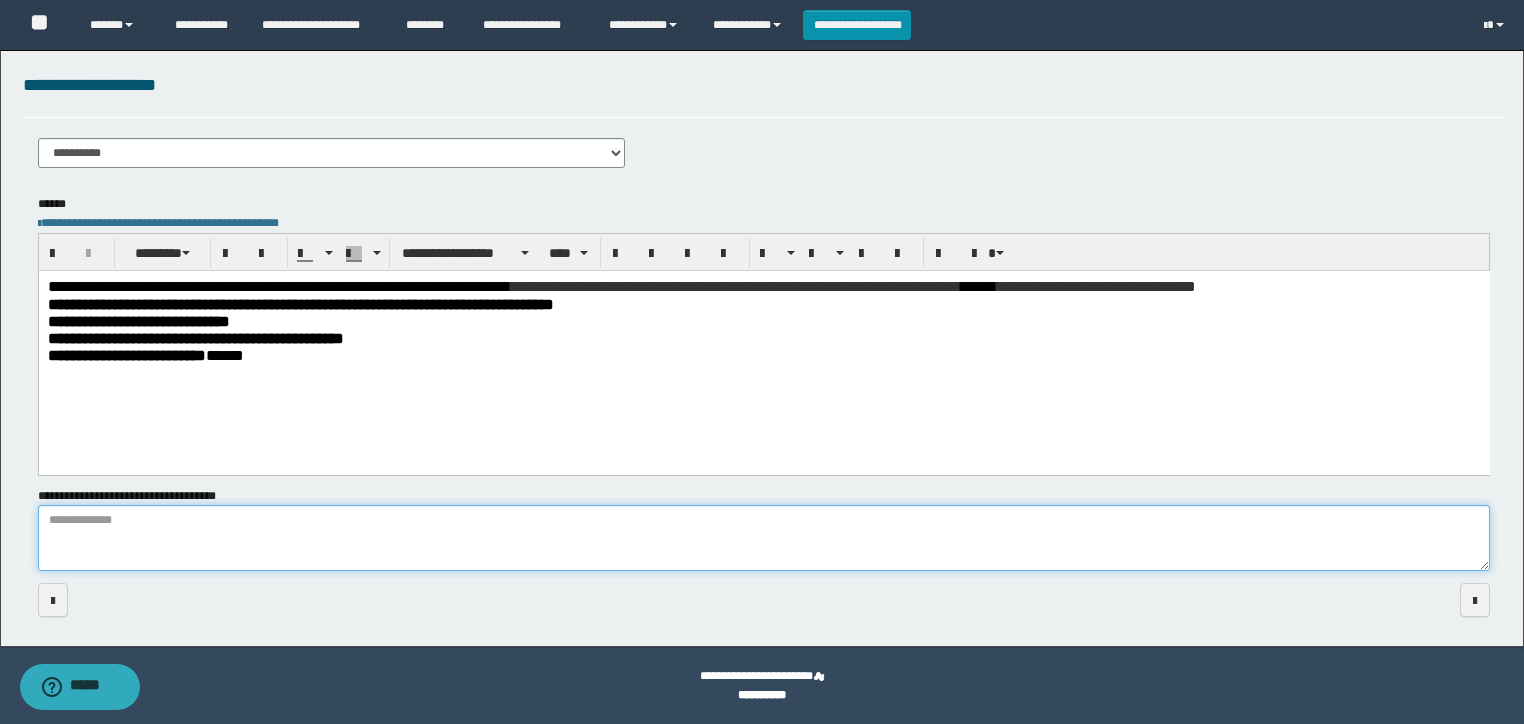 paste on "**********" 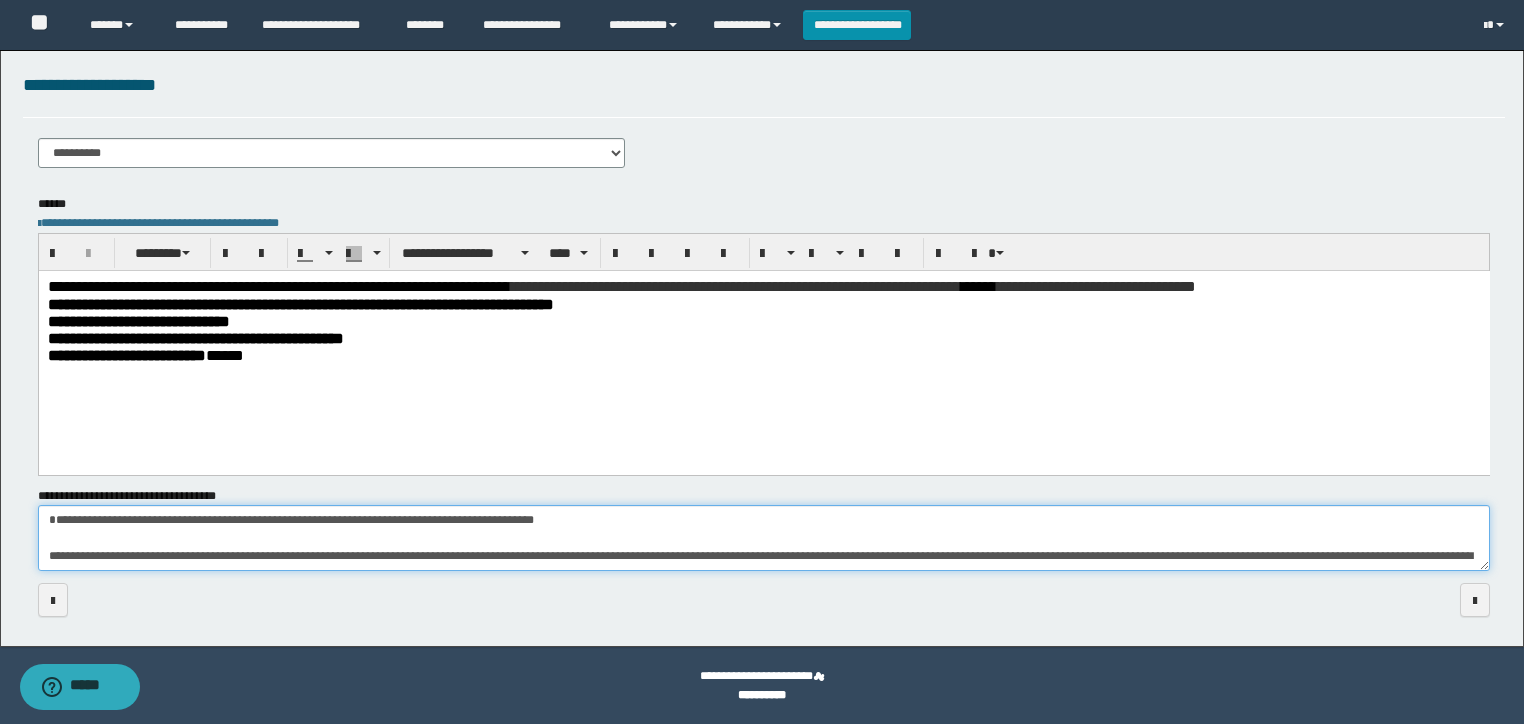 click on "**********" at bounding box center (764, 538) 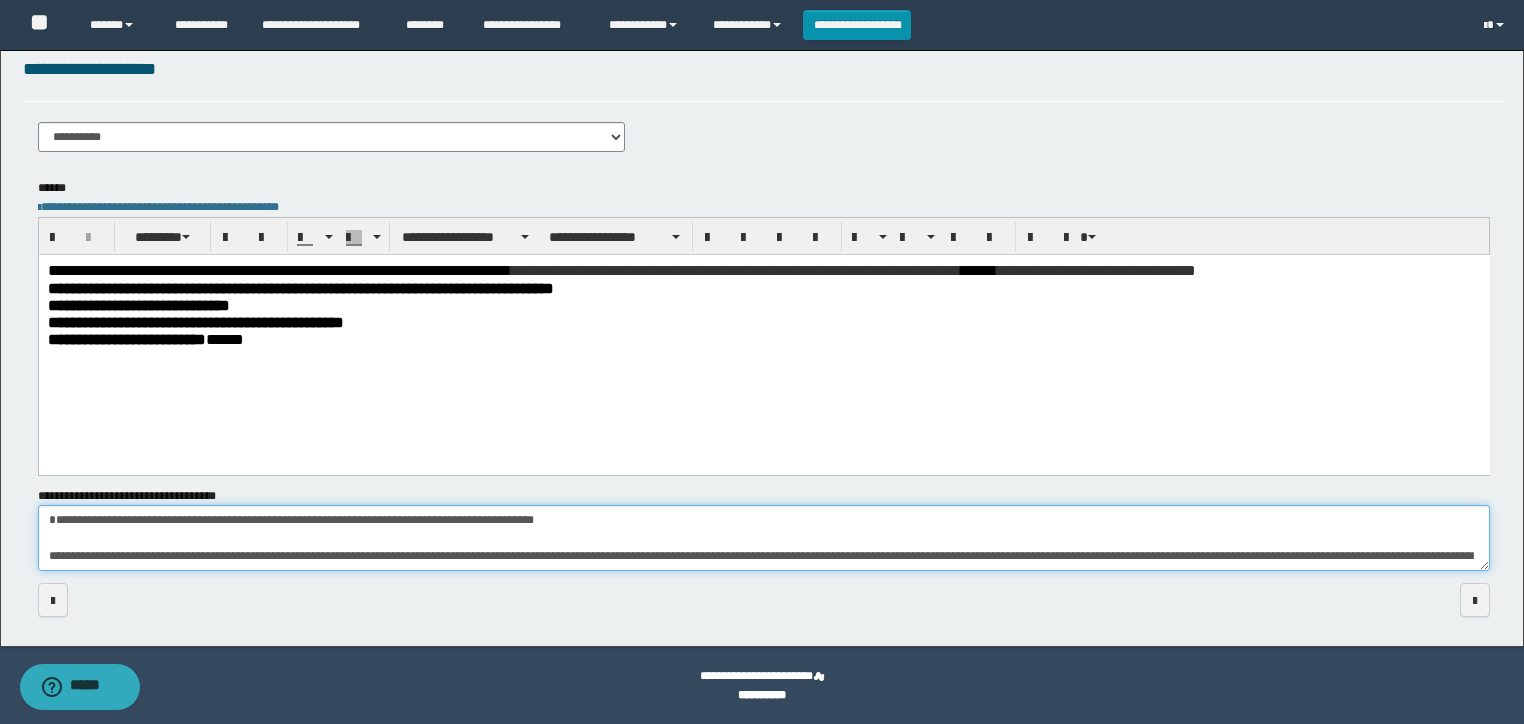scroll, scrollTop: 29, scrollLeft: 0, axis: vertical 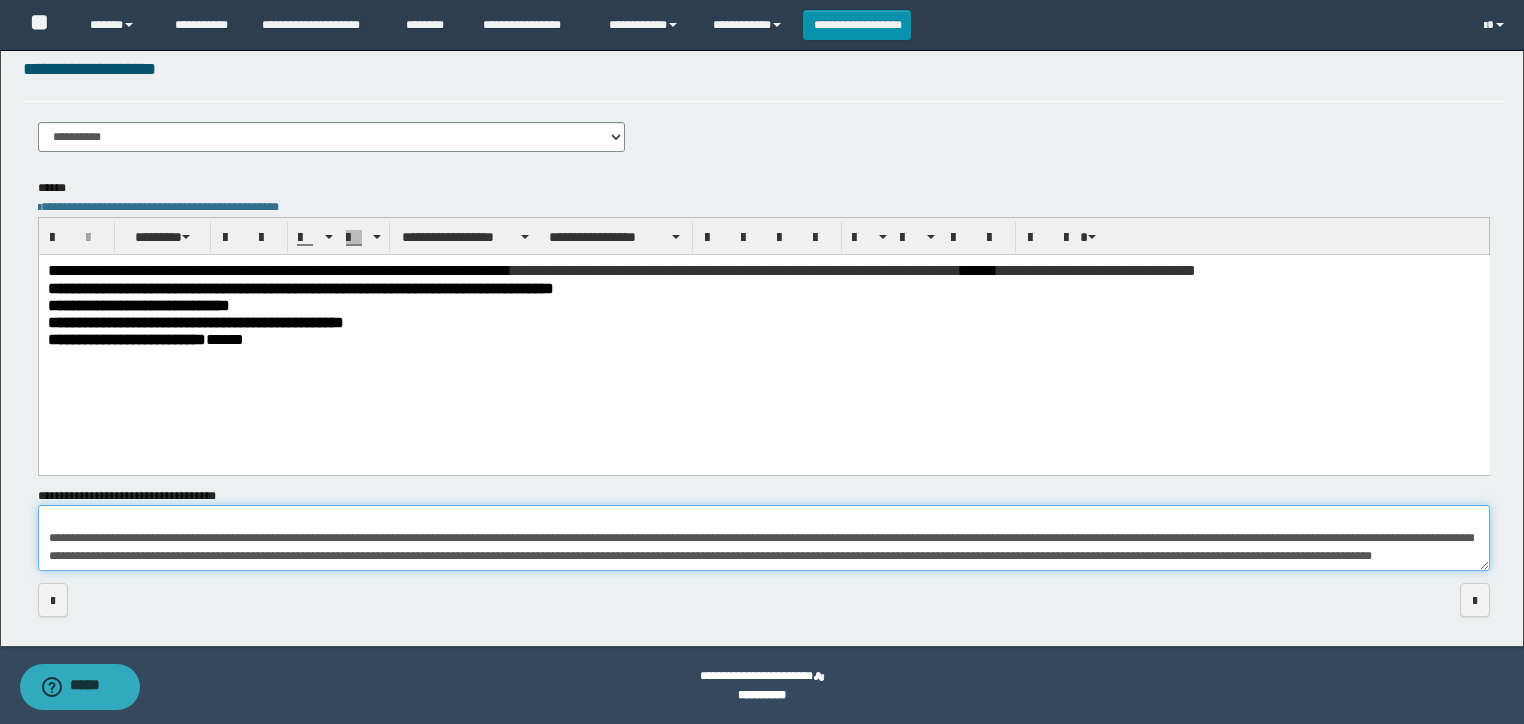 type on "**********" 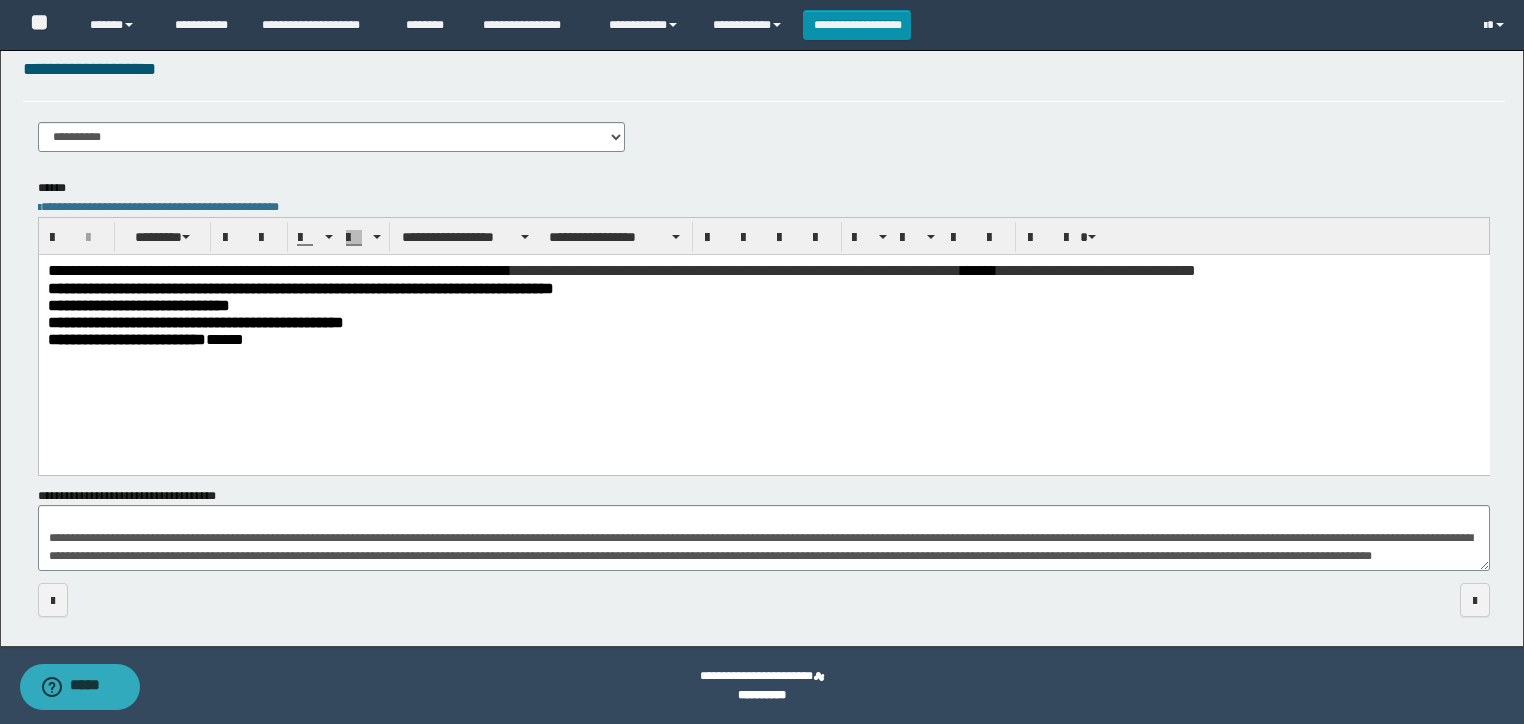 click on "**********" at bounding box center (195, 321) 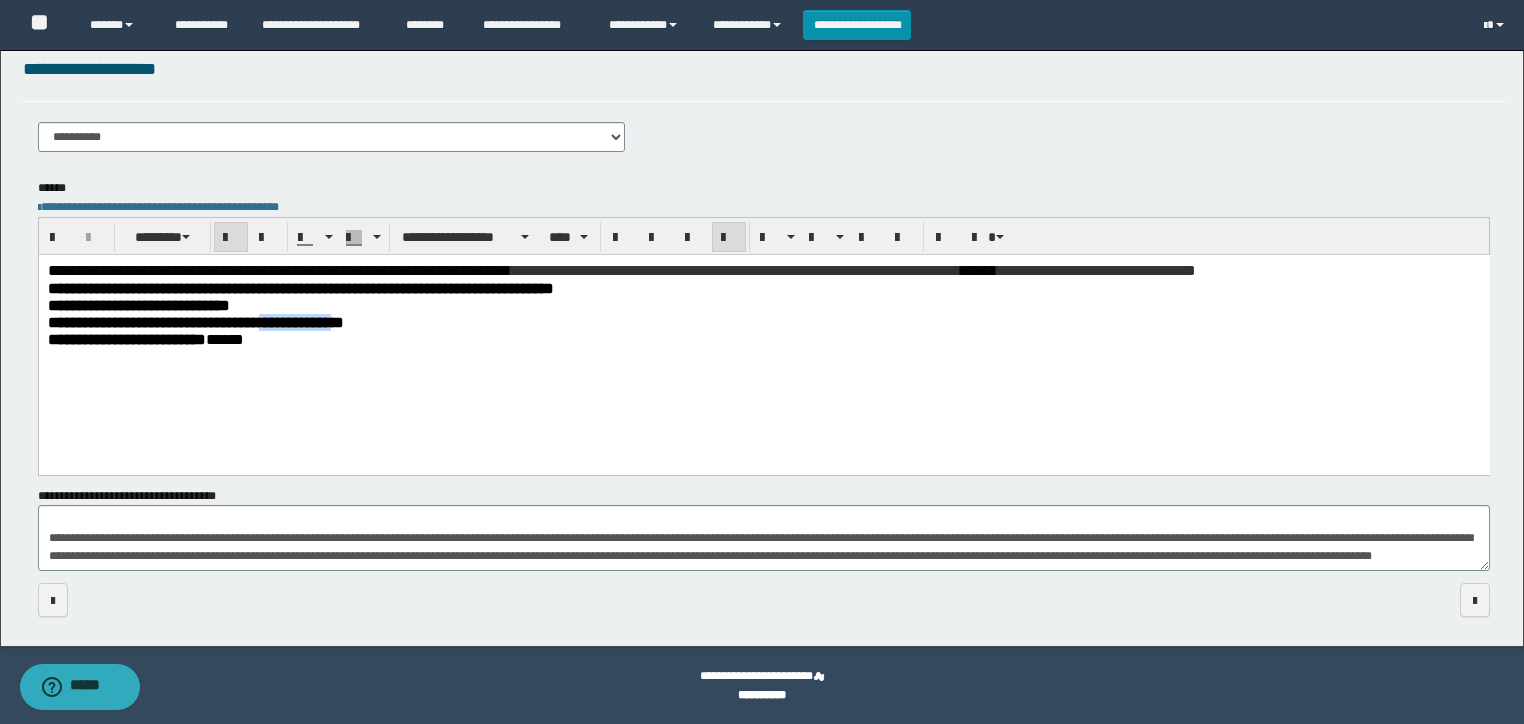 click on "**********" at bounding box center (195, 321) 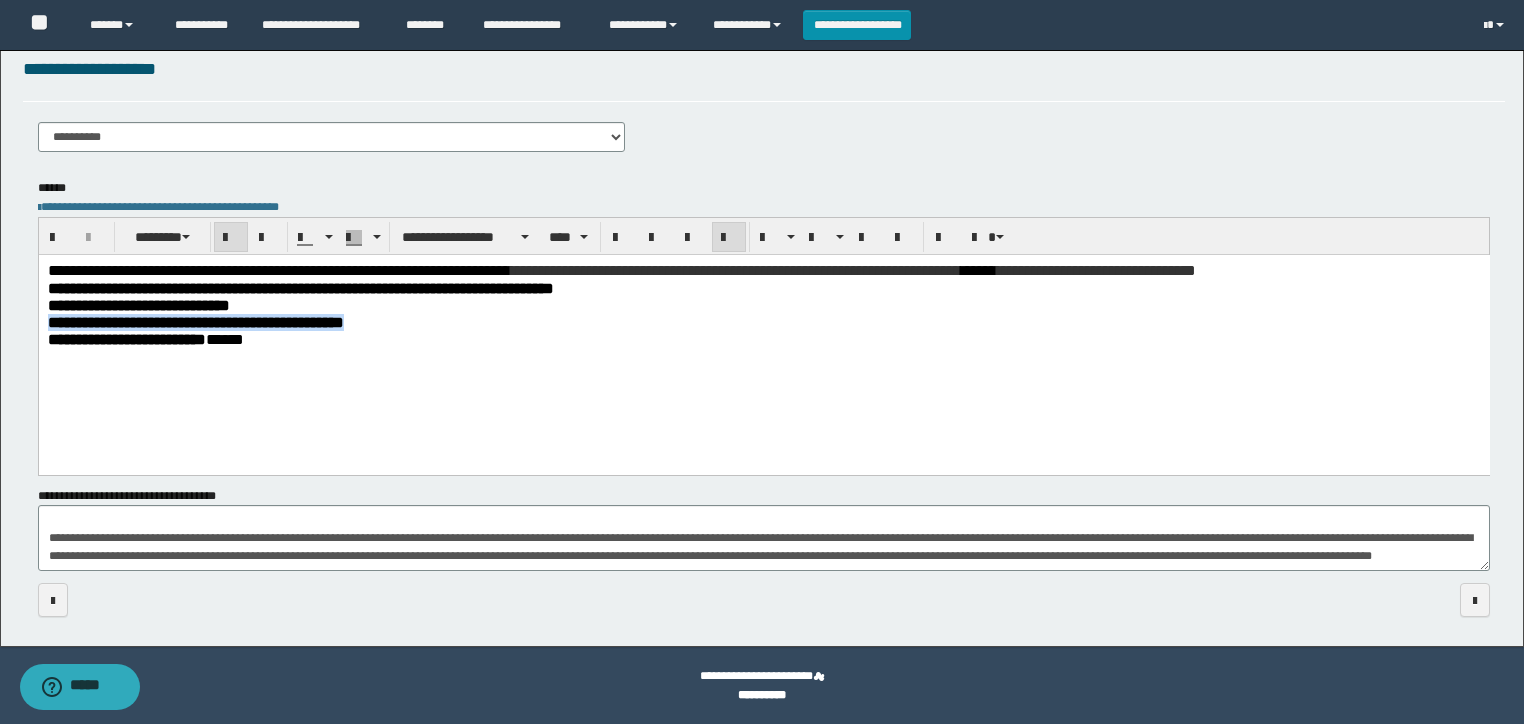 click on "**********" at bounding box center (195, 321) 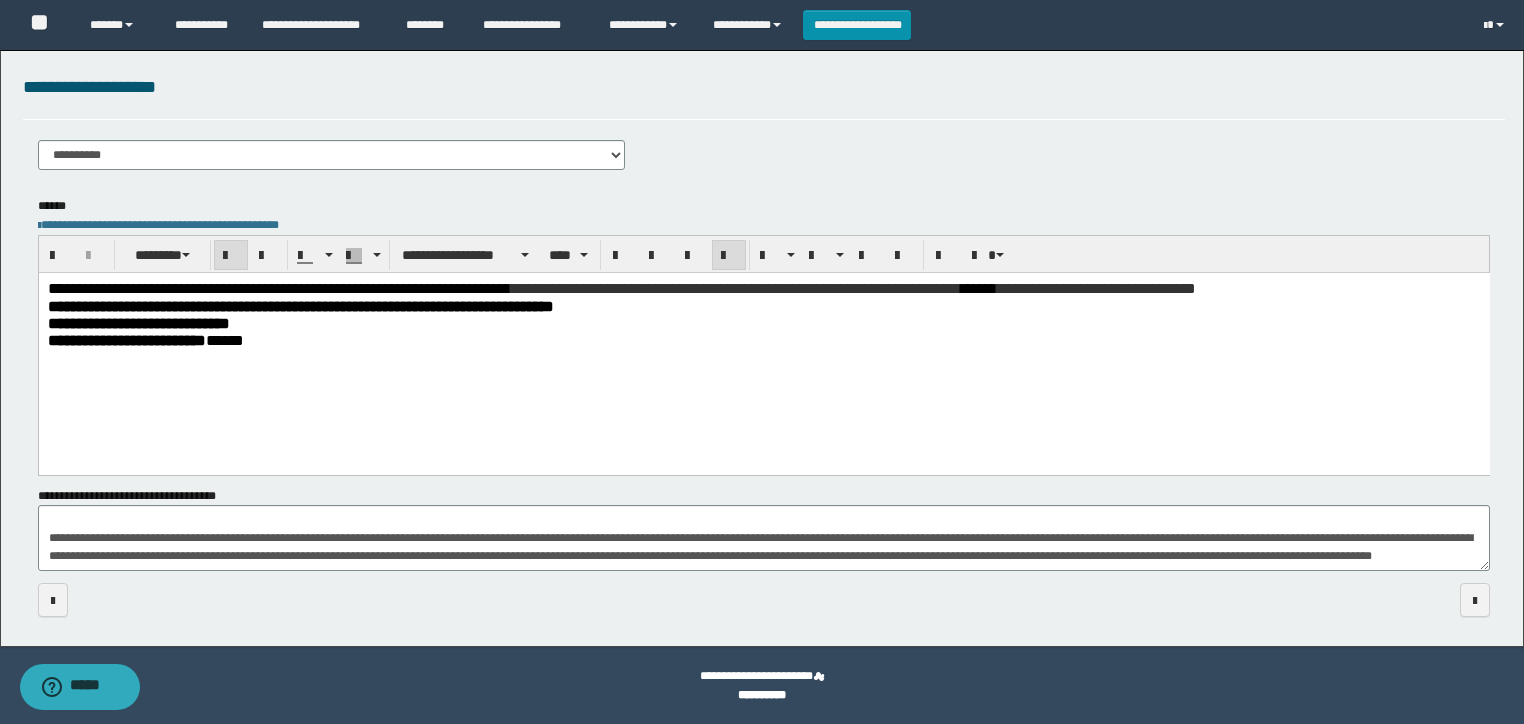 click on "**********" at bounding box center (138, 322) 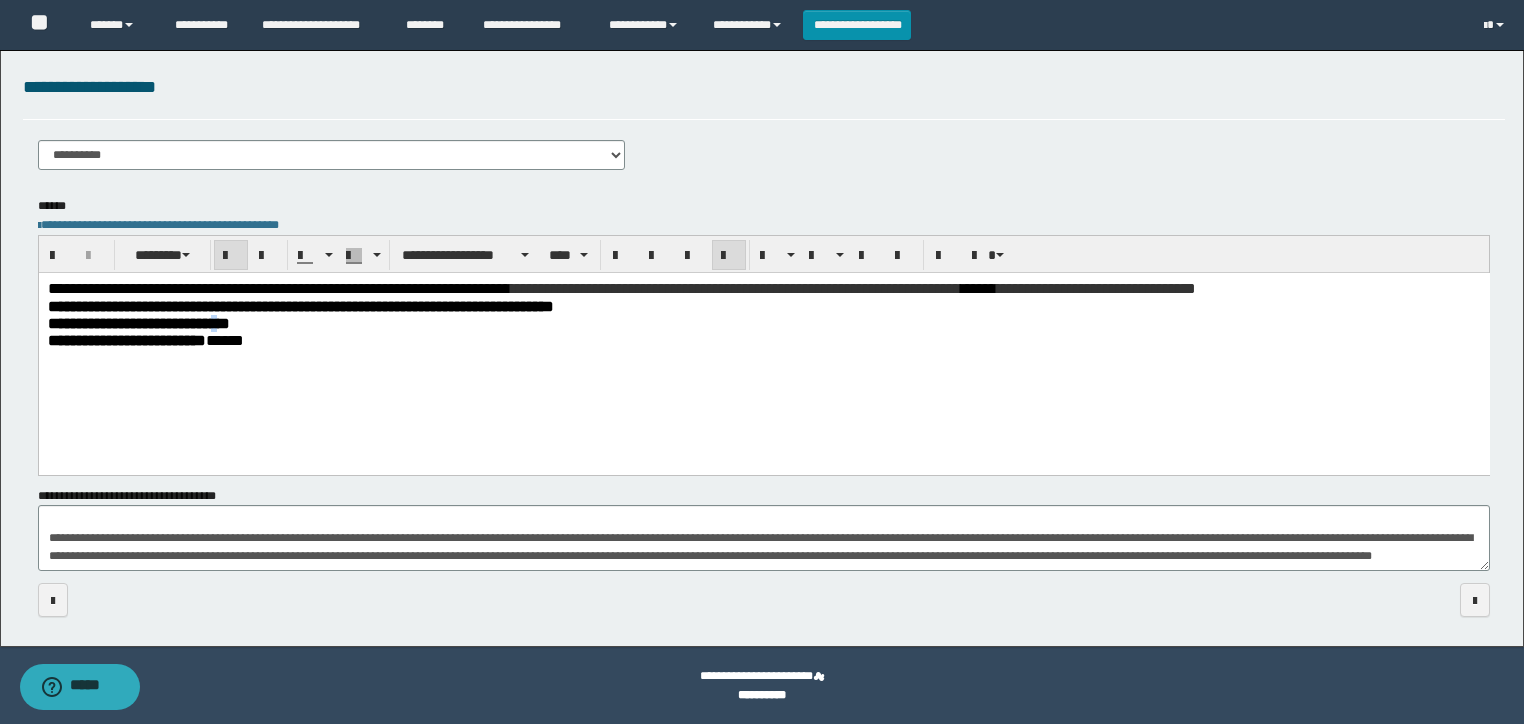 click on "**********" at bounding box center (138, 322) 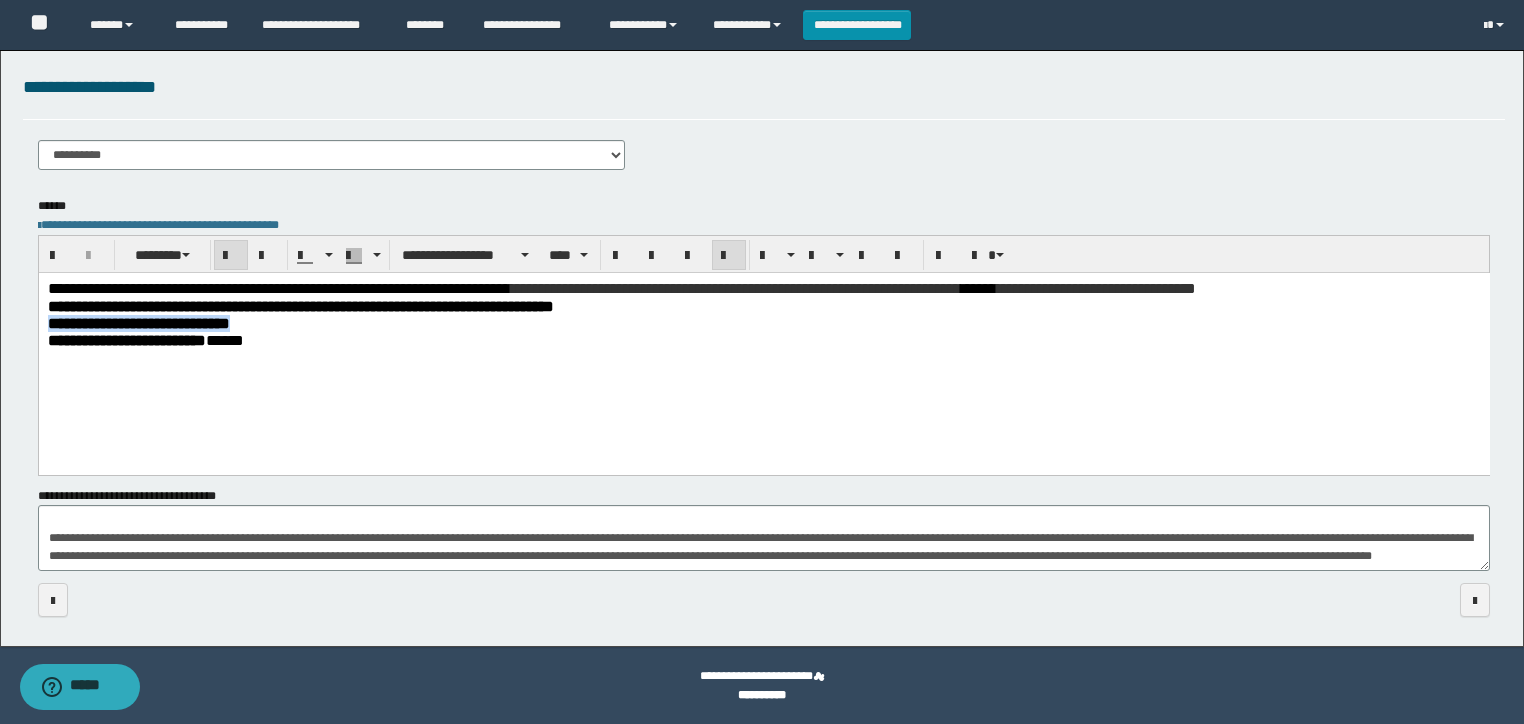 click on "**********" at bounding box center (138, 322) 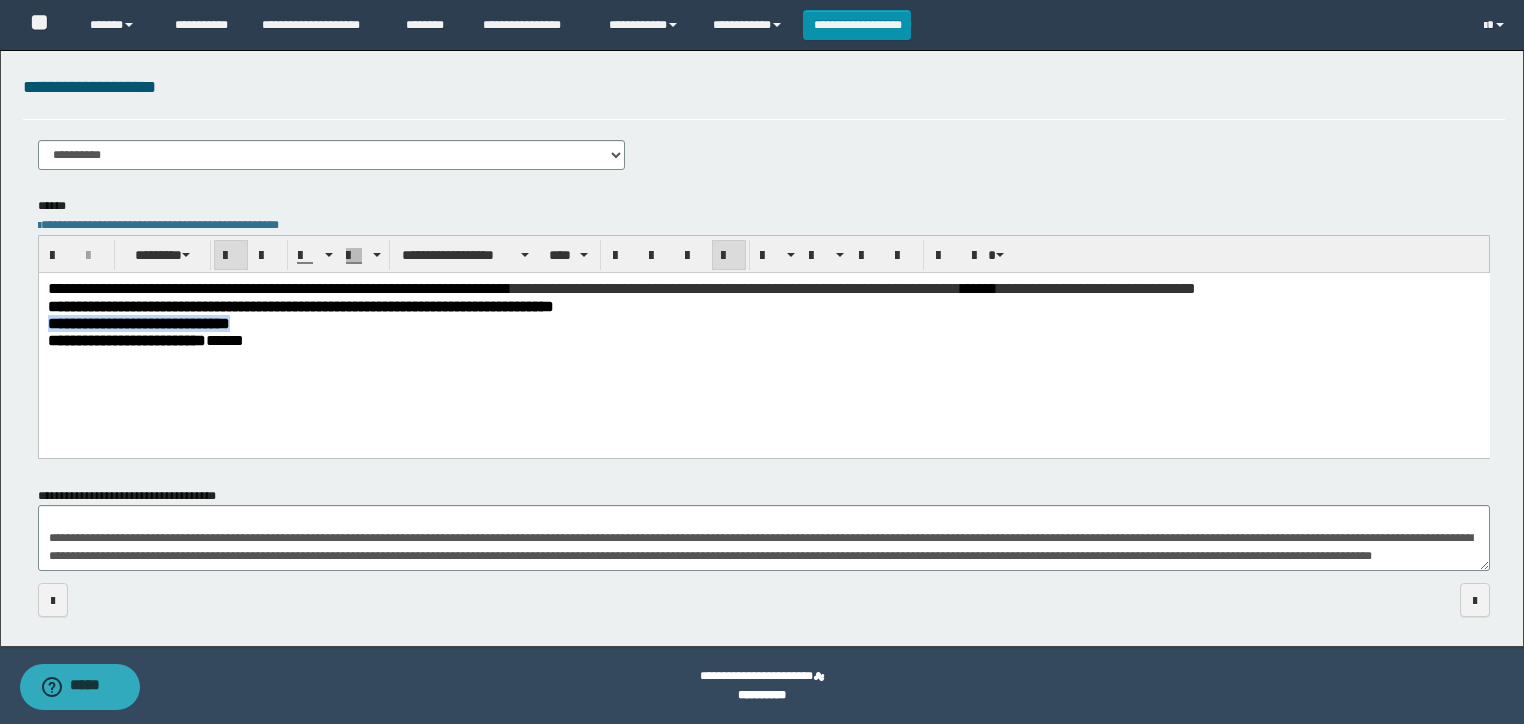 scroll, scrollTop: 208, scrollLeft: 0, axis: vertical 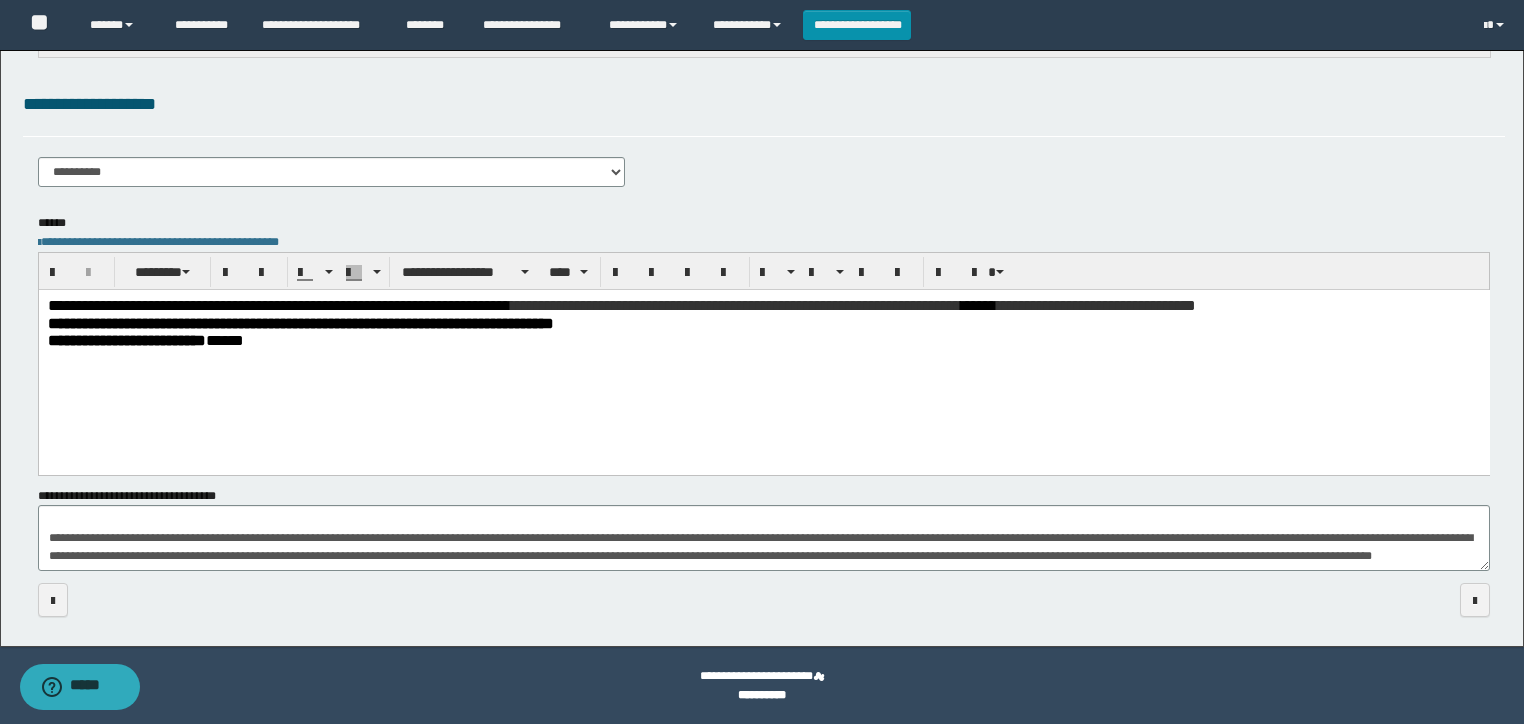 click on "**********" at bounding box center (278, 304) 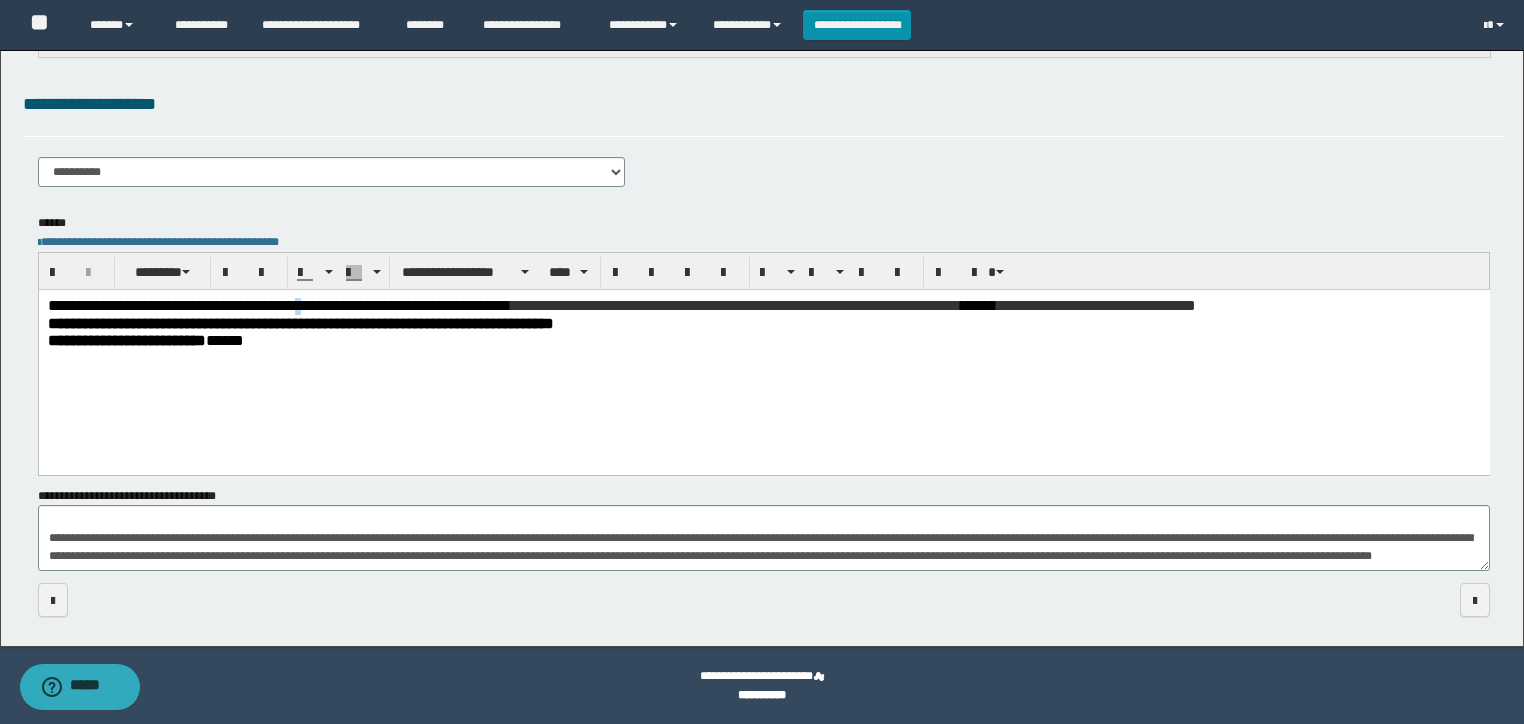 click on "**********" at bounding box center [278, 304] 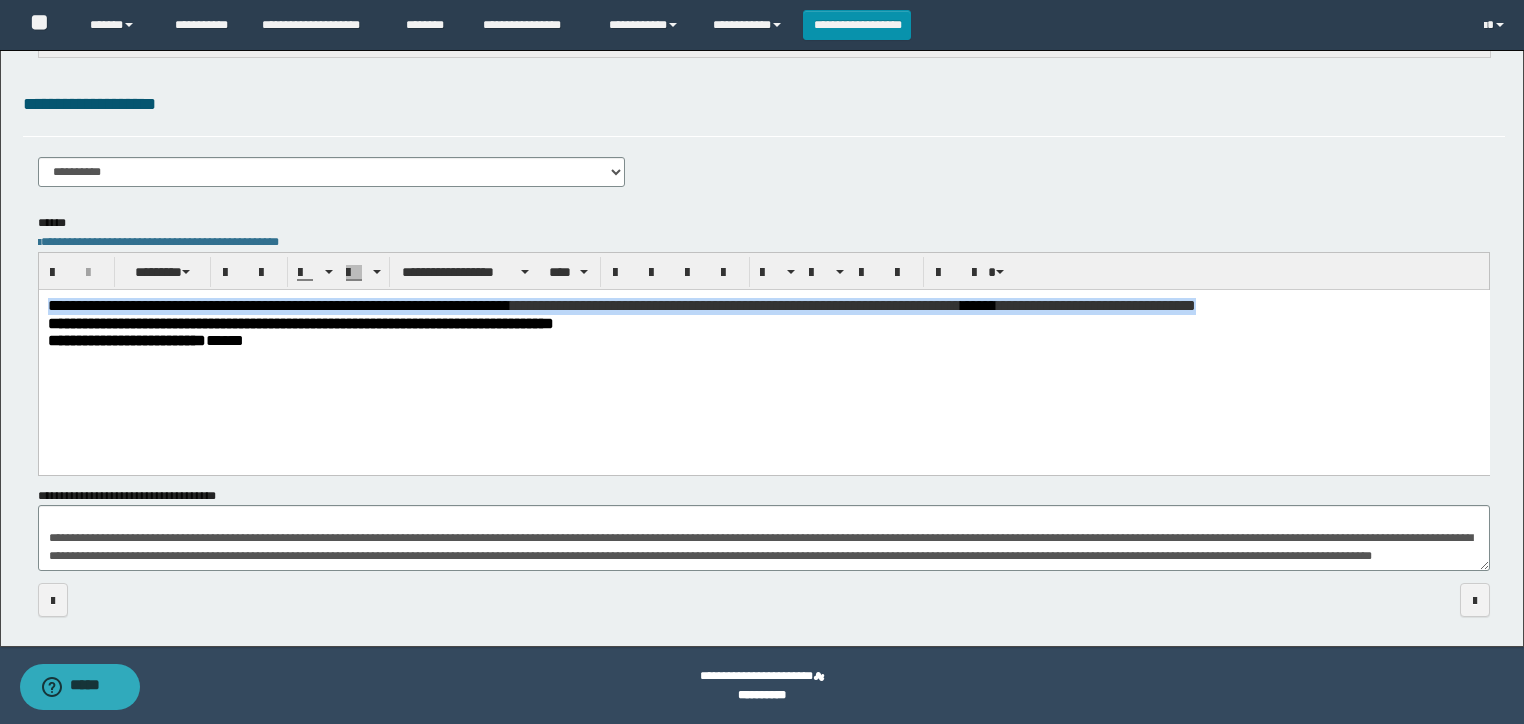 drag, startPoint x: 324, startPoint y: 308, endPoint x: 362, endPoint y: 593, distance: 287.5222 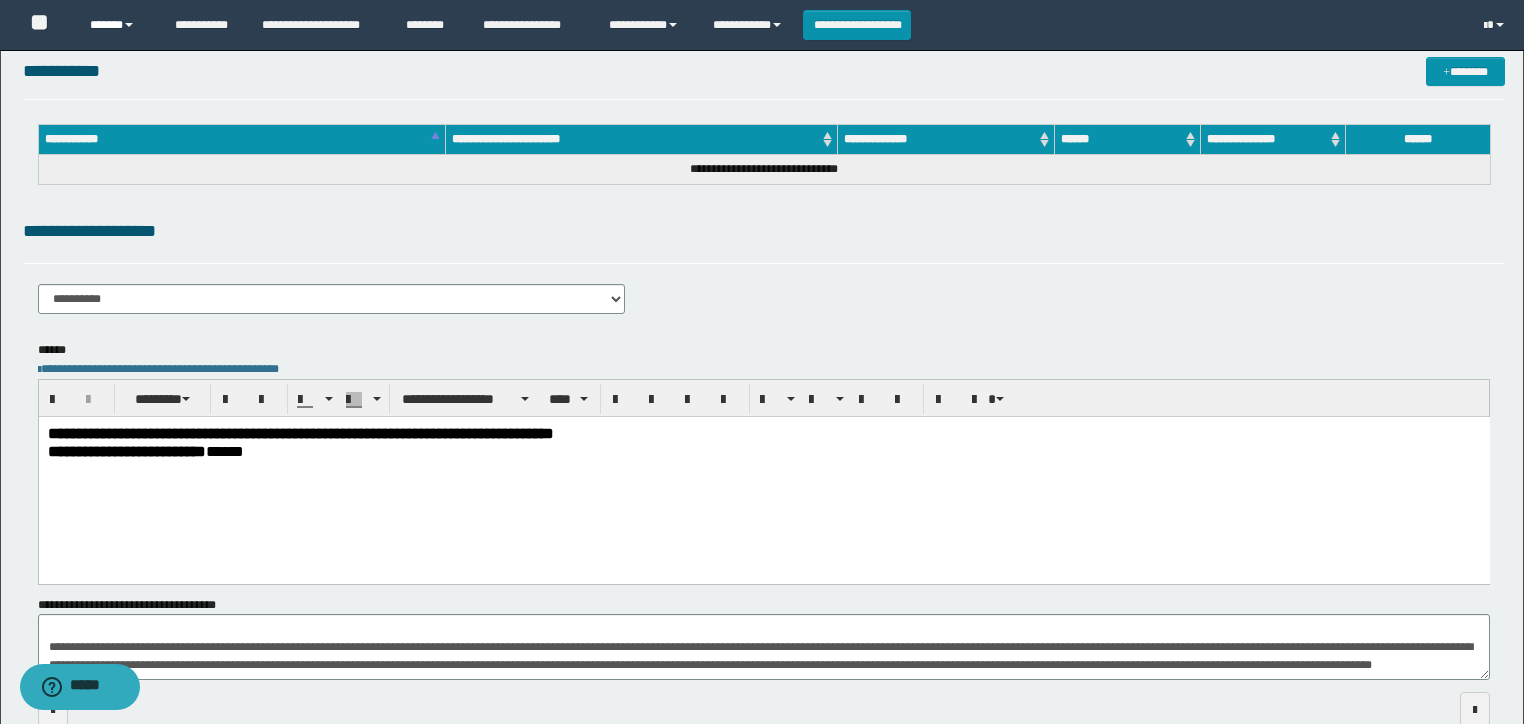 scroll, scrollTop: 0, scrollLeft: 0, axis: both 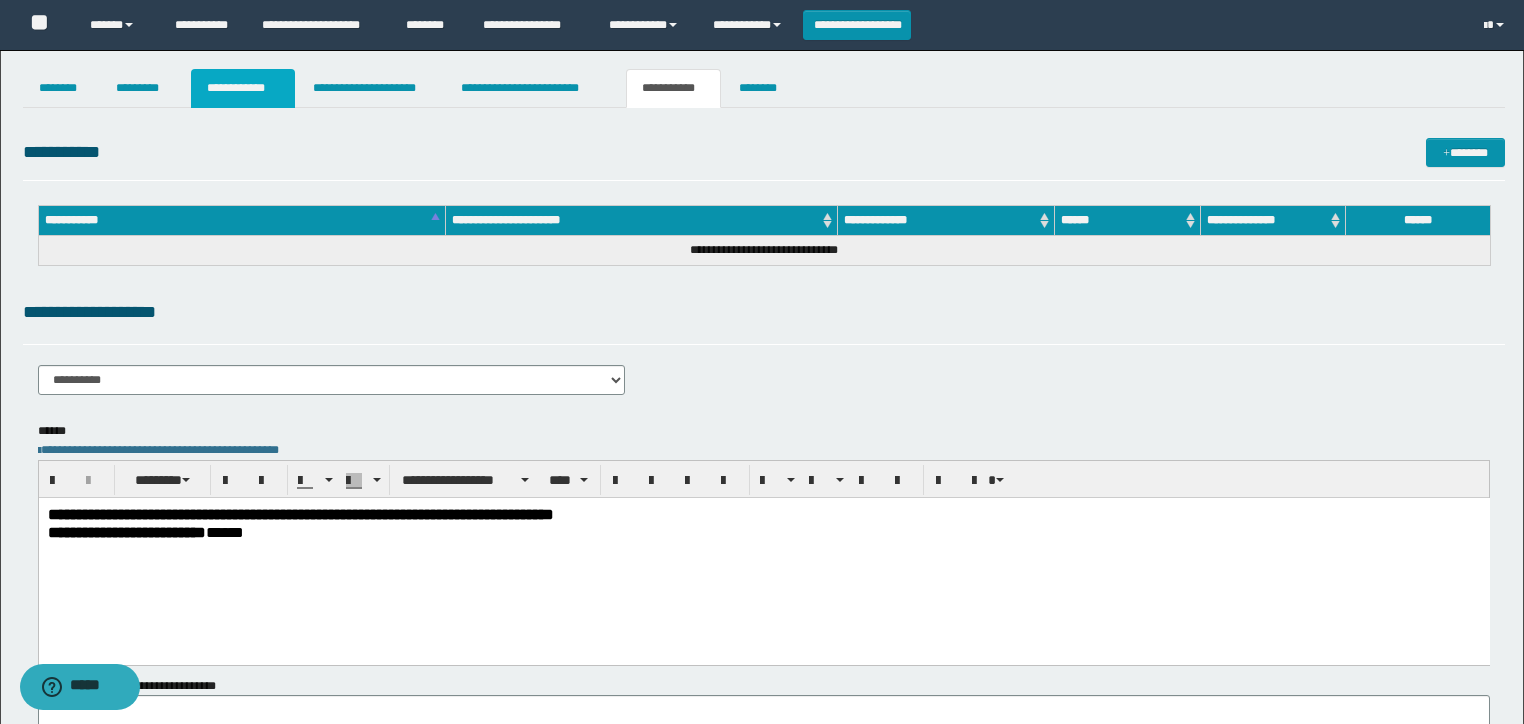 drag, startPoint x: 261, startPoint y: 81, endPoint x: 261, endPoint y: 108, distance: 27 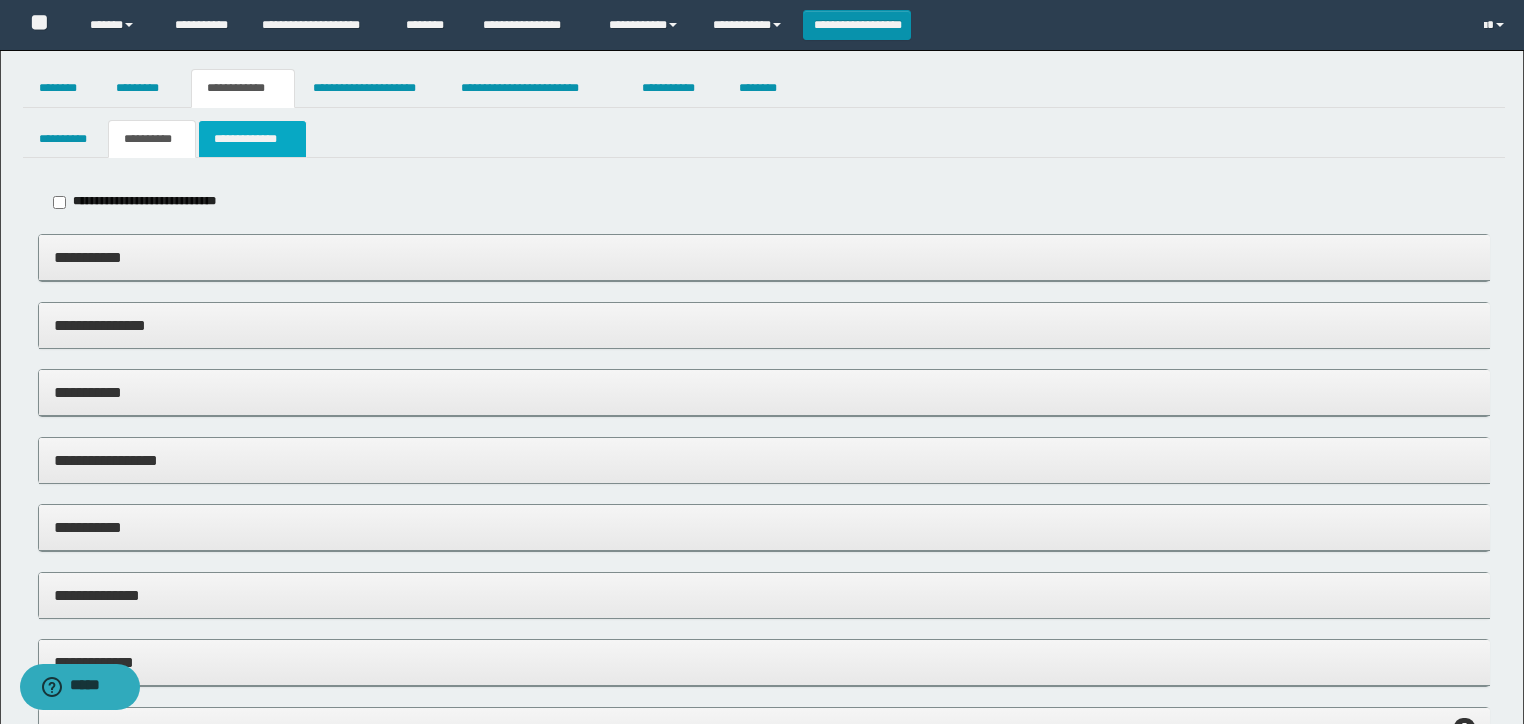 click on "**********" at bounding box center (252, 139) 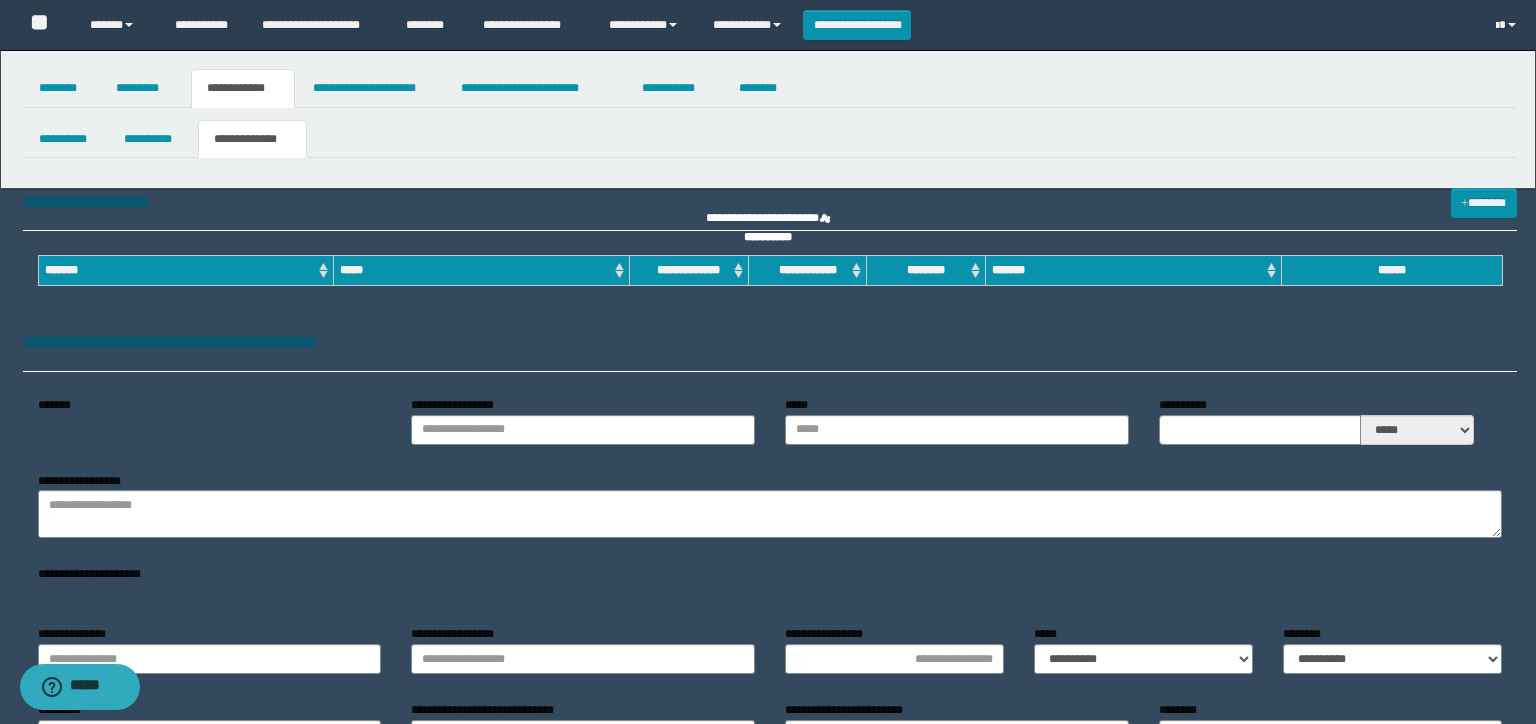 type on "**********" 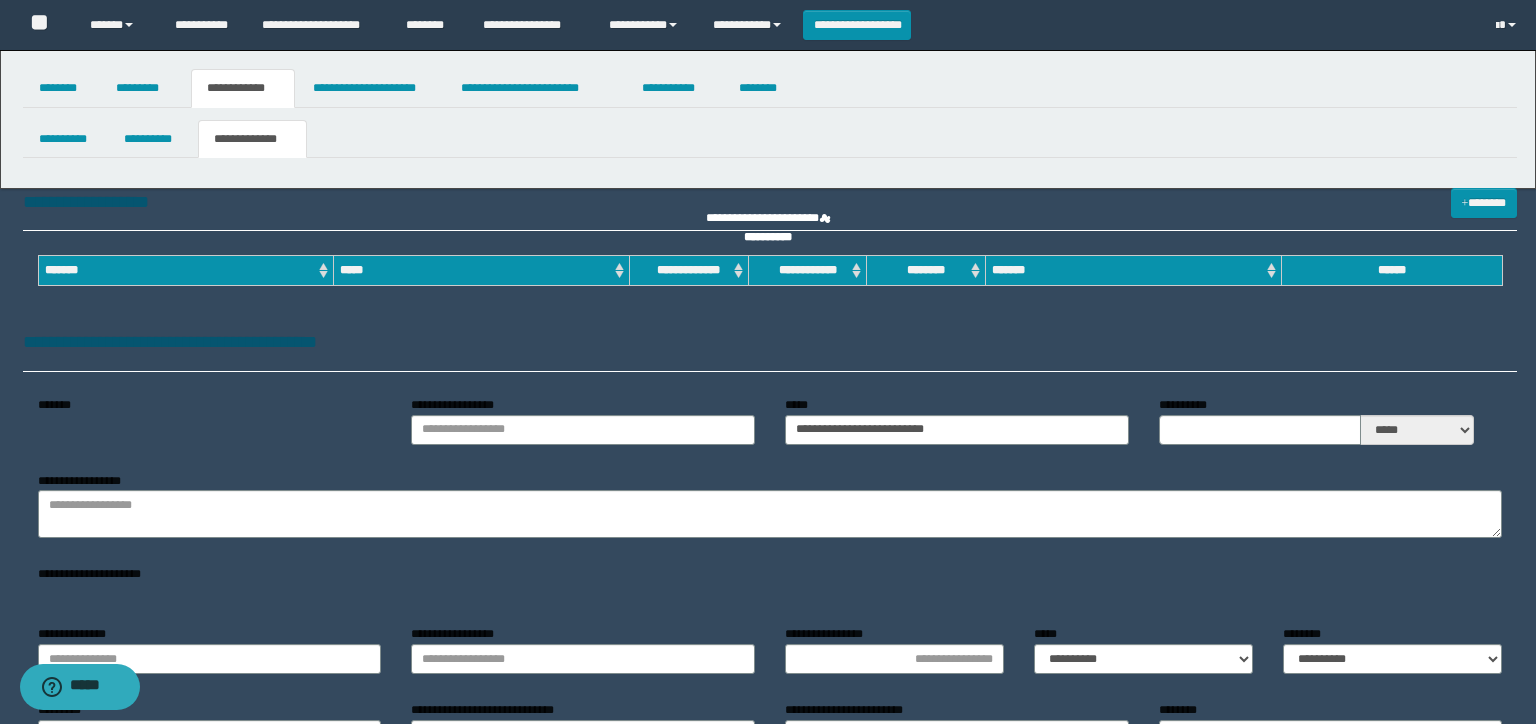 type on "*" 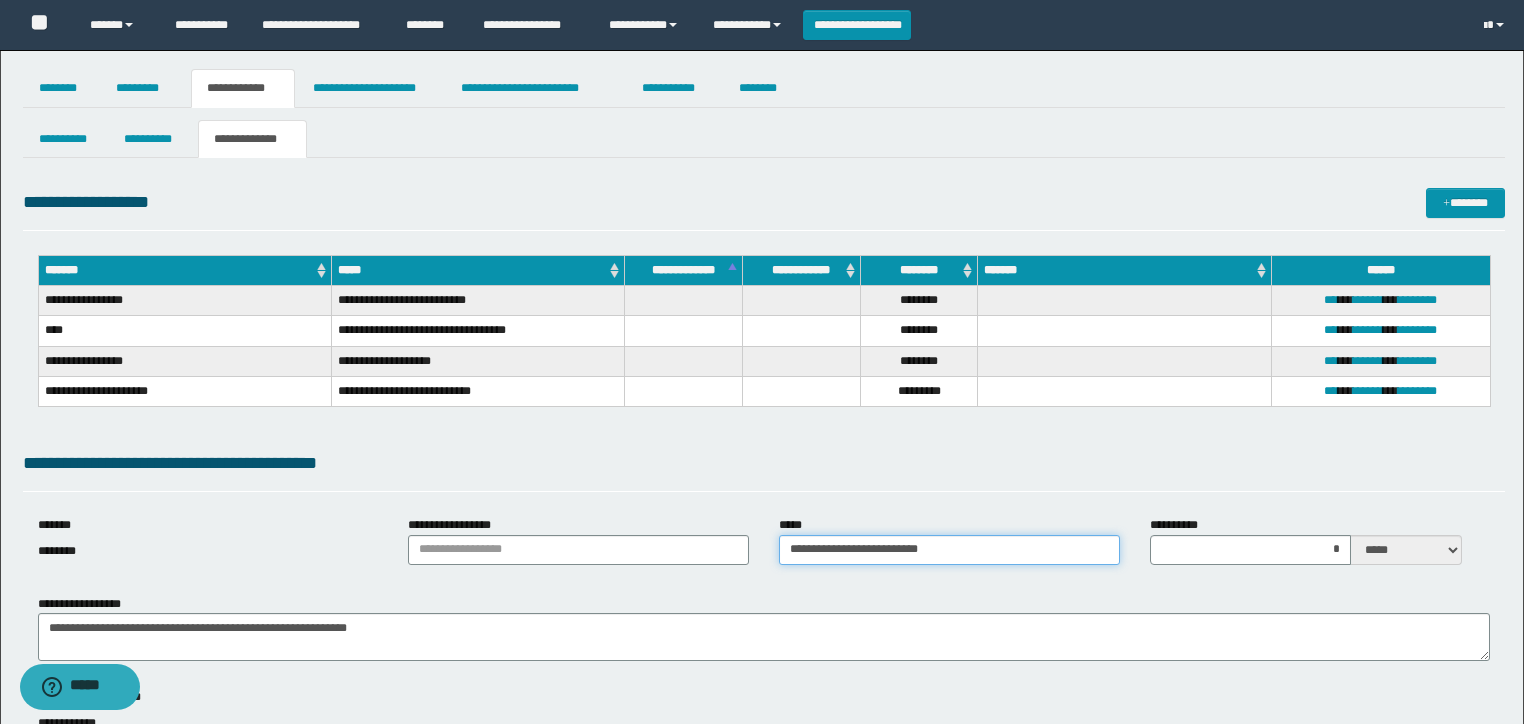 drag, startPoint x: 995, startPoint y: 540, endPoint x: 707, endPoint y: 543, distance: 288.01562 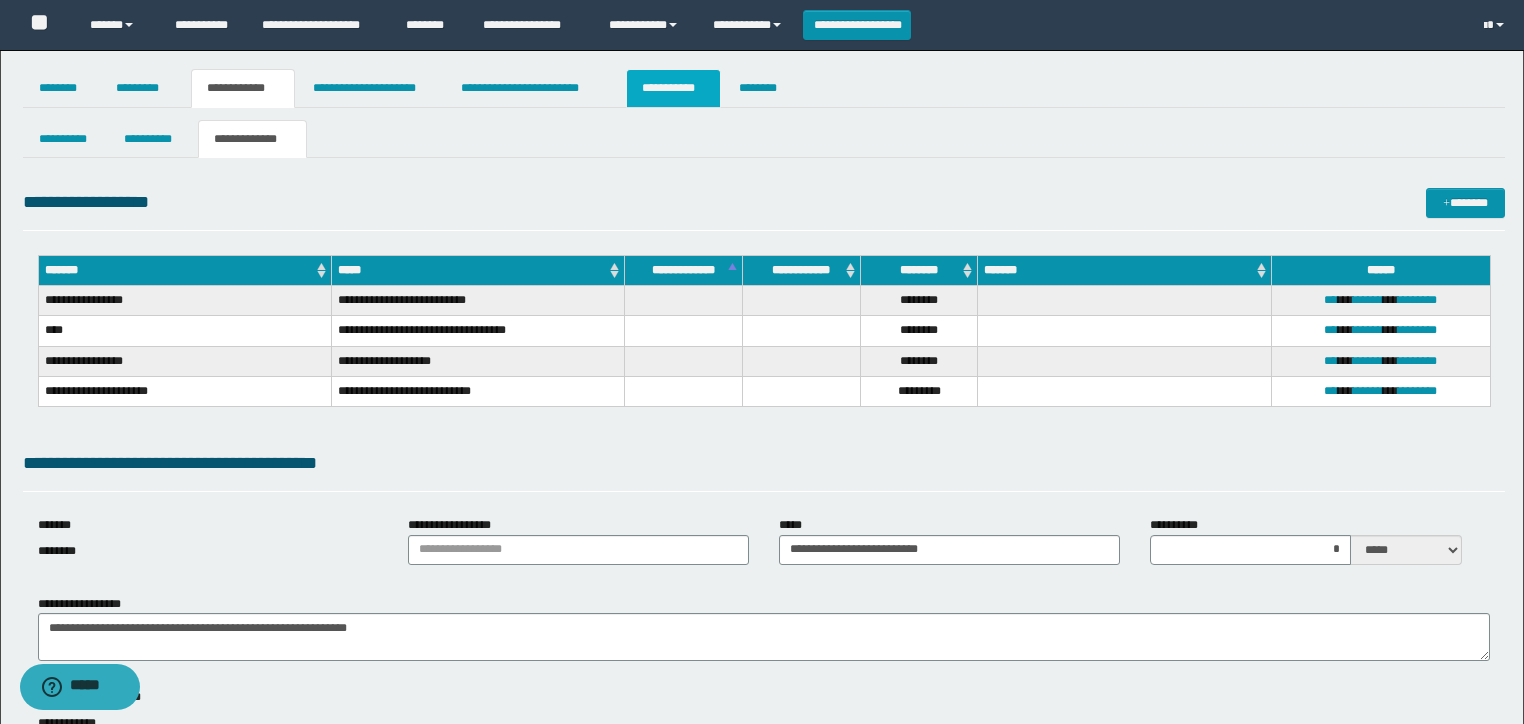 click on "**********" at bounding box center [673, 88] 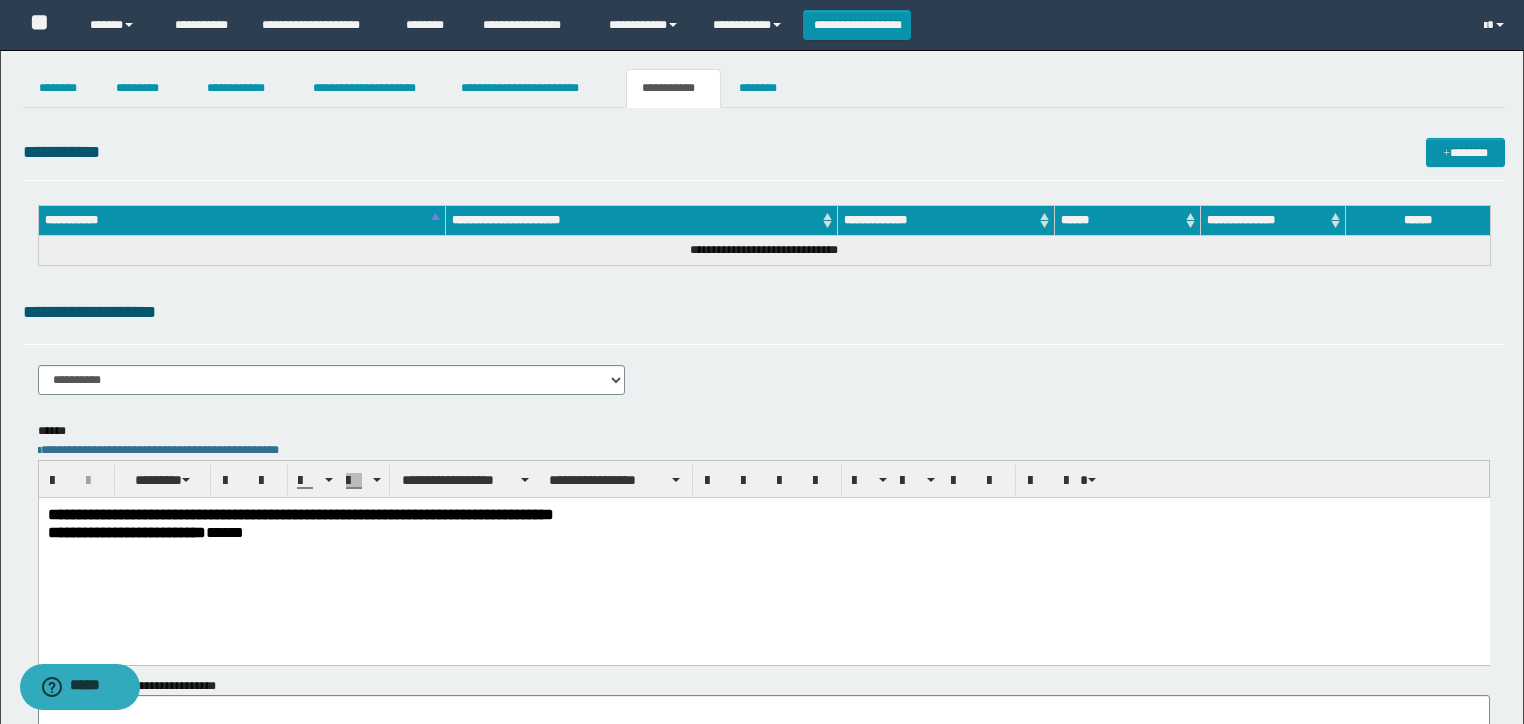 click on "**********" at bounding box center (300, 513) 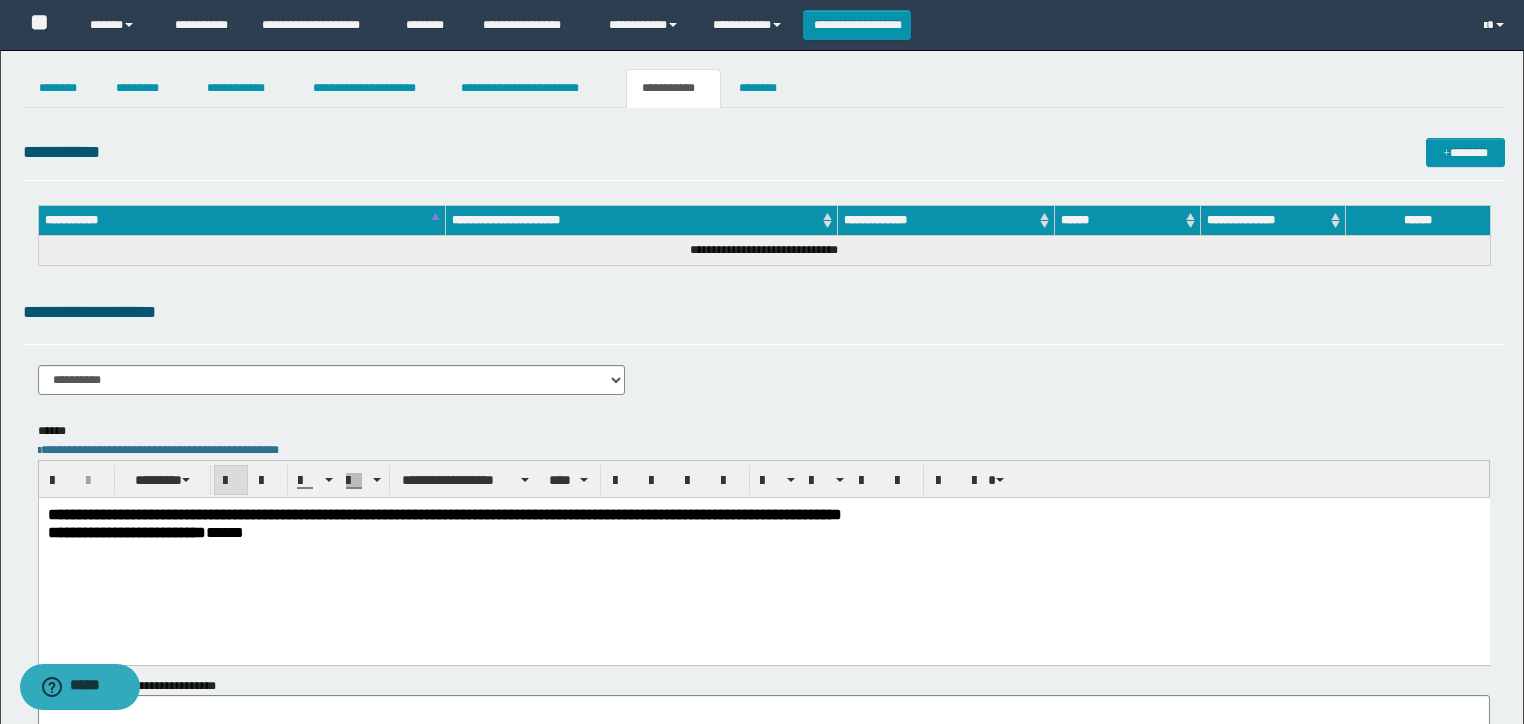 click on "**********" at bounding box center (763, 555) 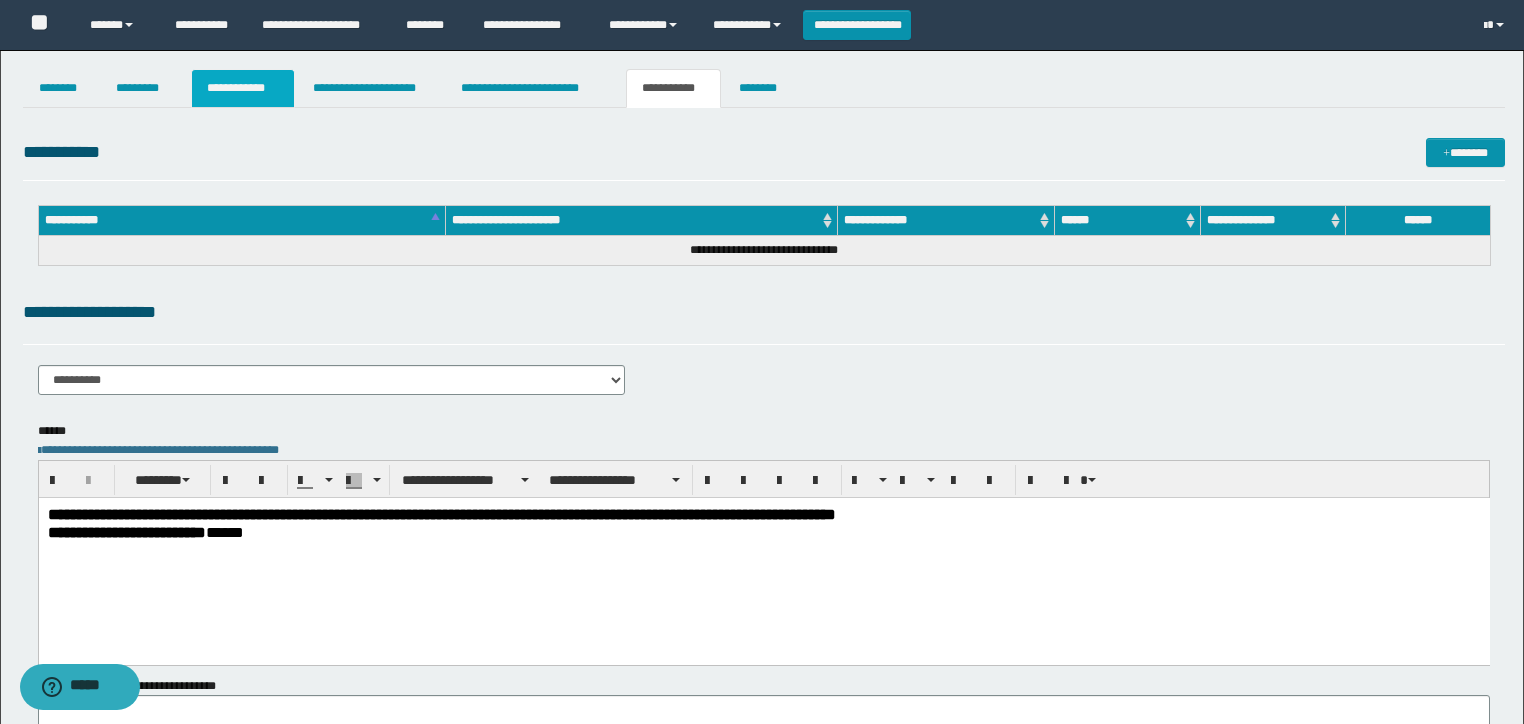 click on "**********" at bounding box center [243, 88] 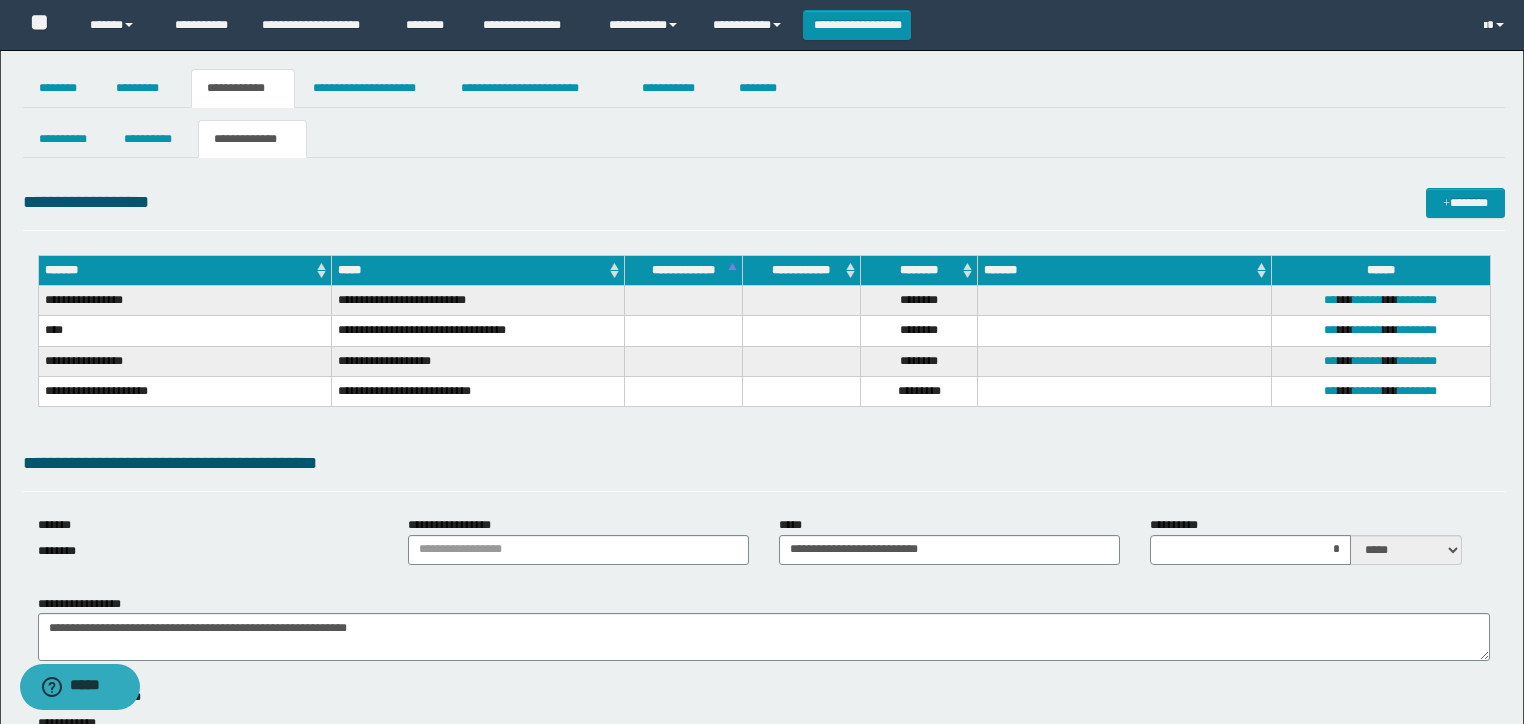 click on "**********" at bounding box center (762, 933) 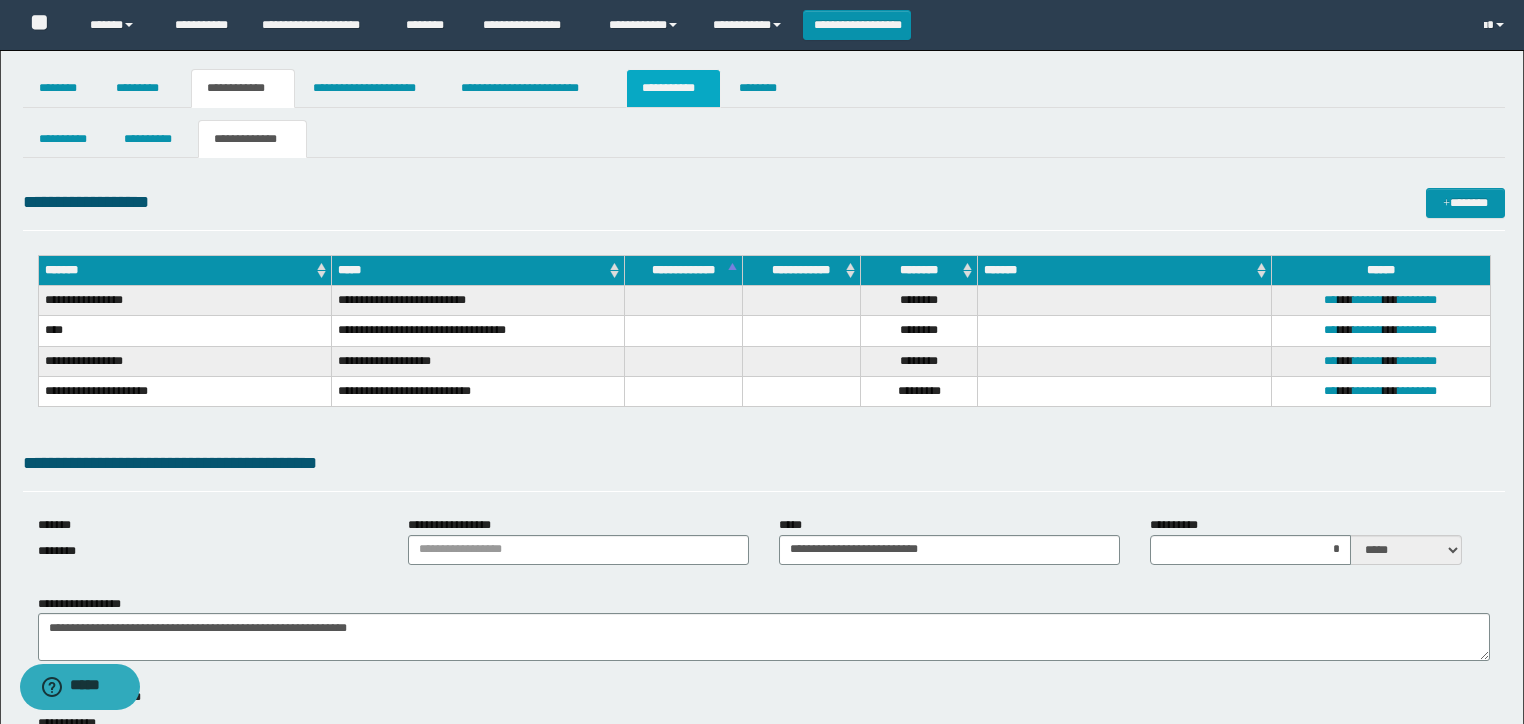 click on "**********" at bounding box center (673, 88) 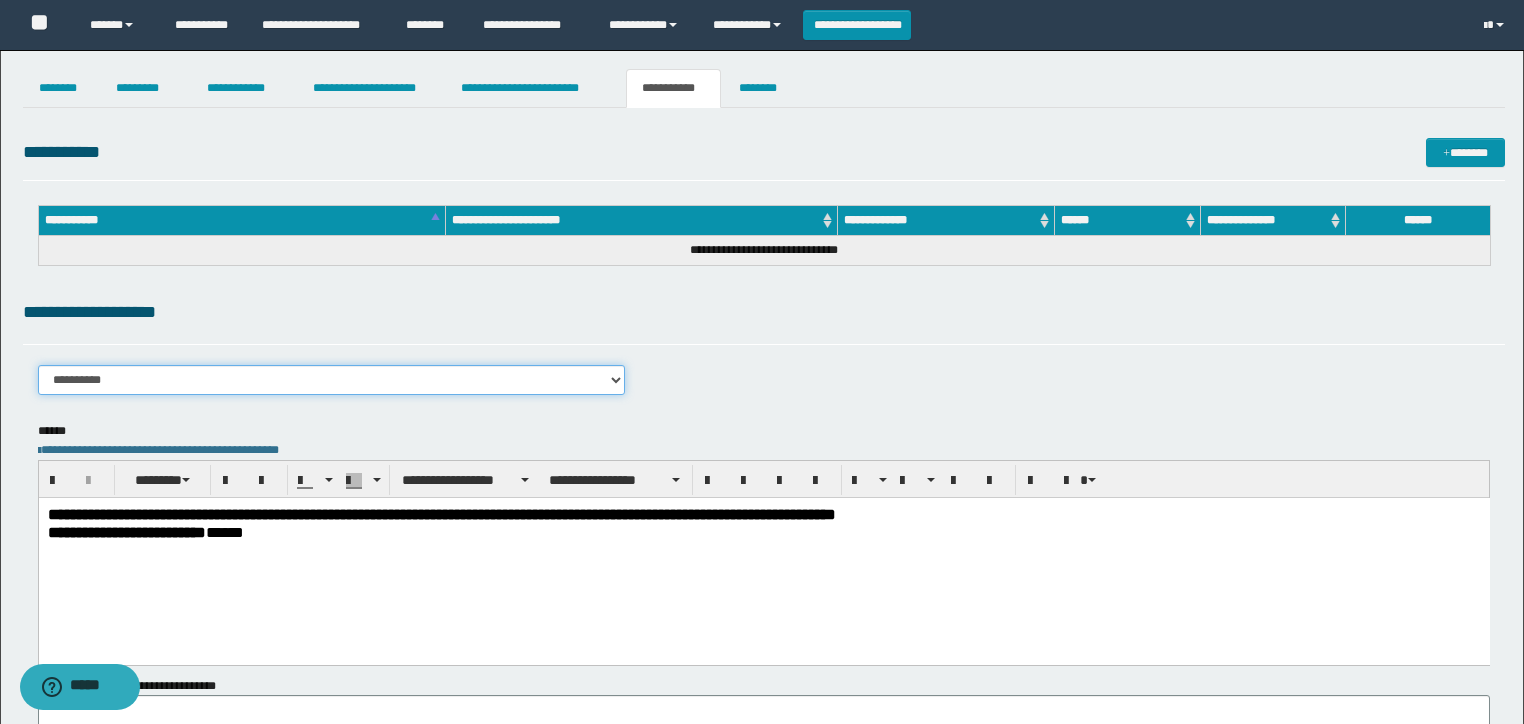 click on "**********" at bounding box center [332, 380] 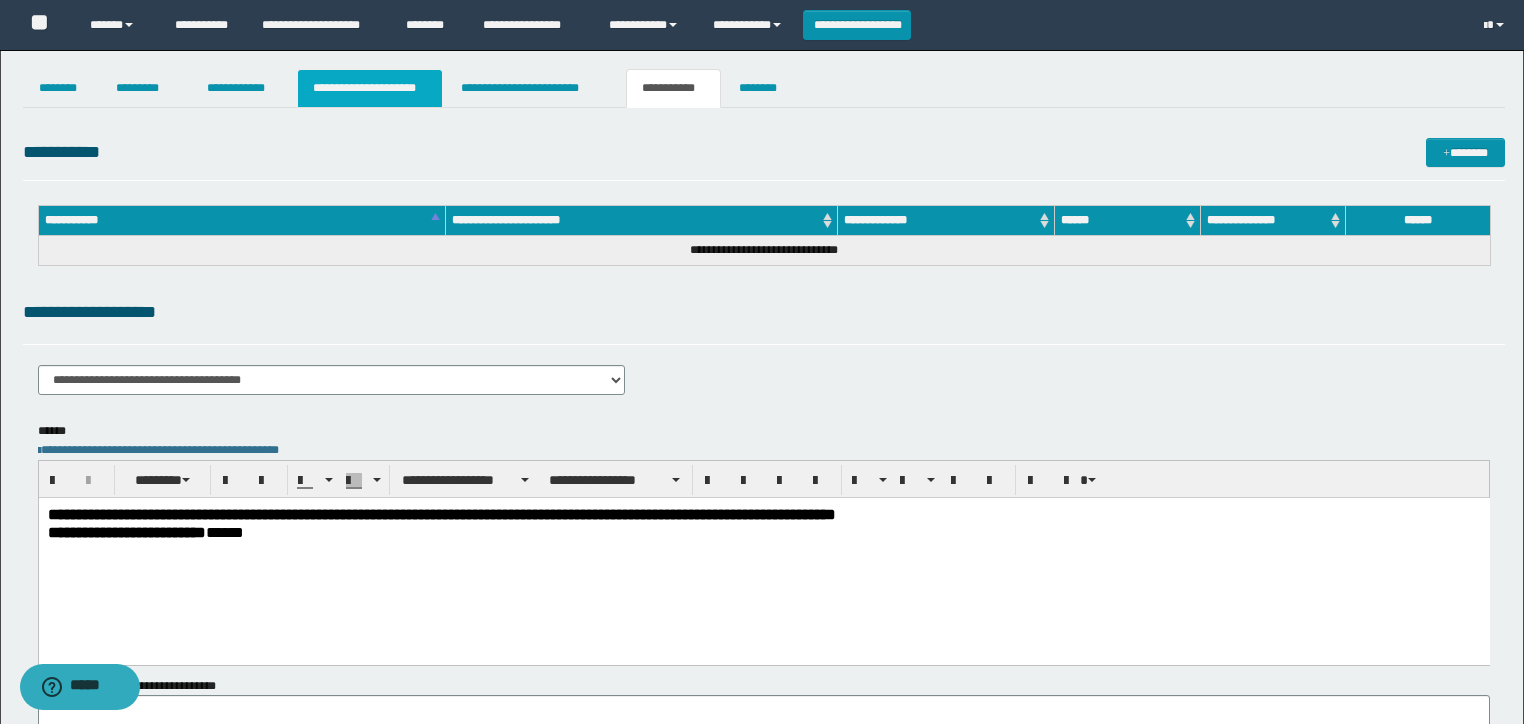 click on "**********" at bounding box center (370, 88) 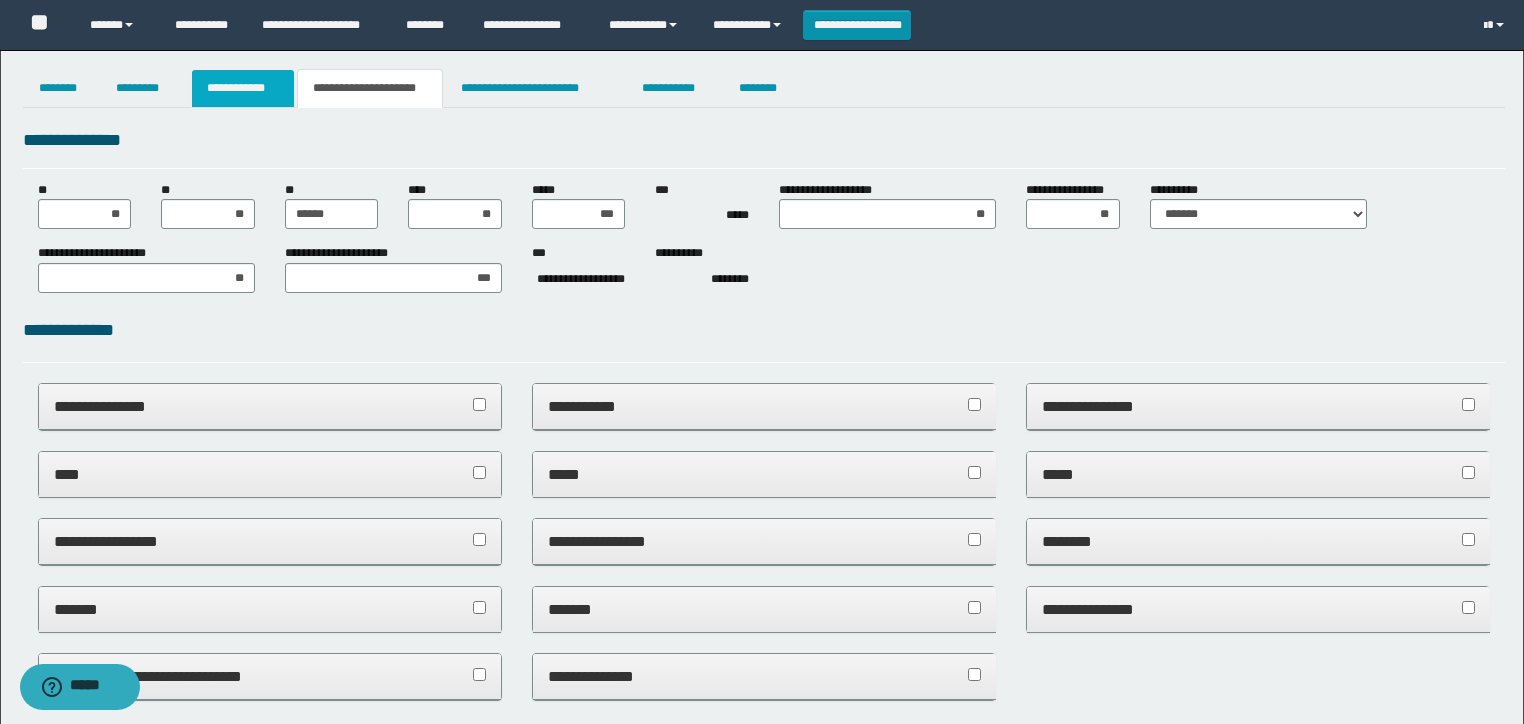 click on "**********" at bounding box center (243, 88) 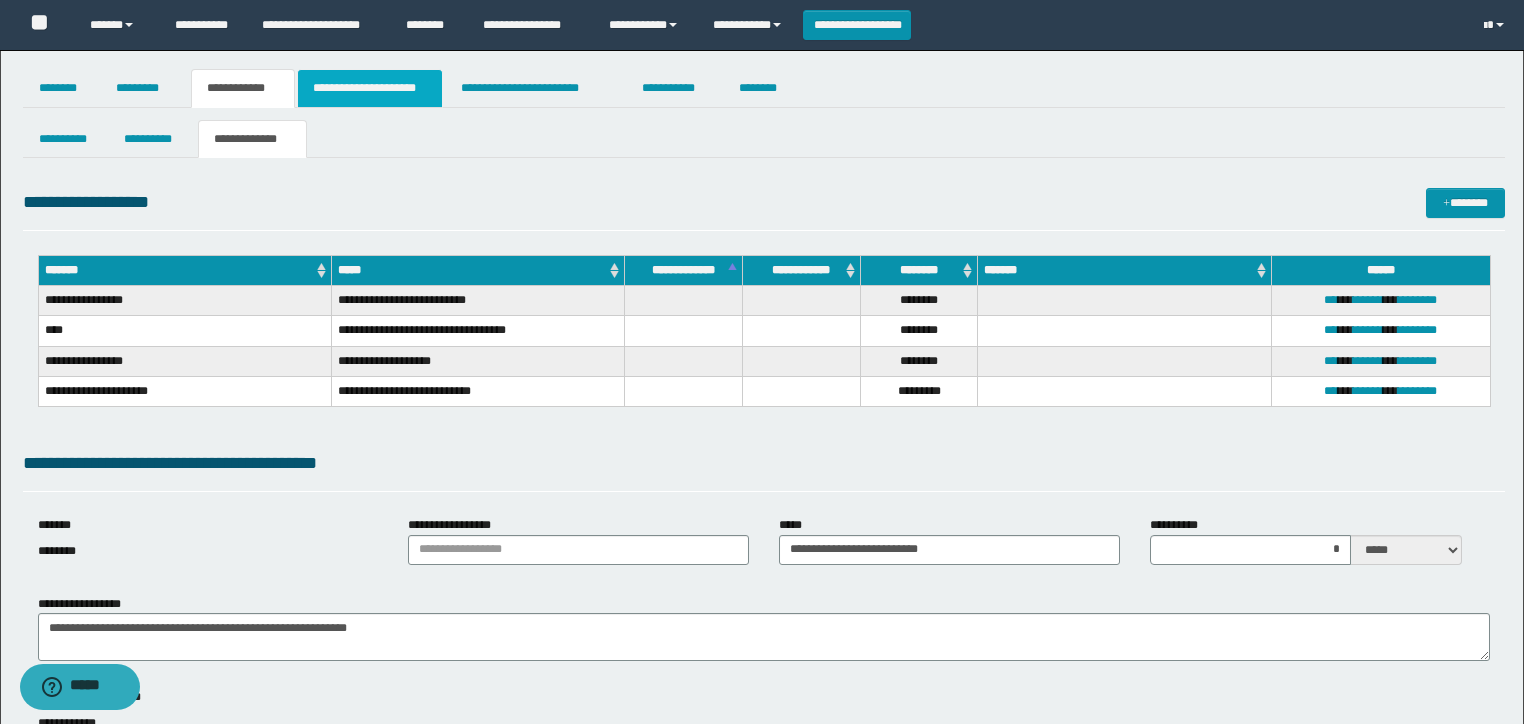 click on "**********" at bounding box center [370, 88] 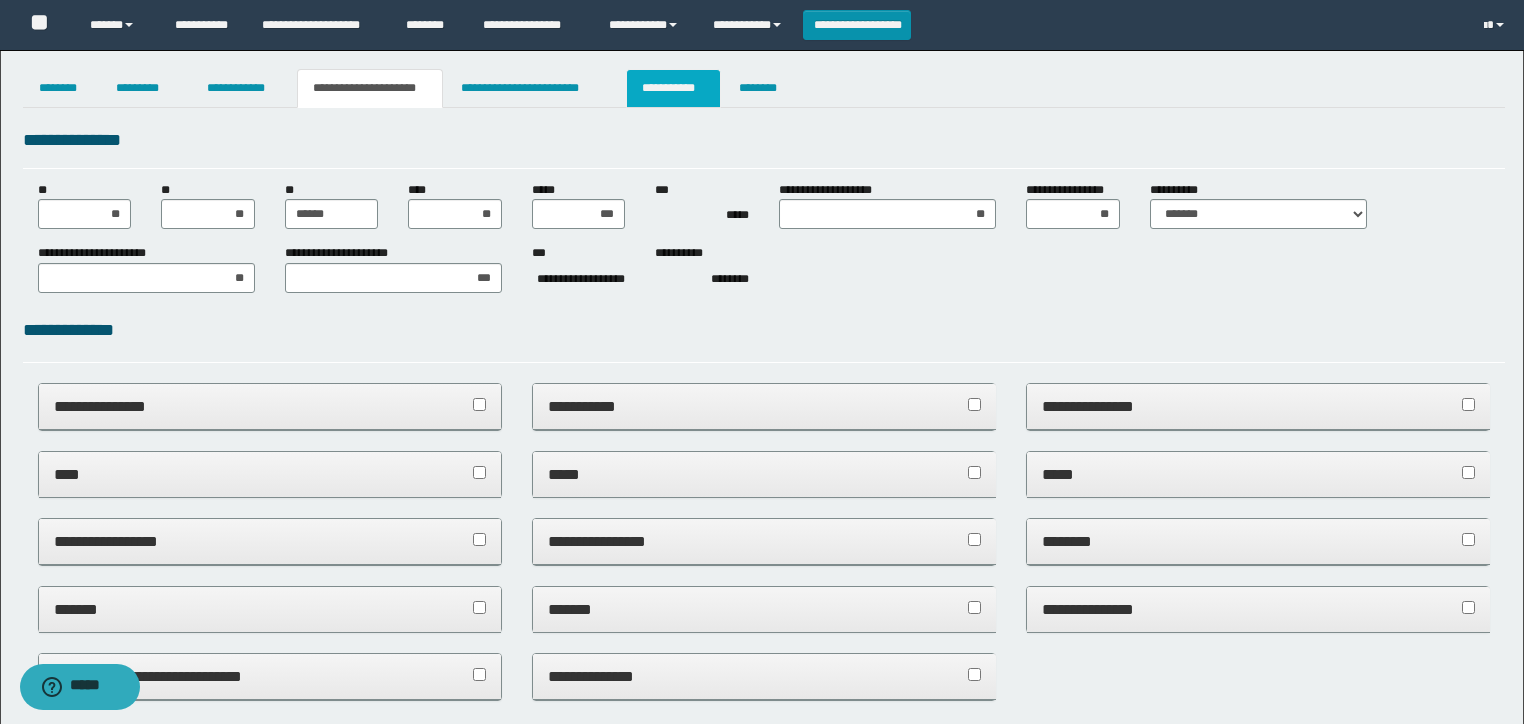 click on "**********" at bounding box center (673, 88) 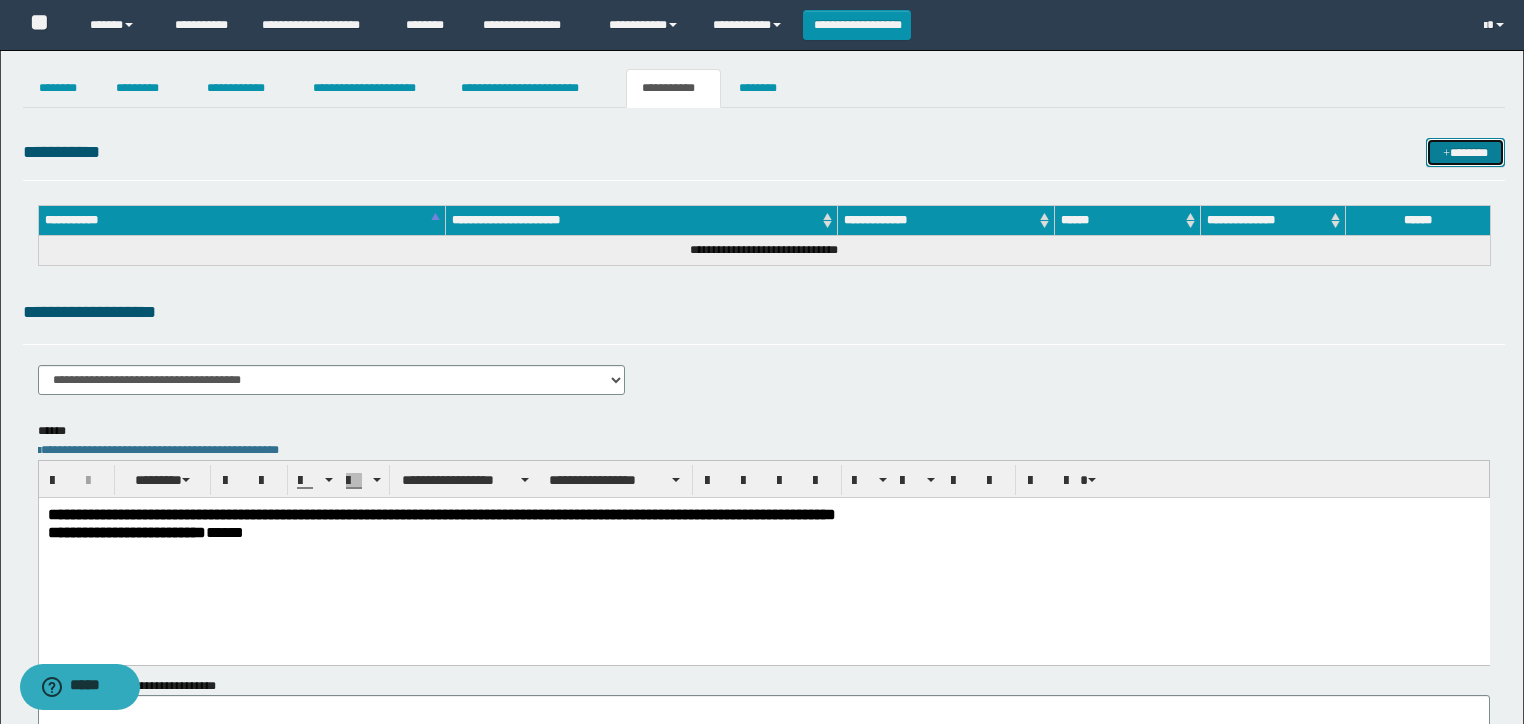 drag, startPoint x: 1464, startPoint y: 159, endPoint x: 1385, endPoint y: 140, distance: 81.25269 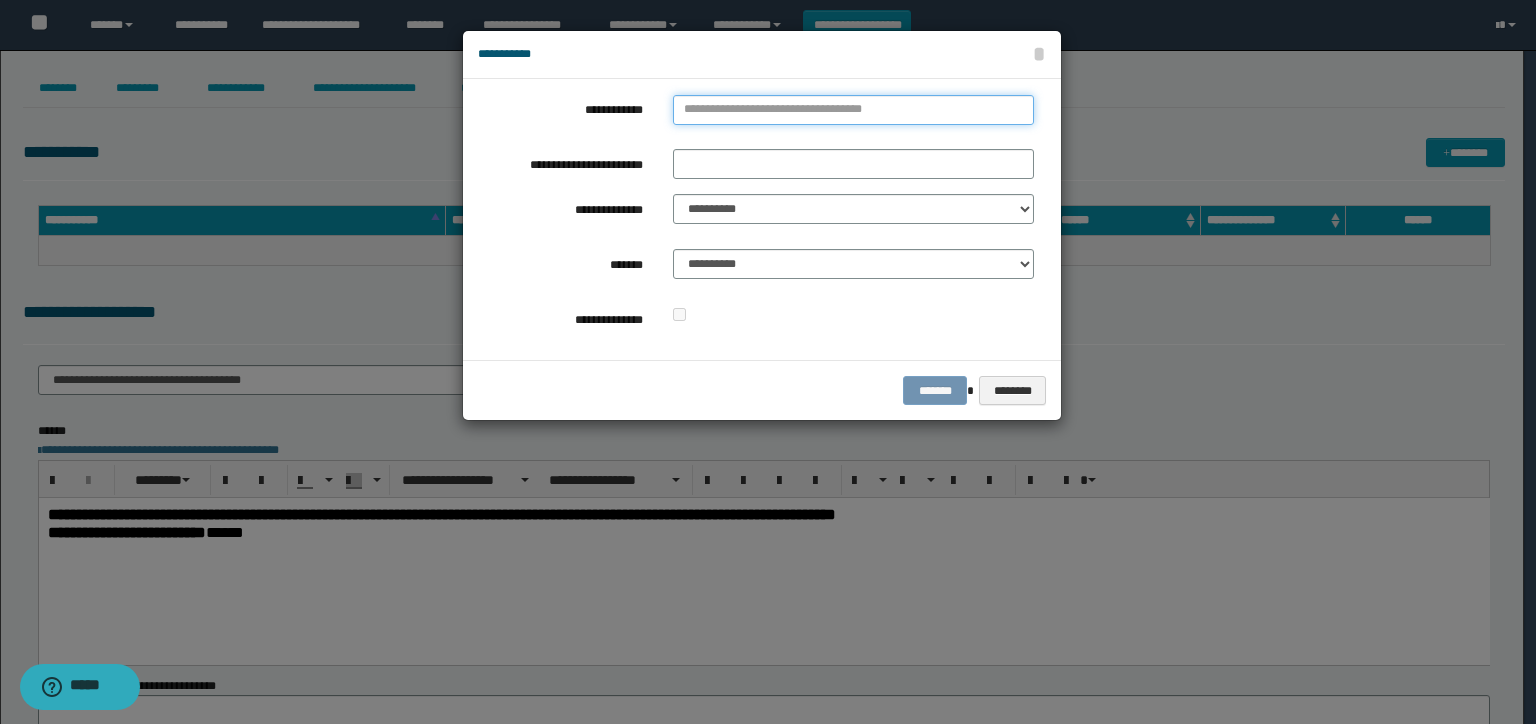 click on "**********" at bounding box center (853, 110) 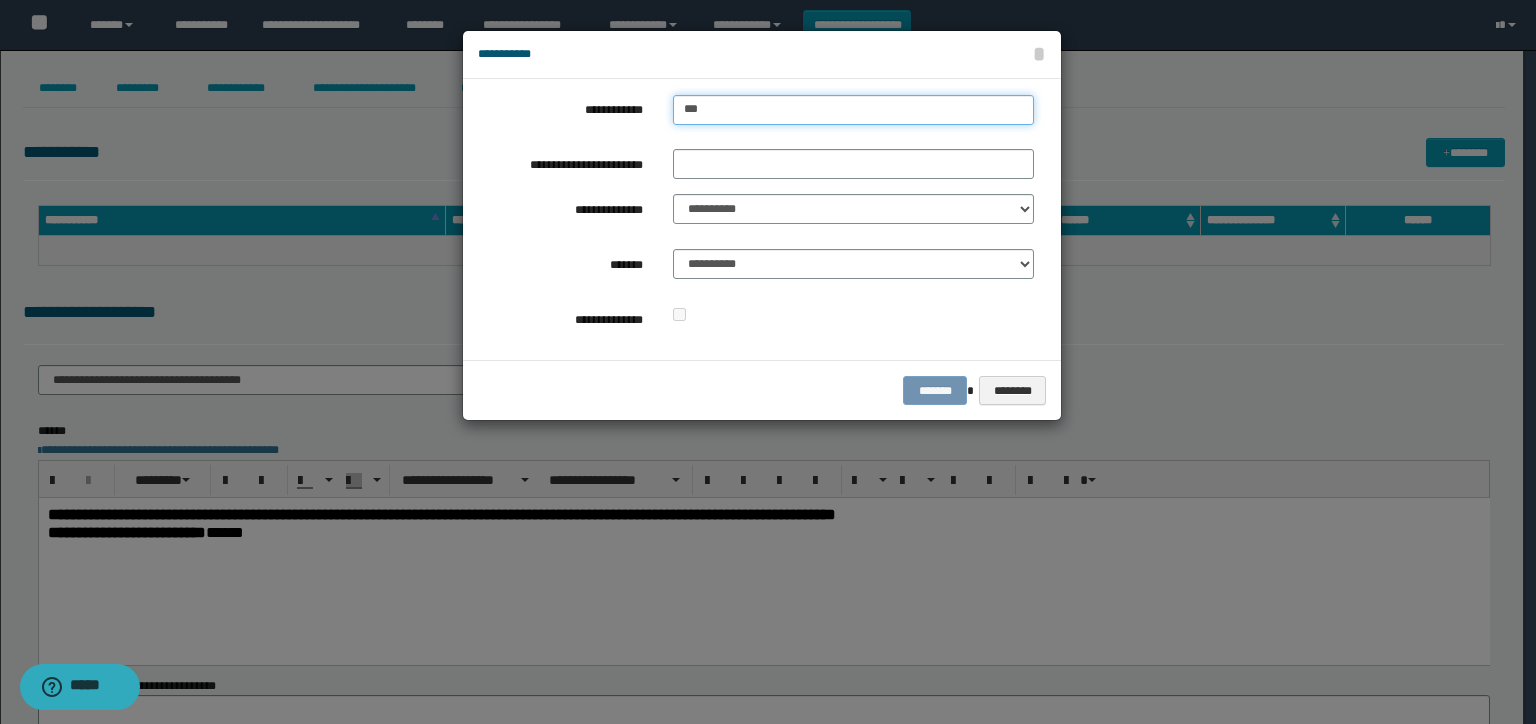 type on "****" 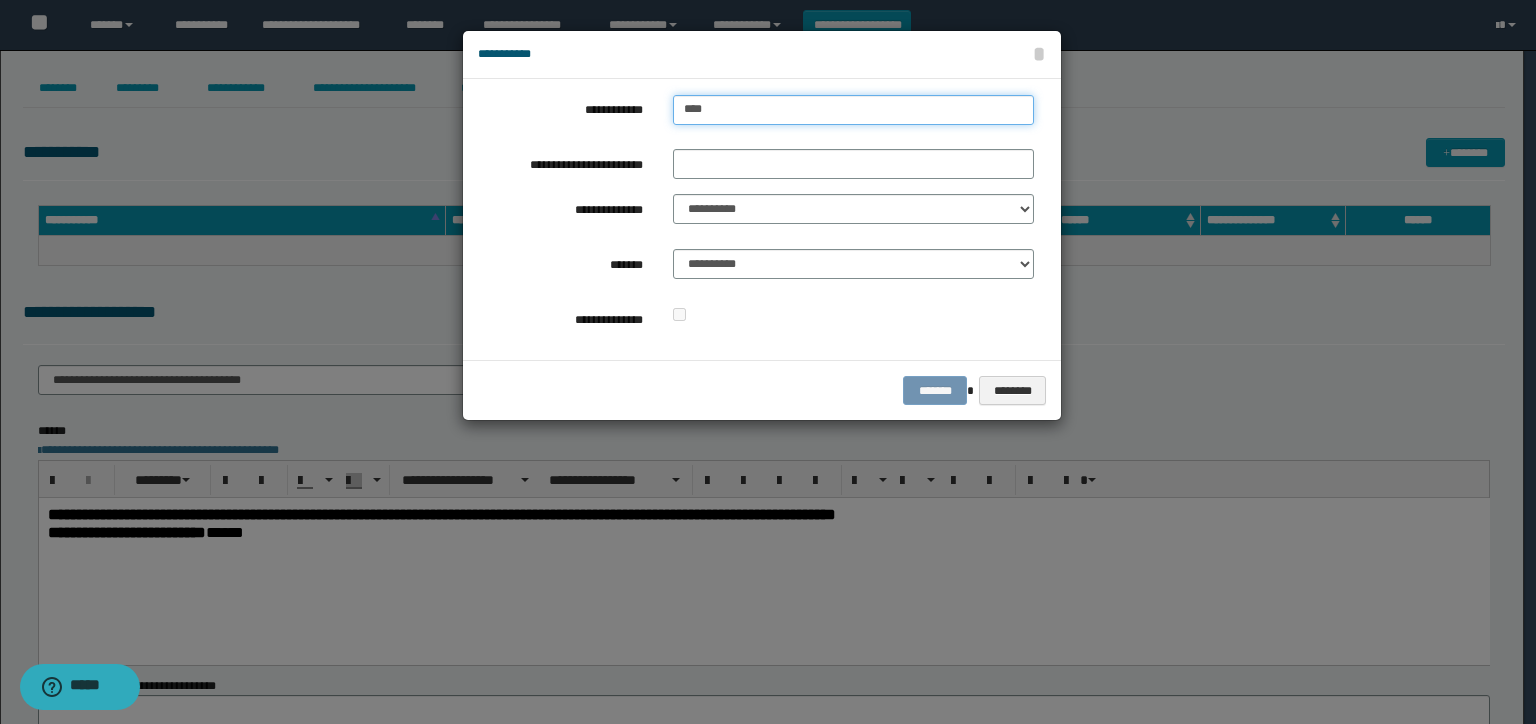 type on "****" 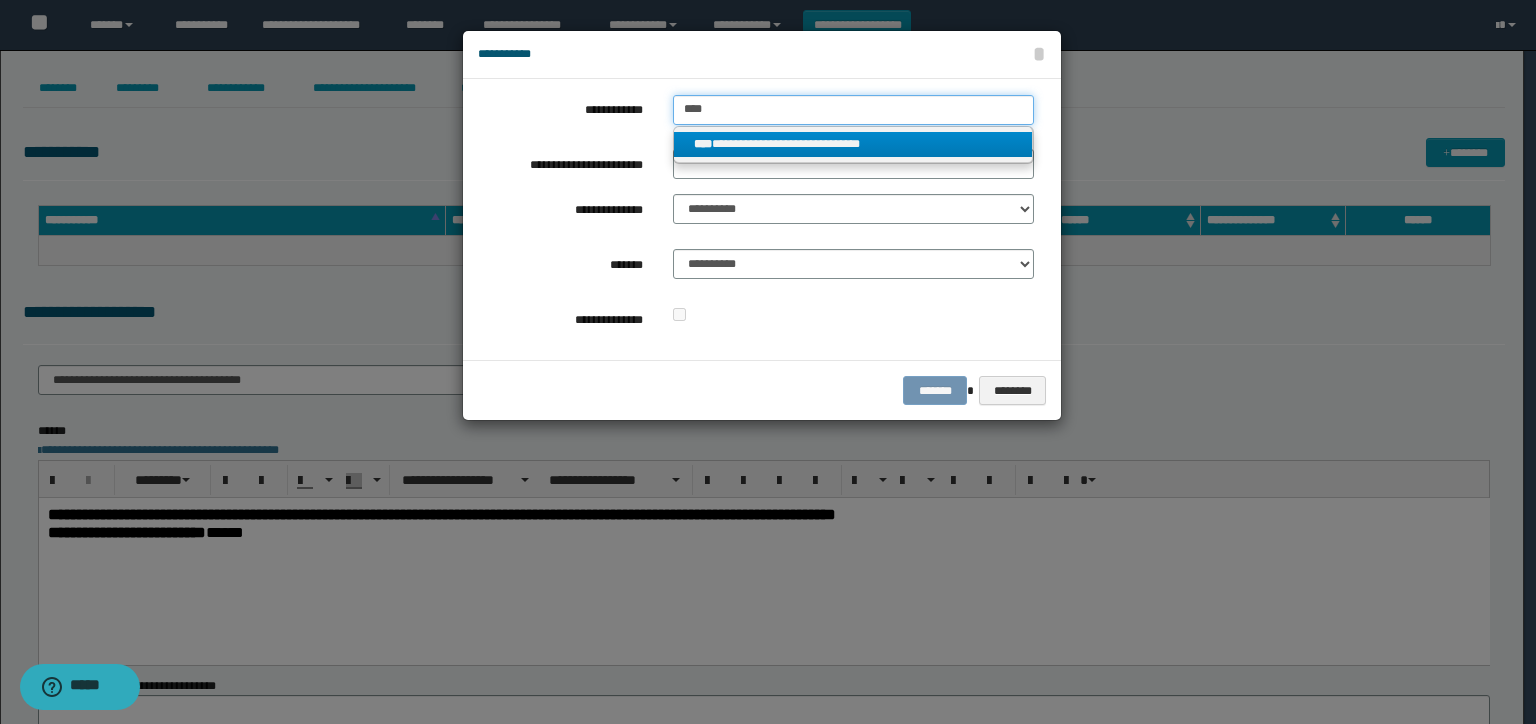 type on "****" 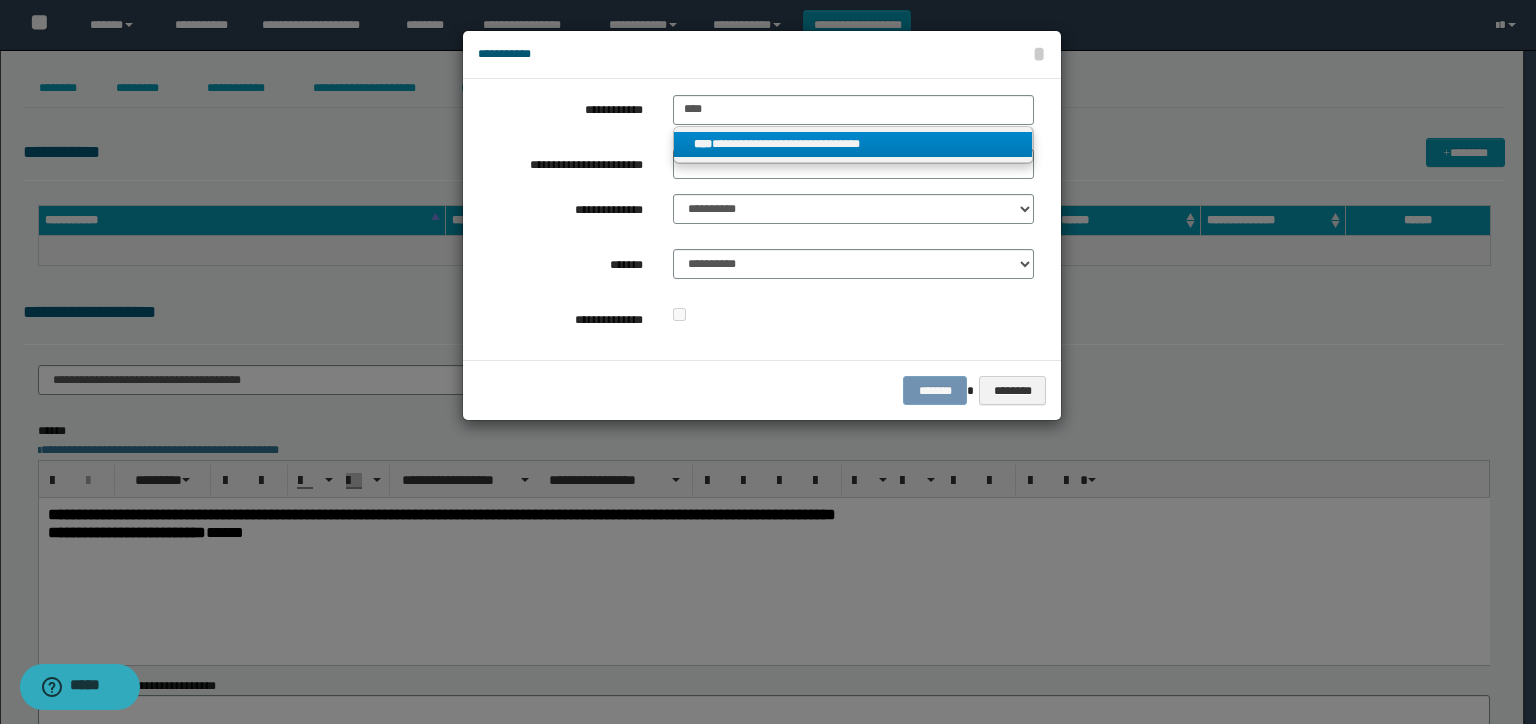 click on "**********" at bounding box center [853, 144] 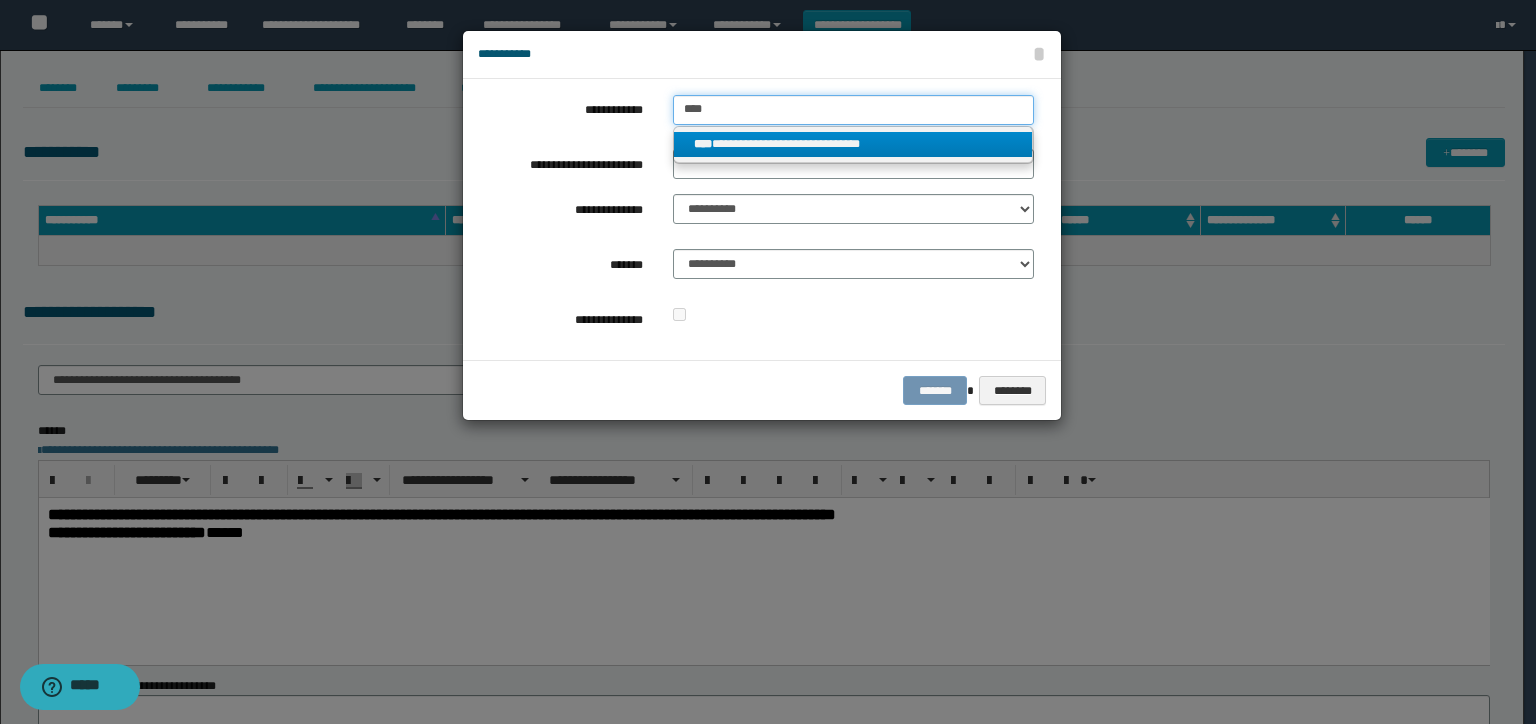 type 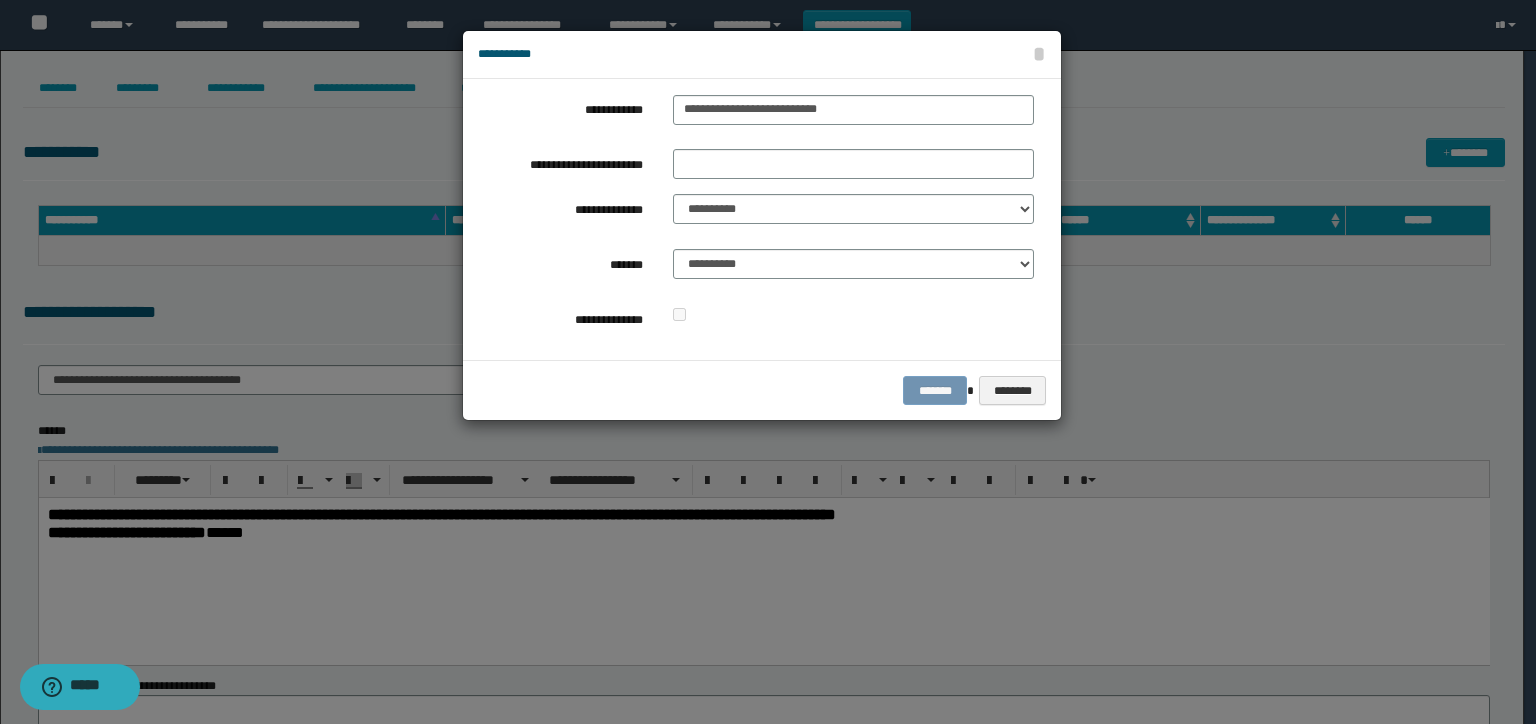 drag, startPoint x: 732, startPoint y: 185, endPoint x: 726, endPoint y: 170, distance: 16.155495 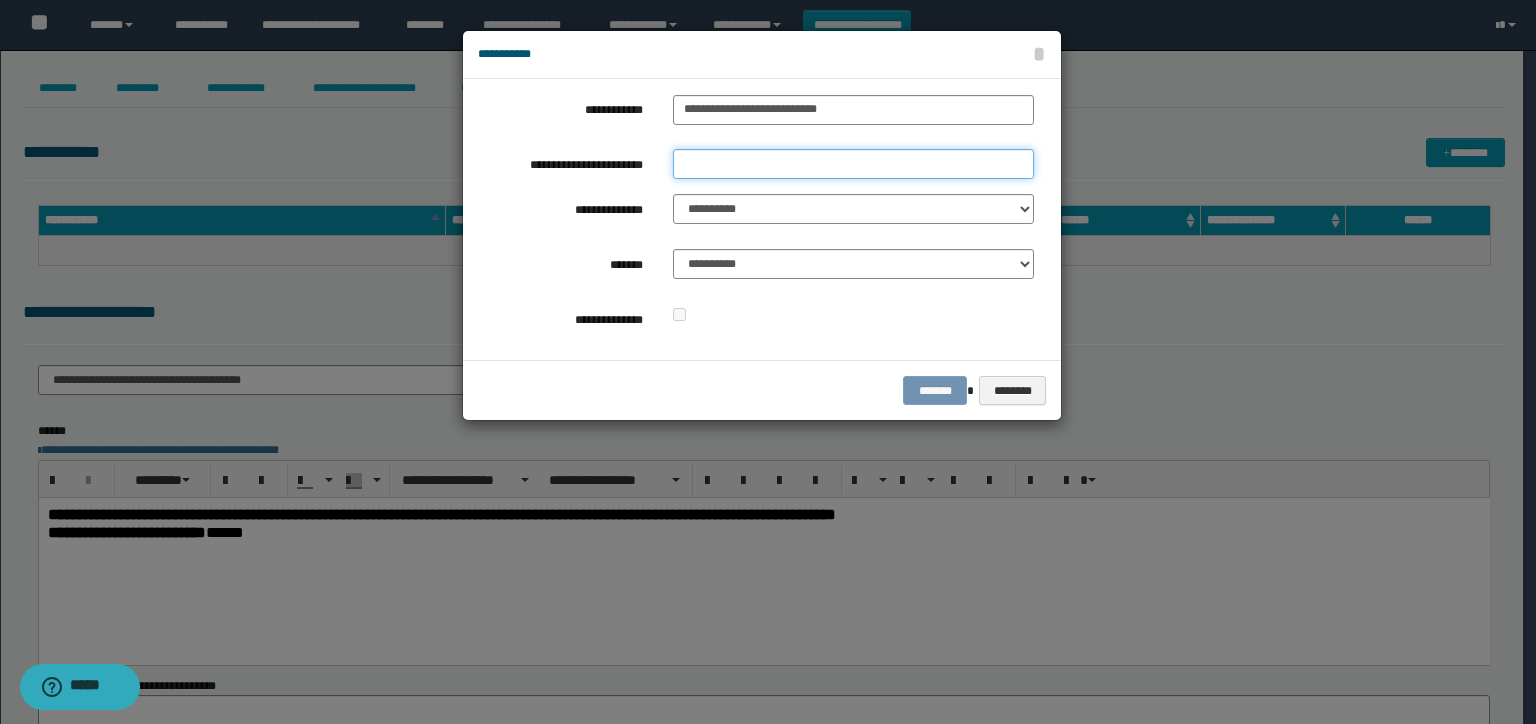 click on "**********" at bounding box center (853, 164) 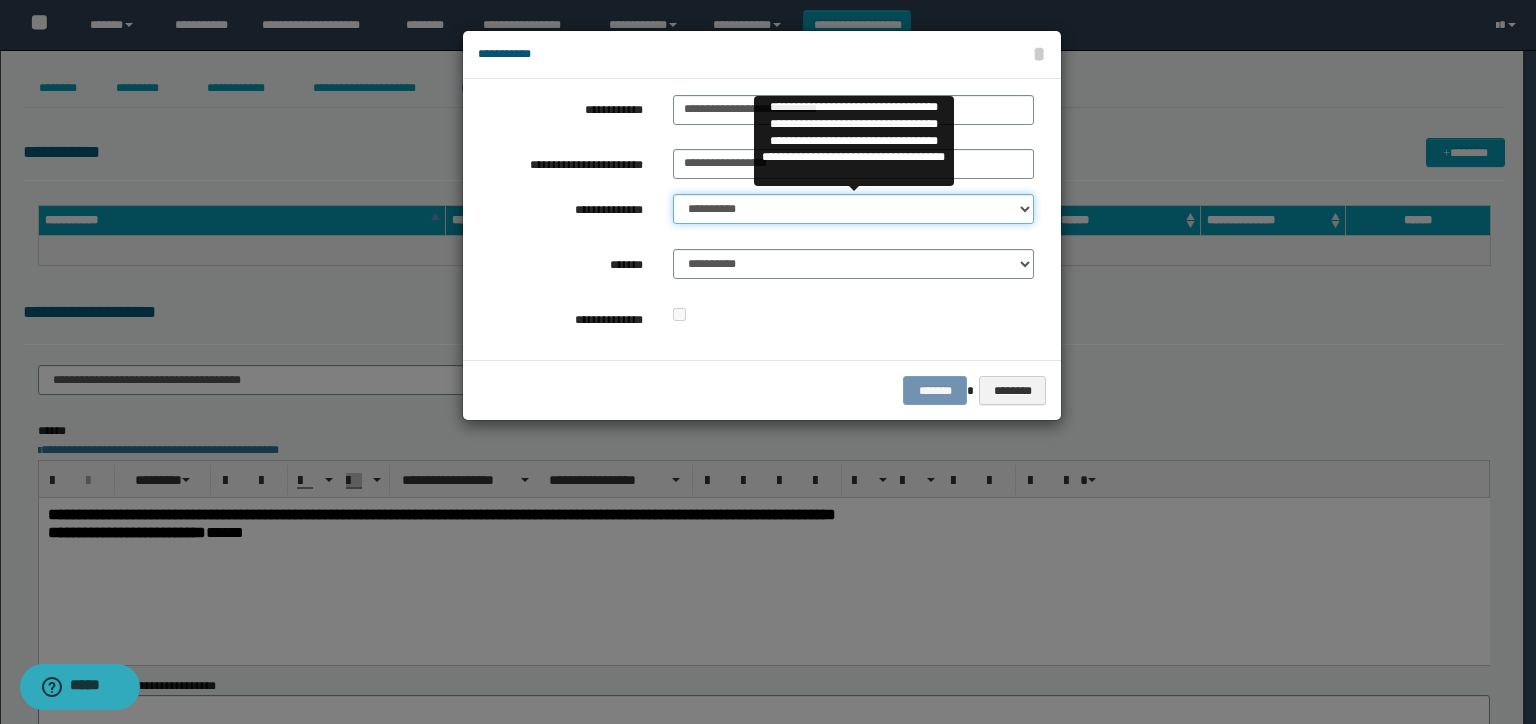 click on "**********" at bounding box center [853, 209] 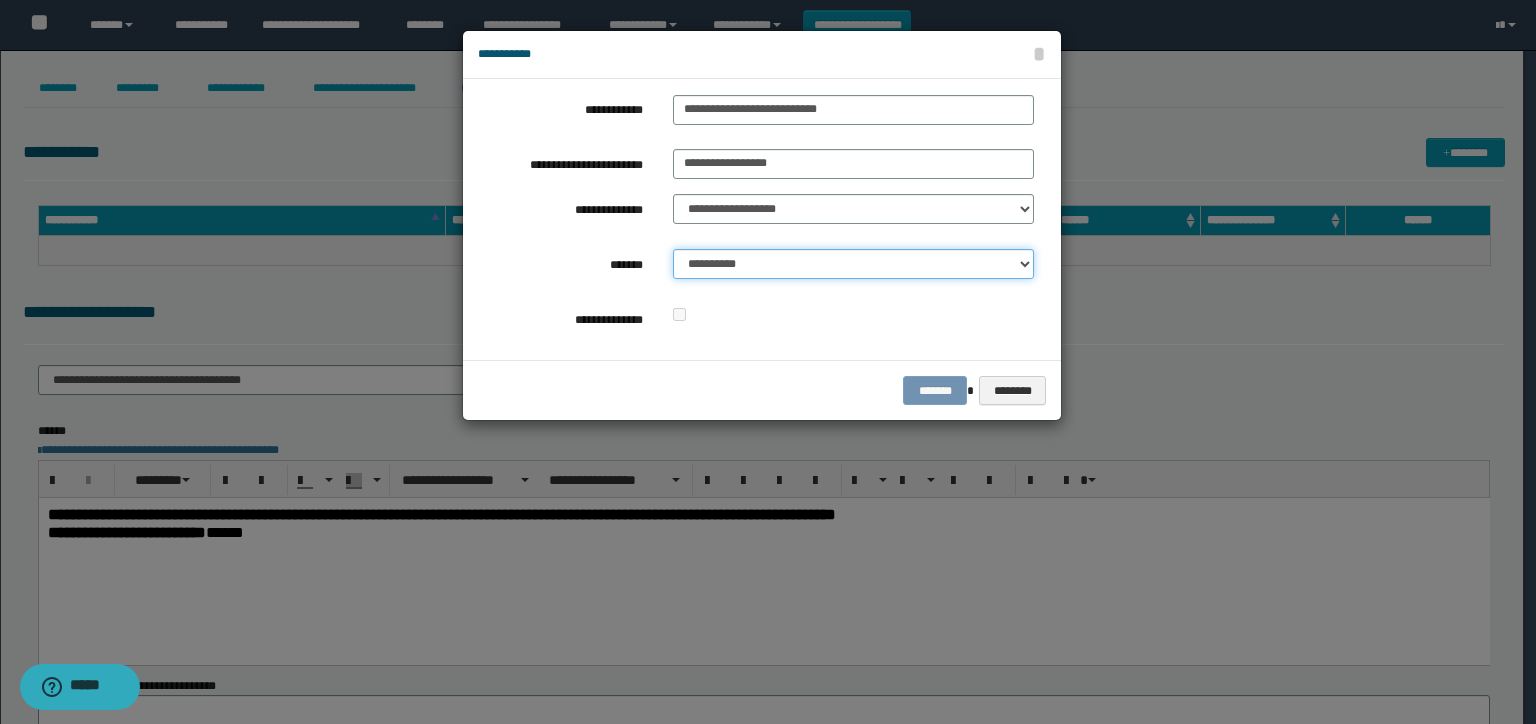 click on "**********" at bounding box center [853, 264] 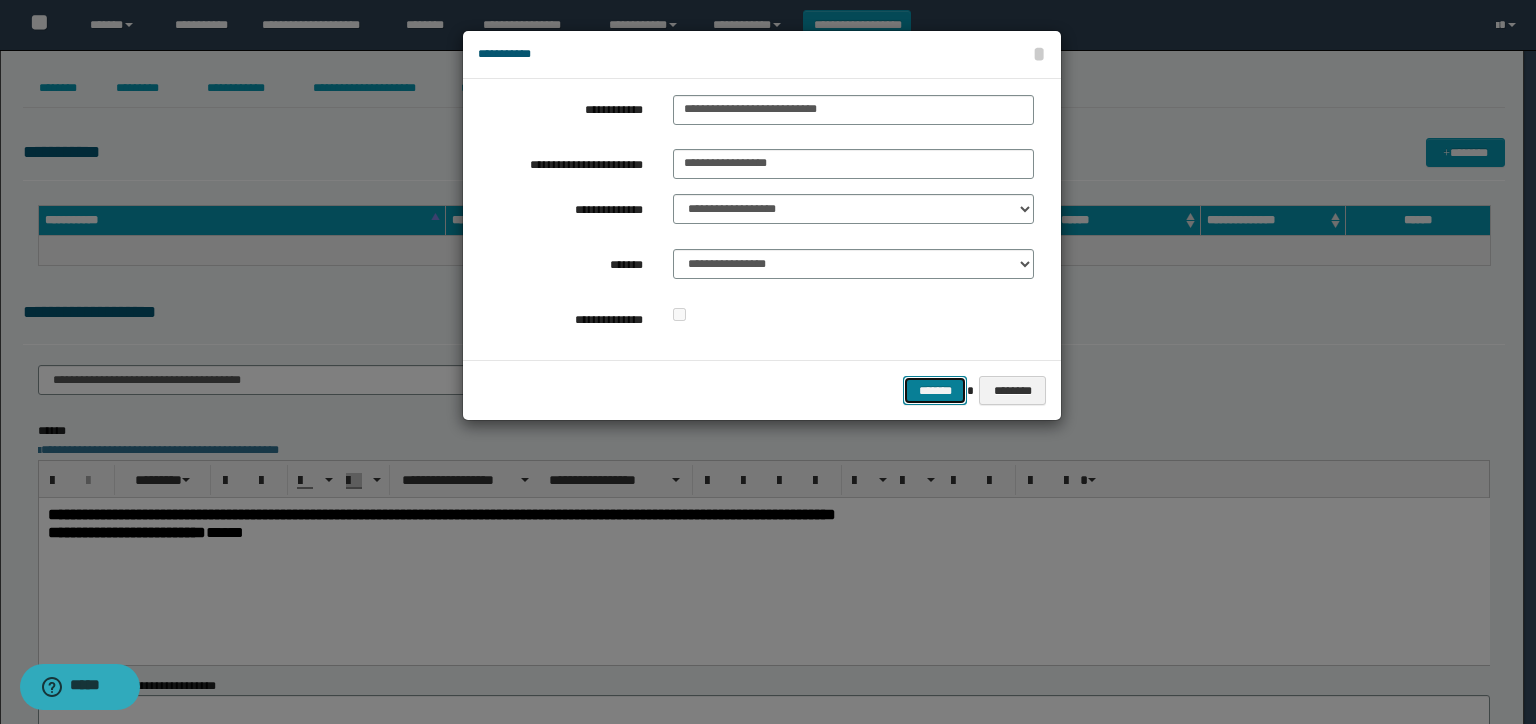 click on "*******" at bounding box center [935, 391] 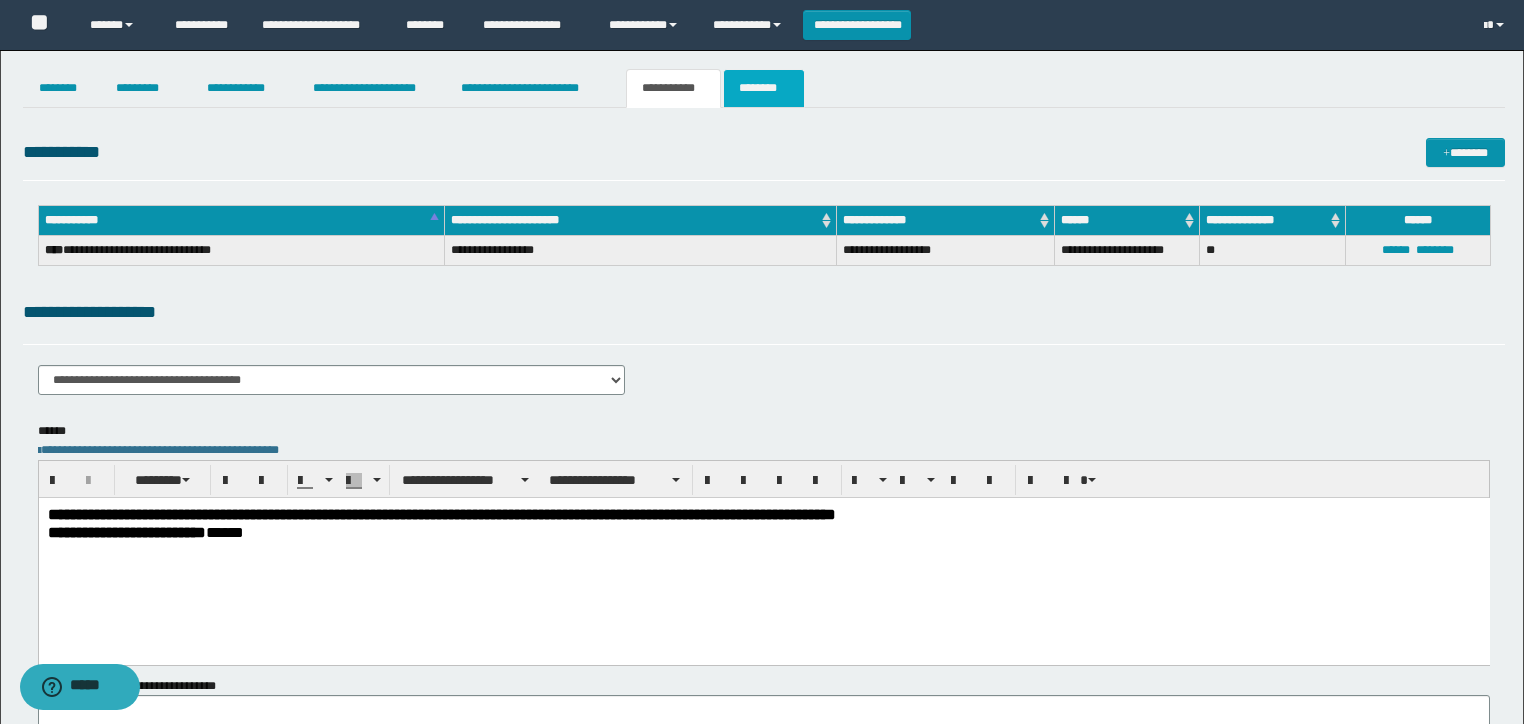 click on "********" at bounding box center (764, 88) 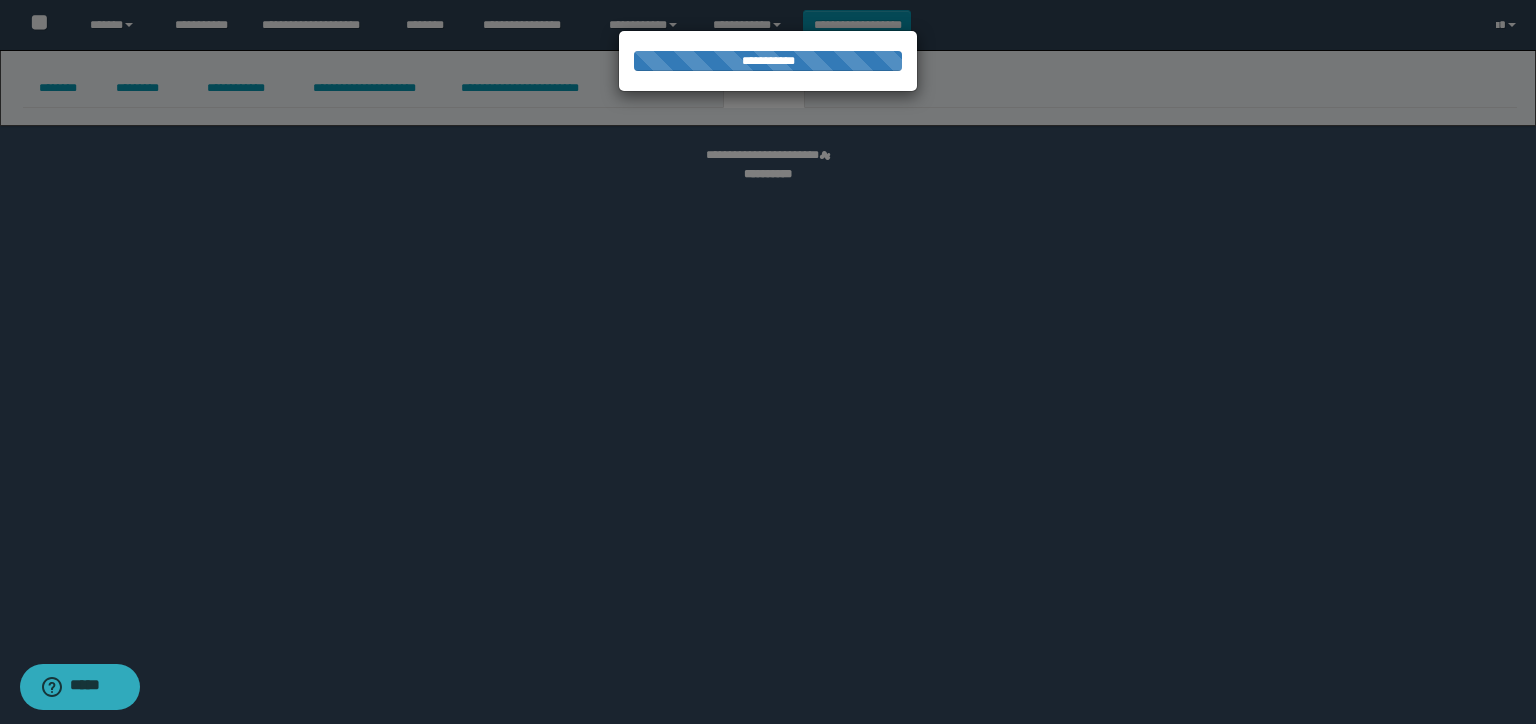 select 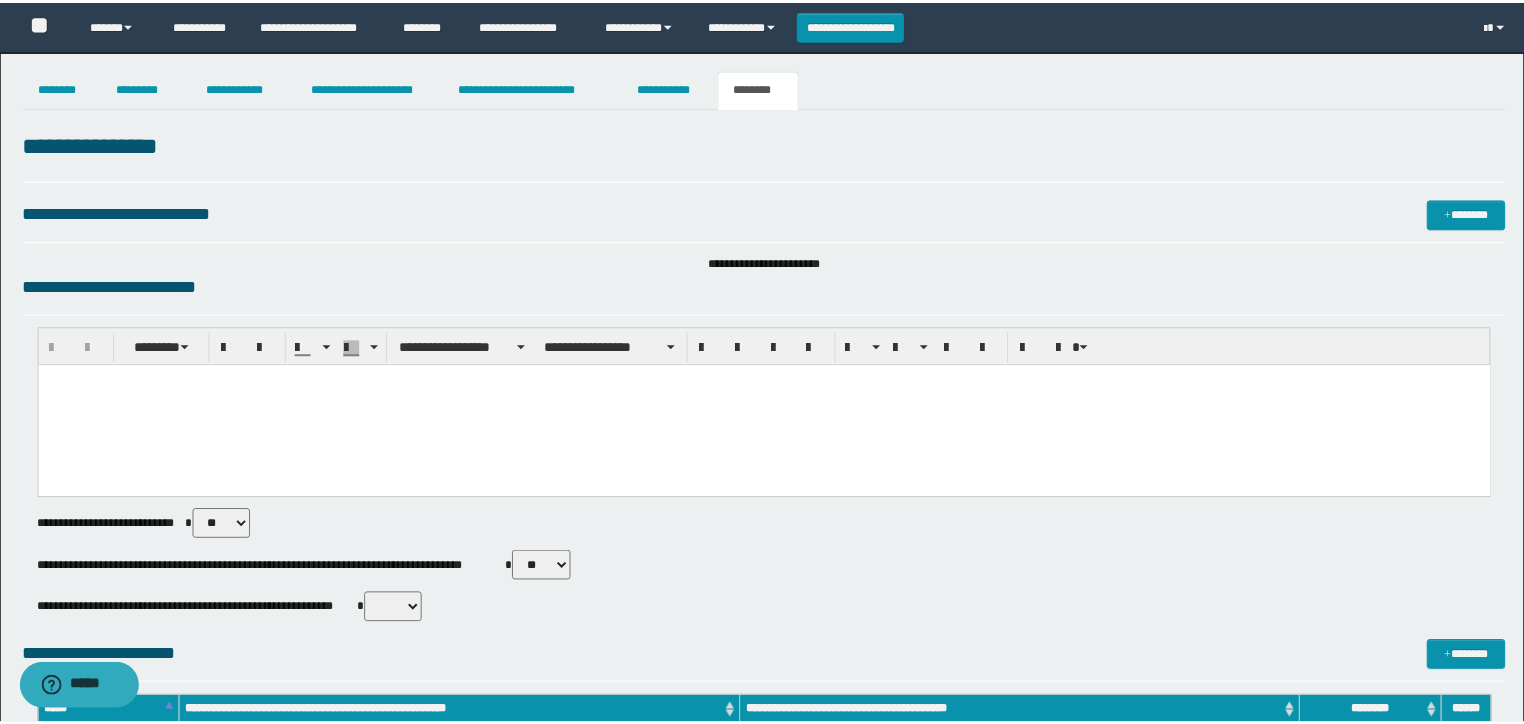 scroll, scrollTop: 0, scrollLeft: 0, axis: both 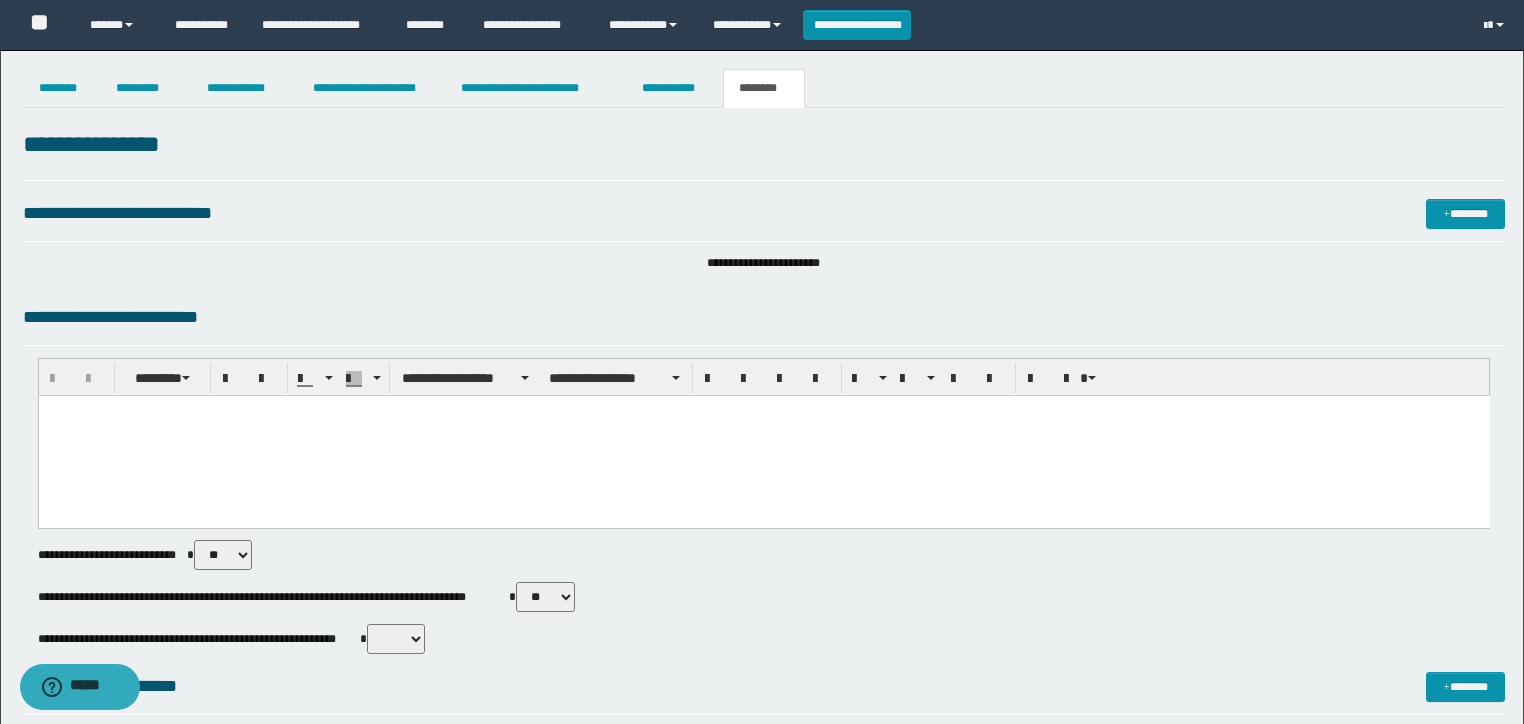 click at bounding box center (763, 436) 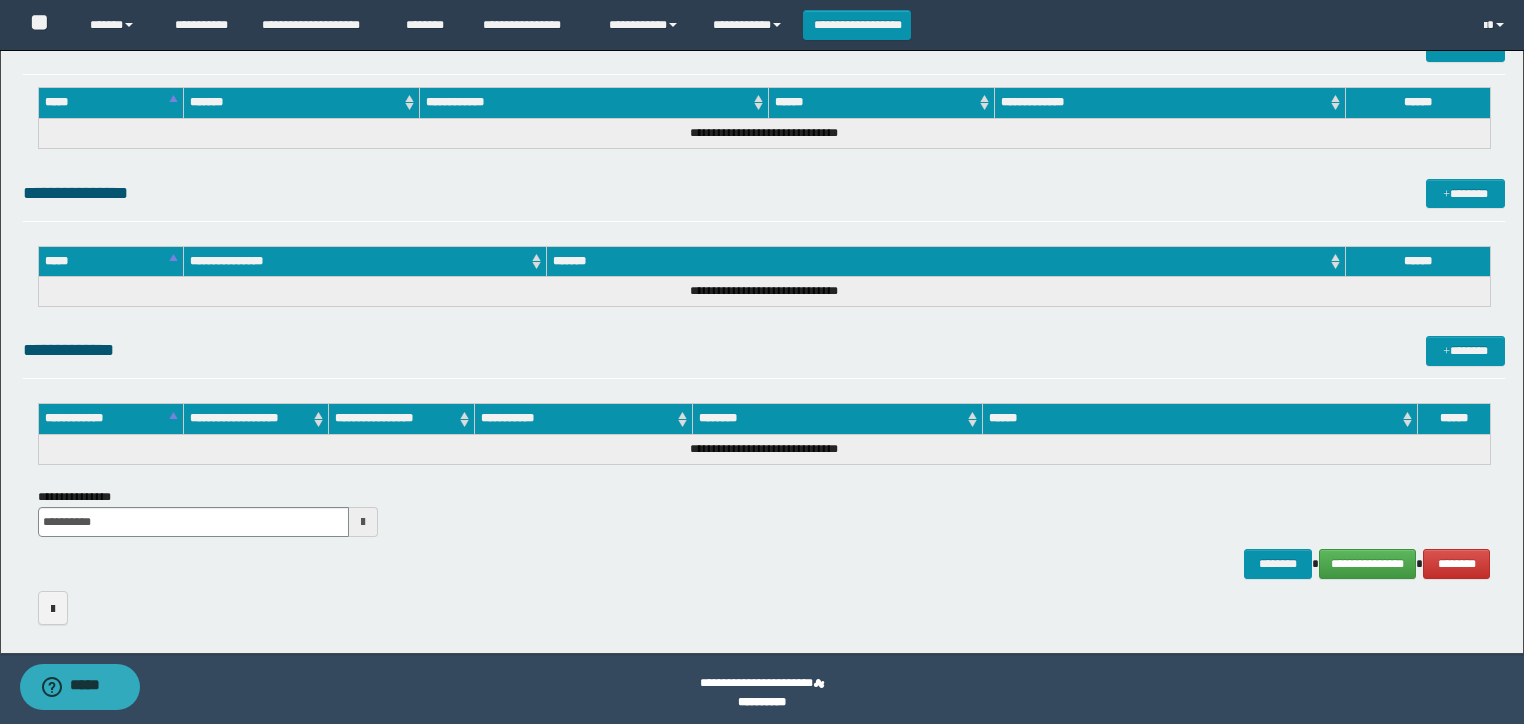 scroll, scrollTop: 814, scrollLeft: 0, axis: vertical 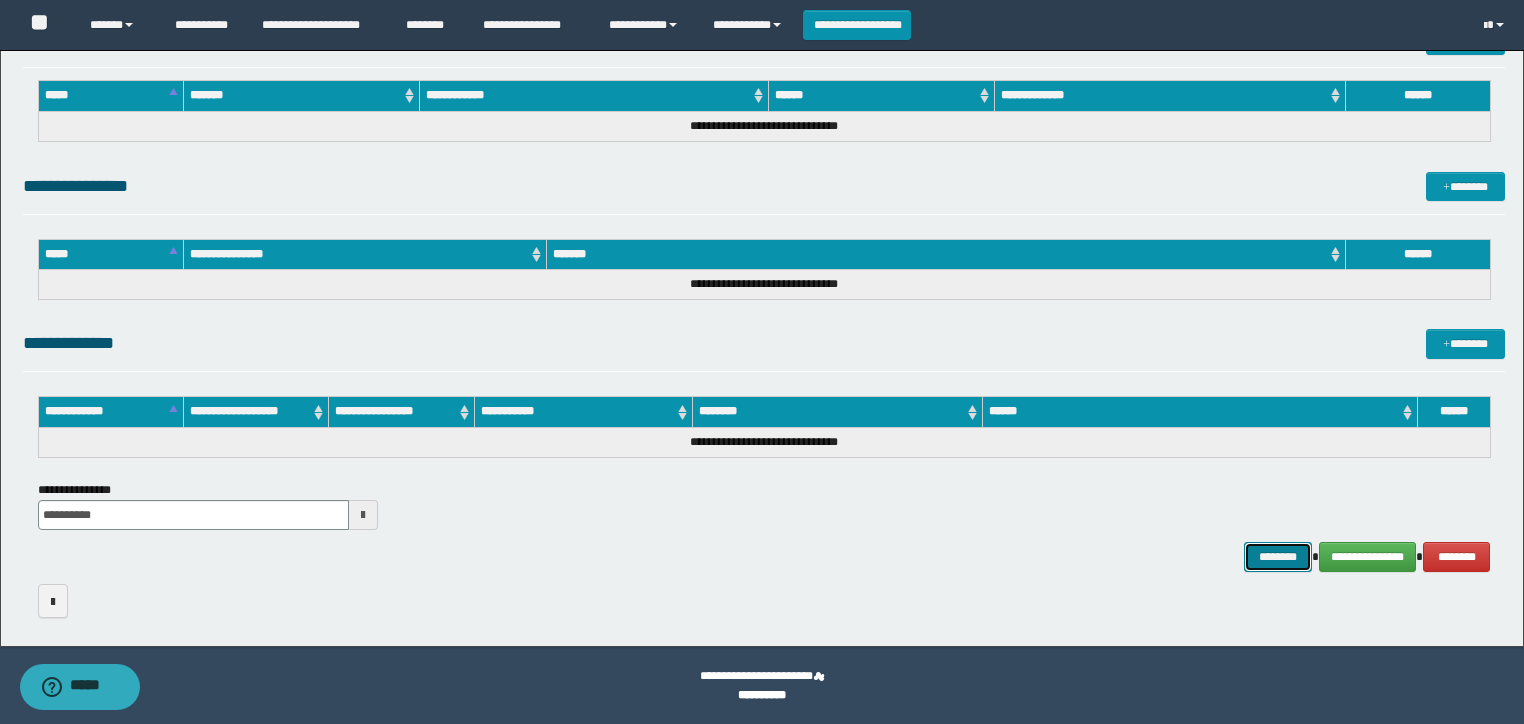 click on "********" at bounding box center [1277, 557] 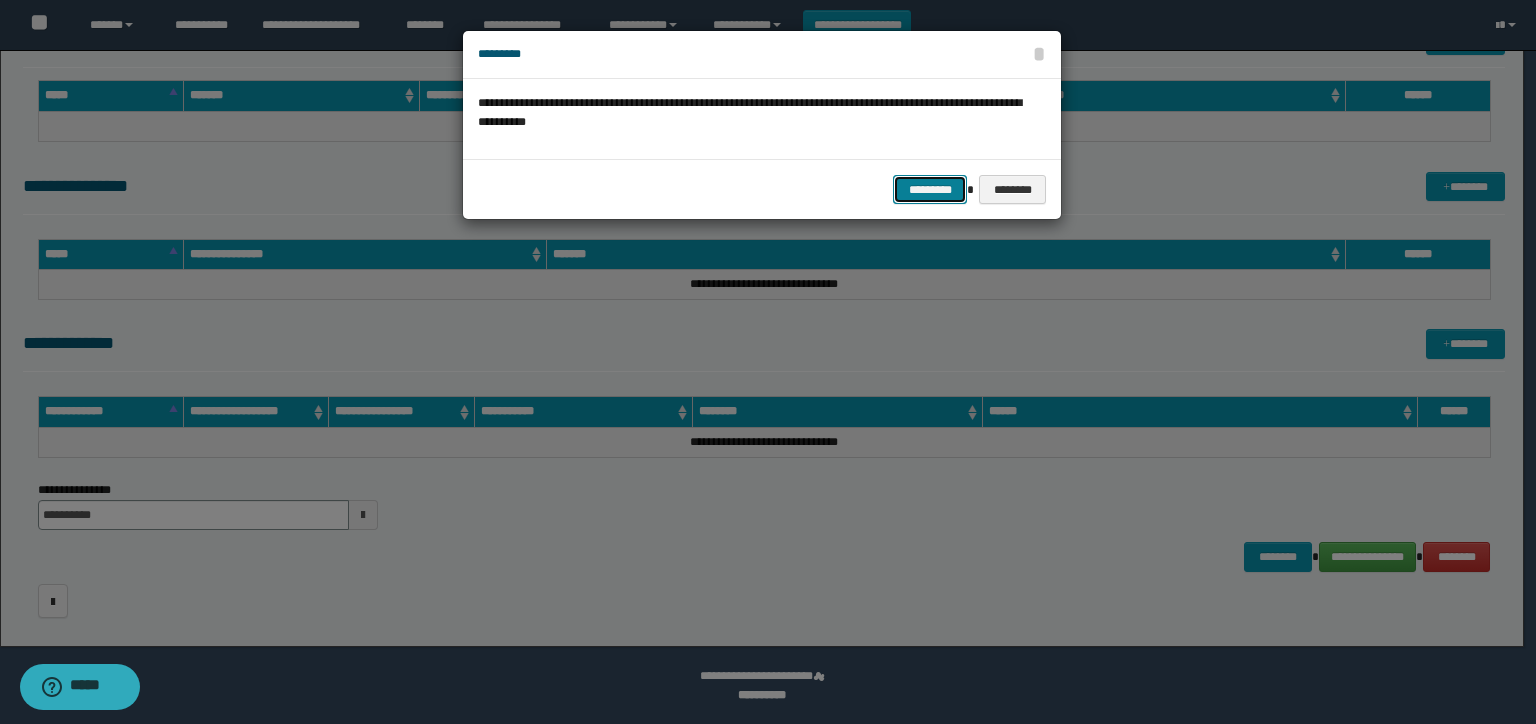 click on "*********" at bounding box center [930, 190] 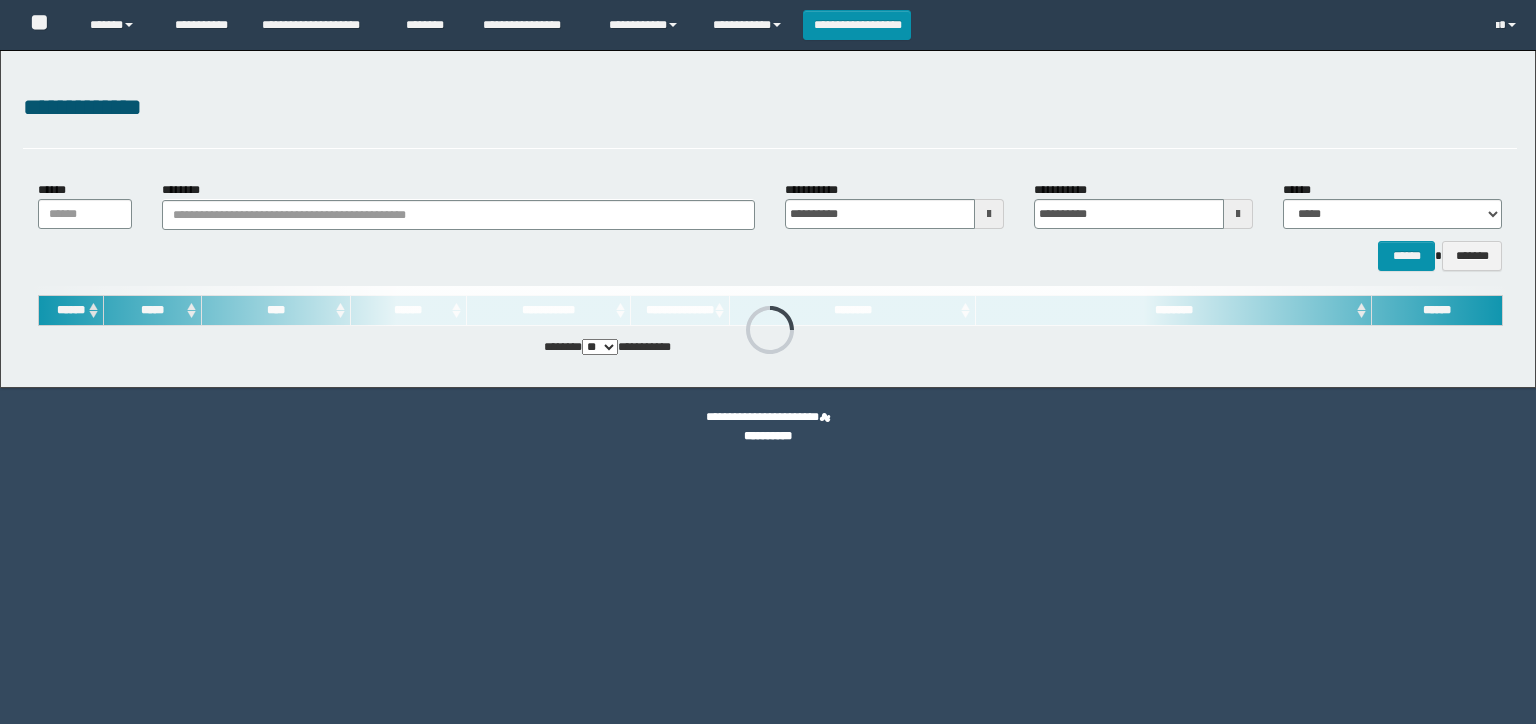scroll, scrollTop: 0, scrollLeft: 0, axis: both 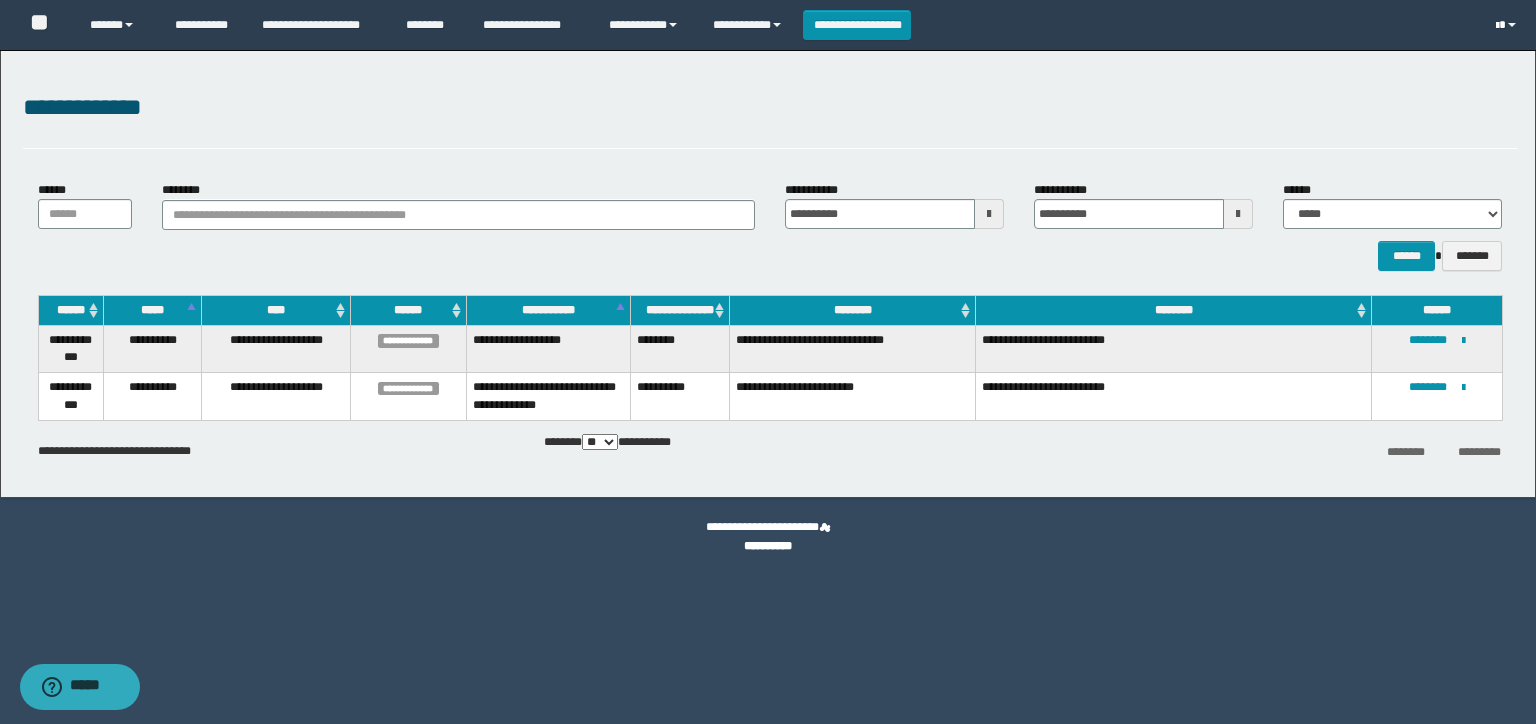click at bounding box center (1508, 25) 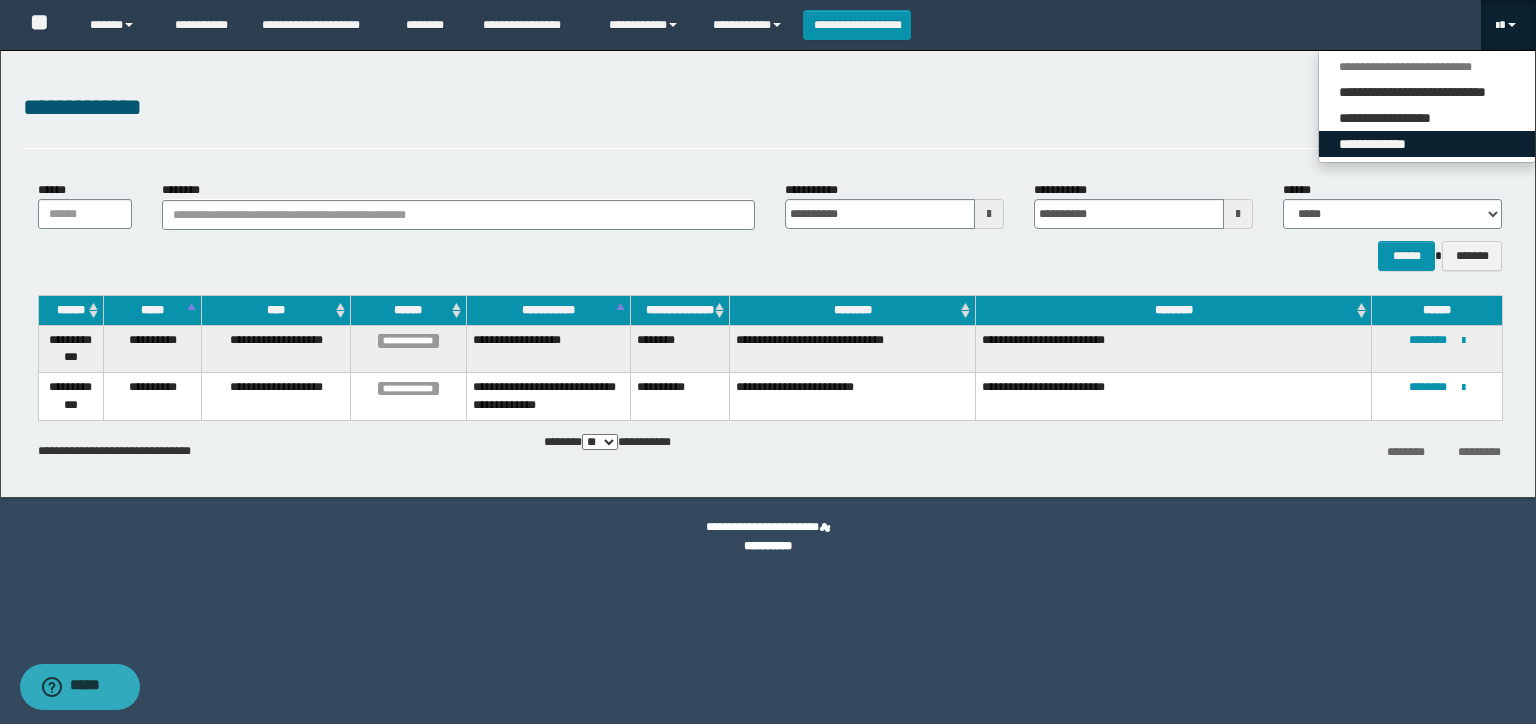 click on "**********" at bounding box center (1427, 144) 